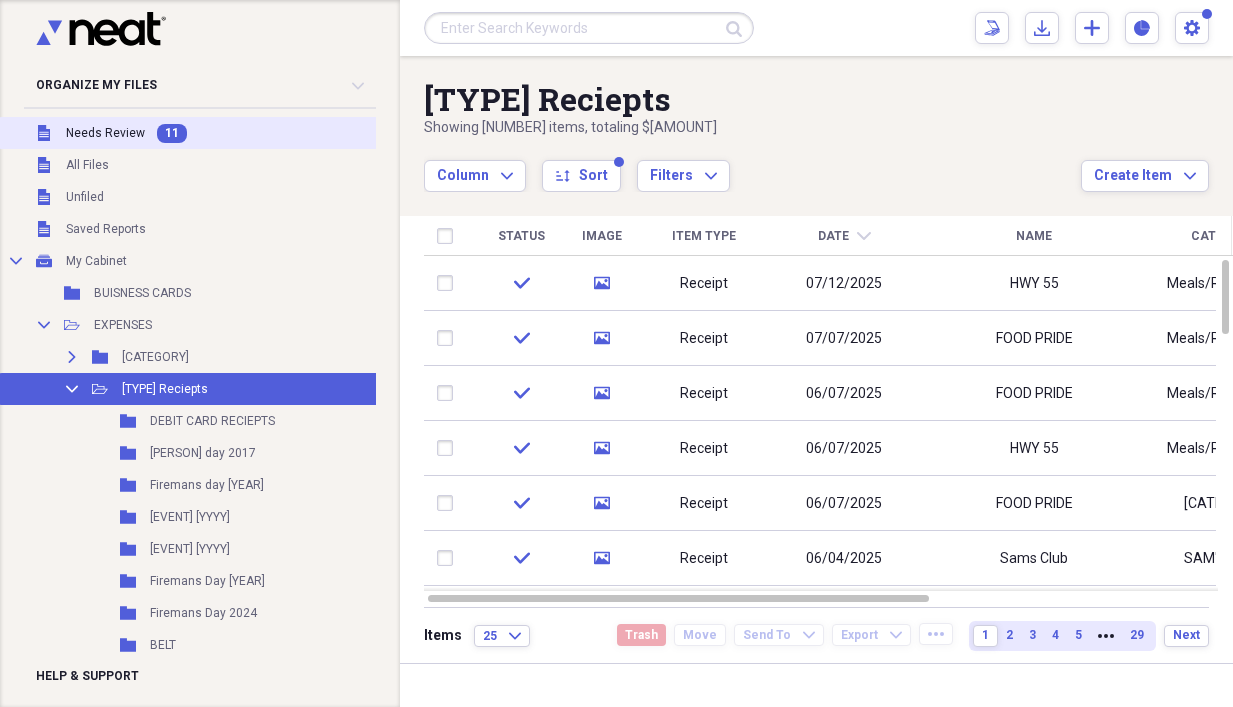 scroll, scrollTop: 0, scrollLeft: 0, axis: both 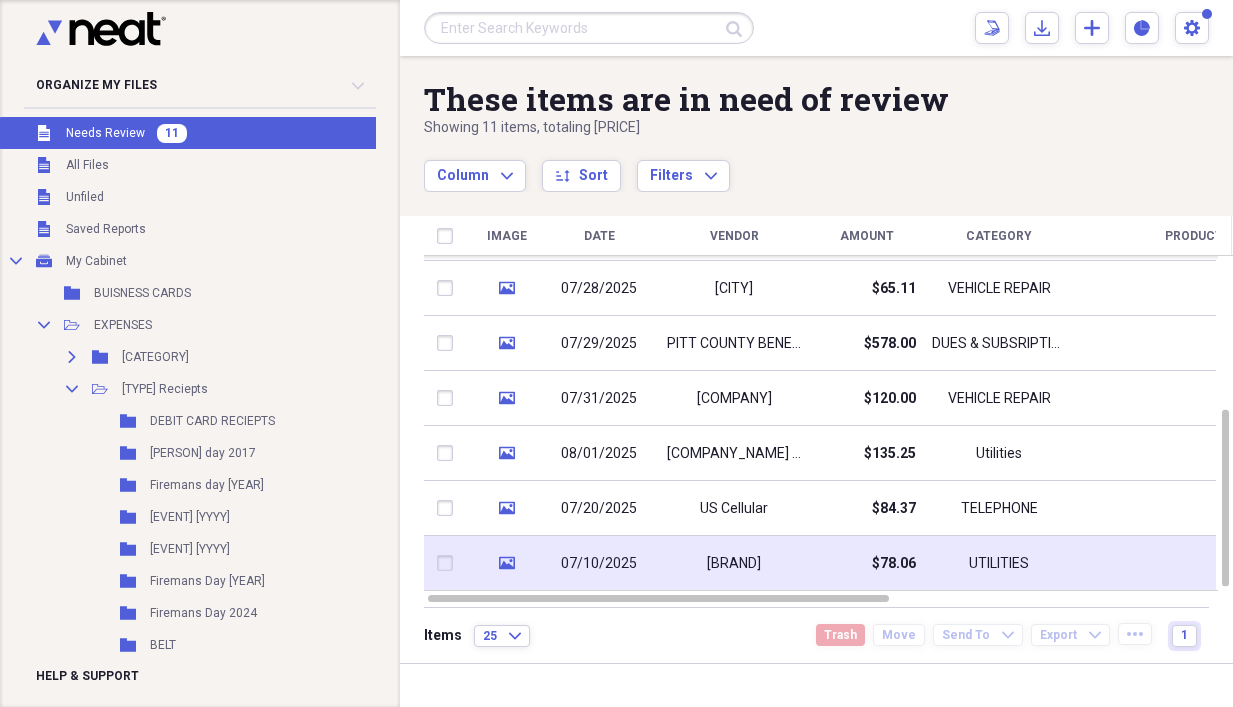 click on "$78.06" at bounding box center [866, 563] 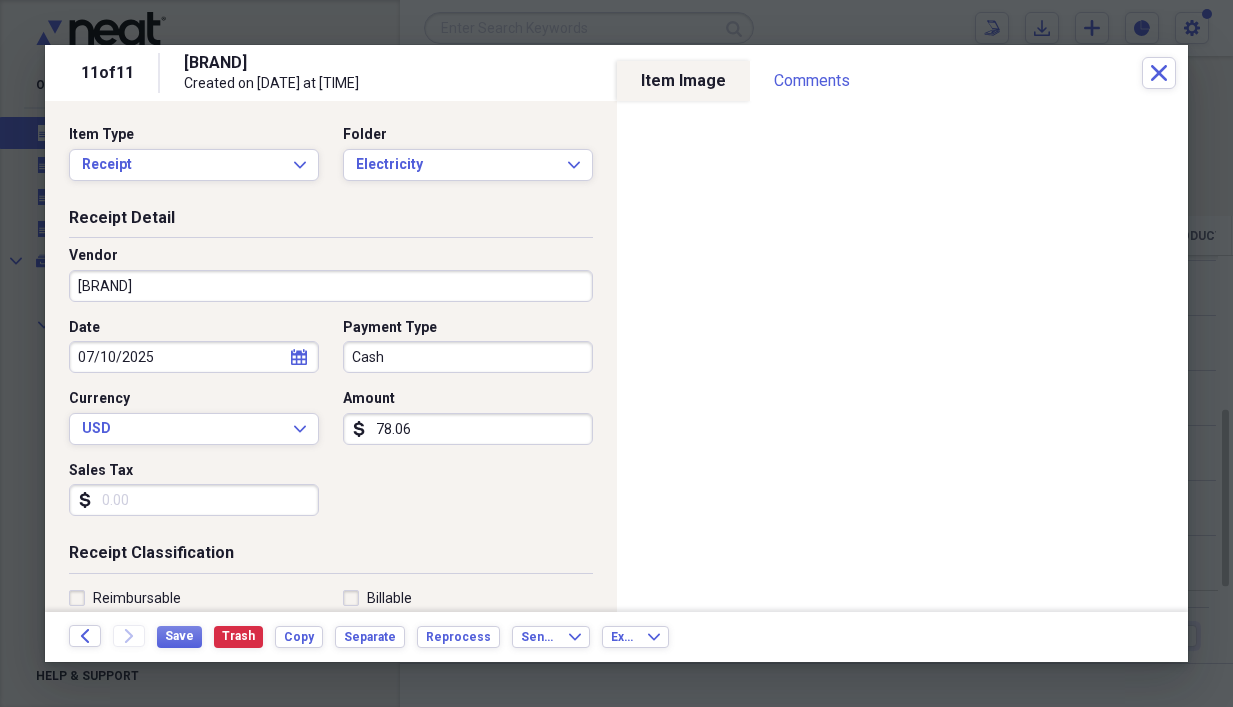 click on "Cash" at bounding box center [468, 357] 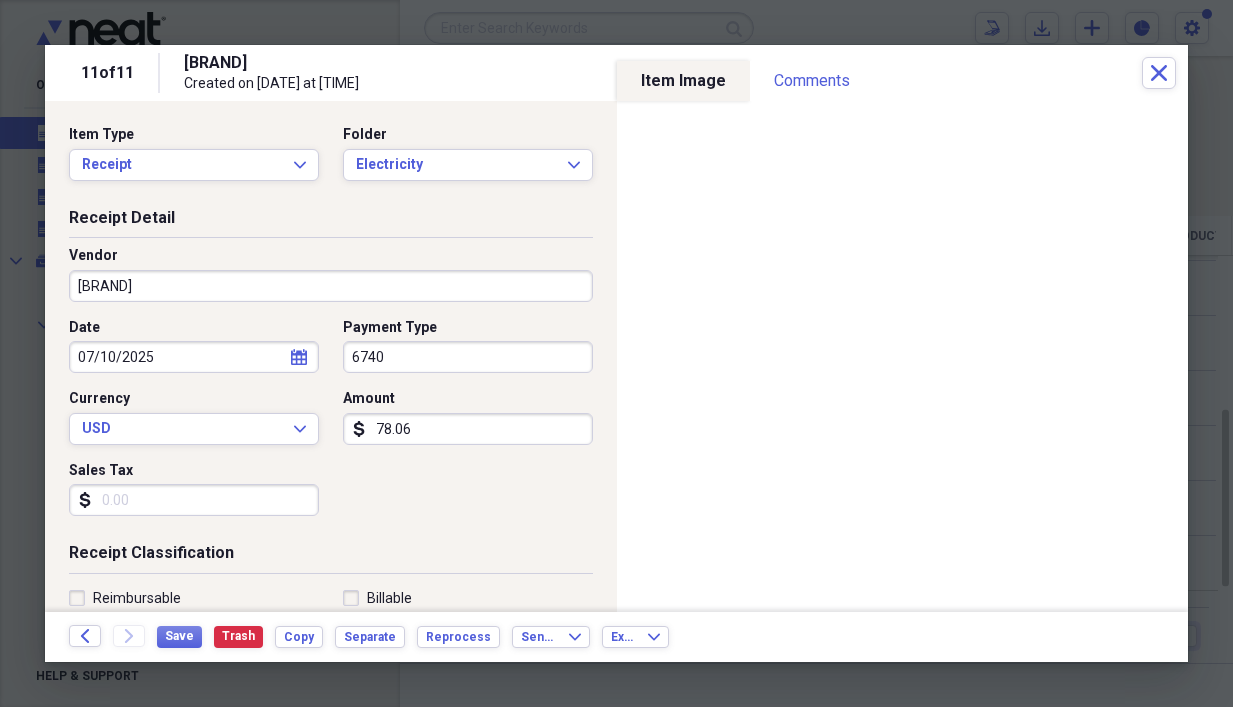 type on "6740" 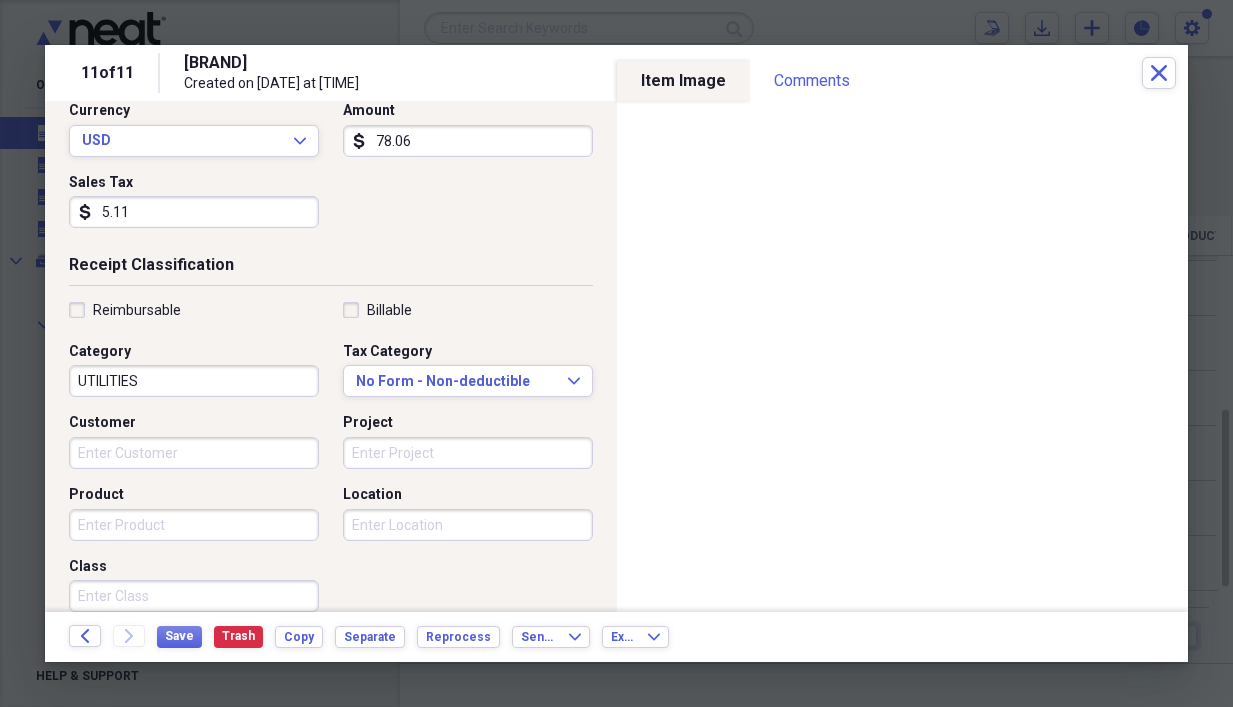 scroll, scrollTop: 300, scrollLeft: 0, axis: vertical 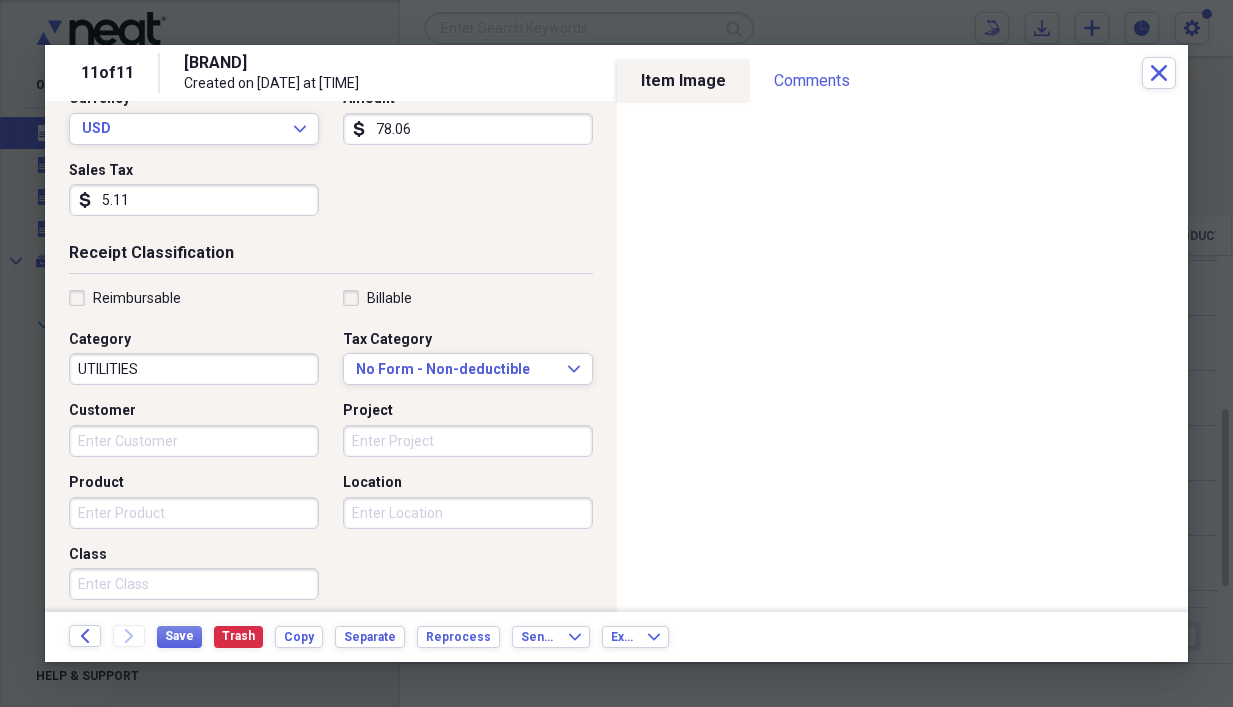 type on "5.11" 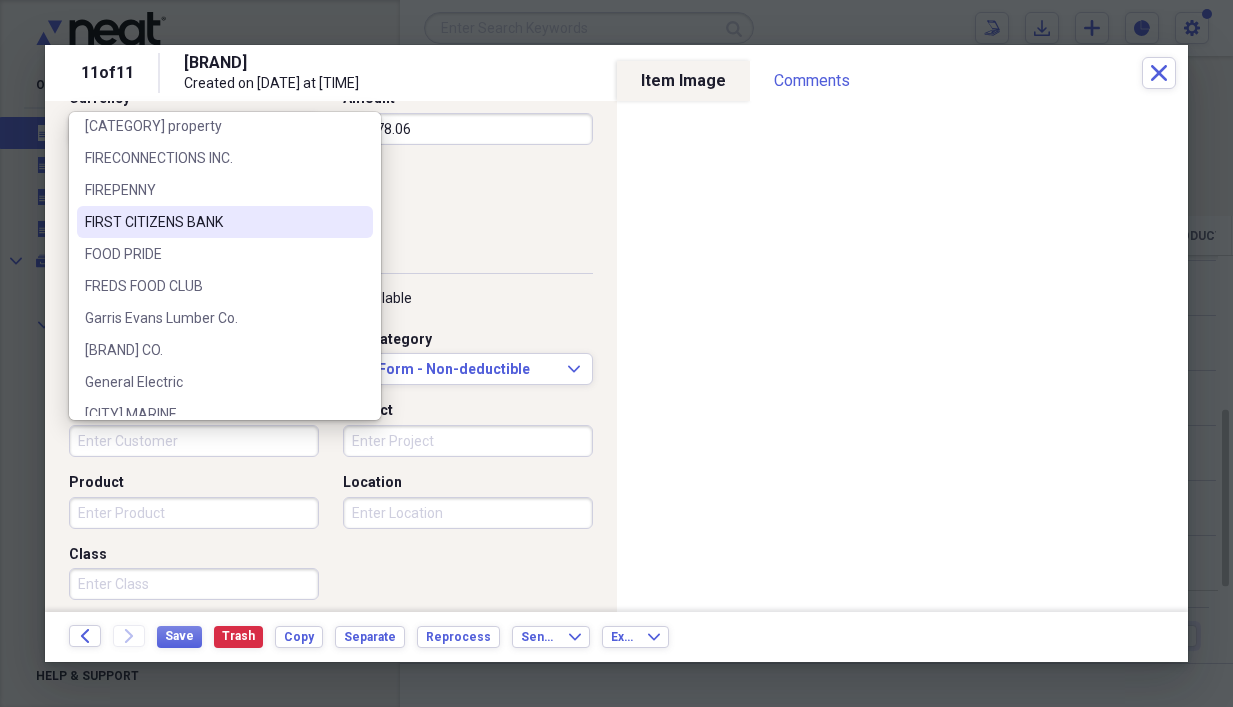 scroll, scrollTop: 900, scrollLeft: 0, axis: vertical 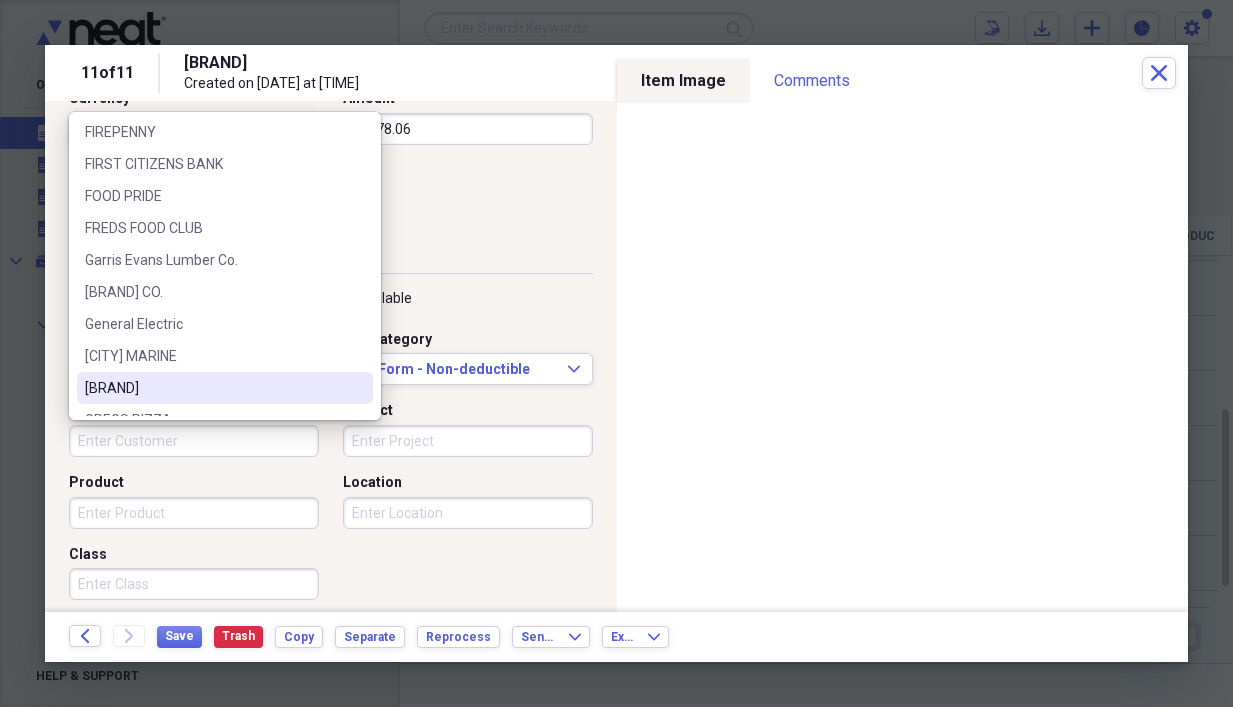 click on "[BRAND]" at bounding box center [213, 388] 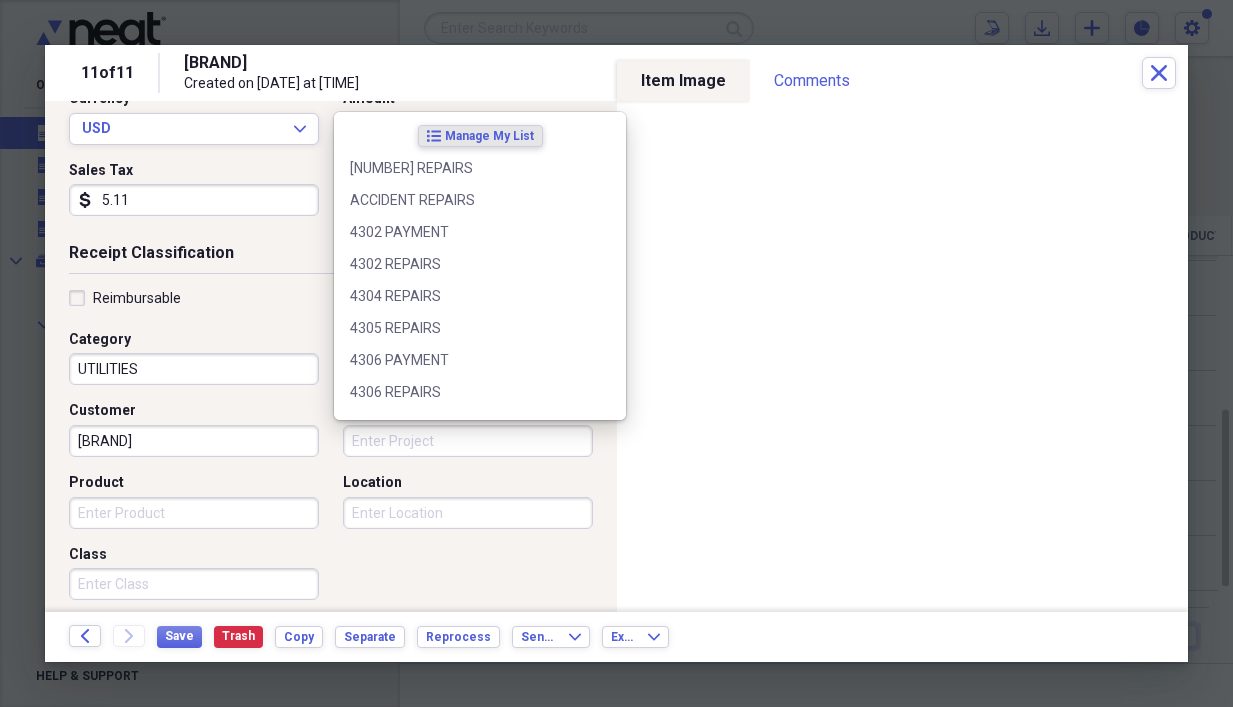 click on "Project" at bounding box center [468, 441] 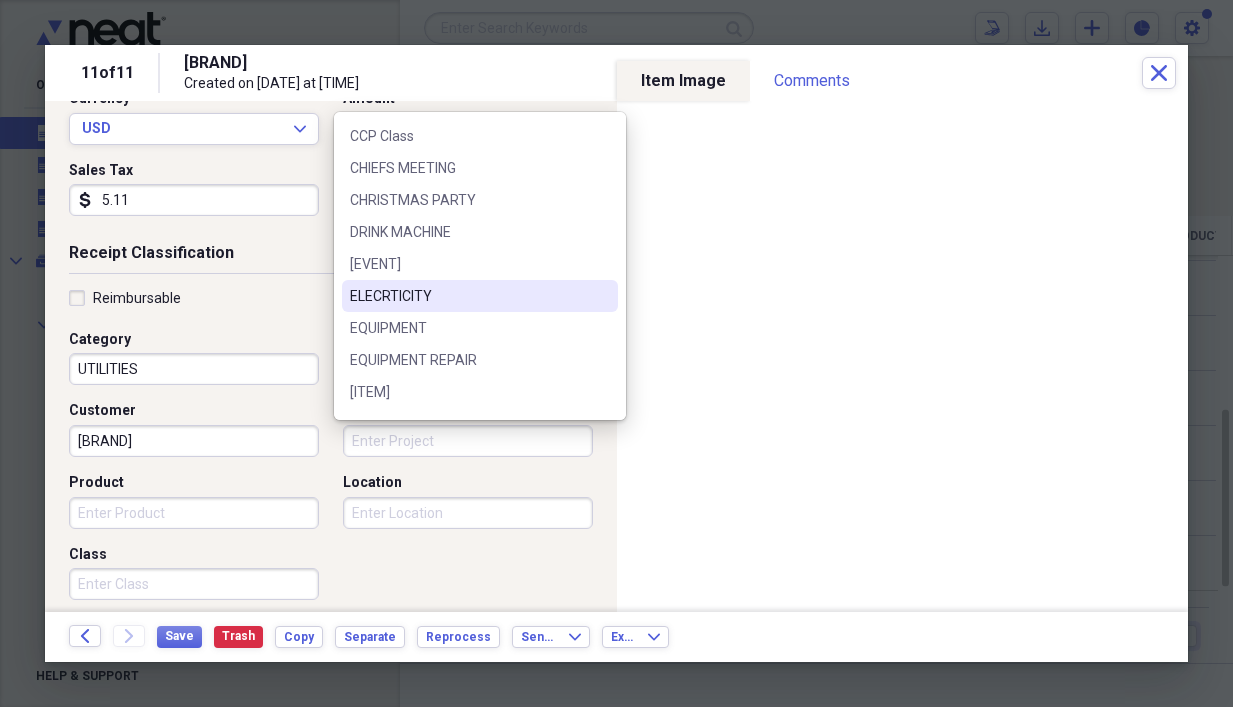 scroll, scrollTop: 900, scrollLeft: 0, axis: vertical 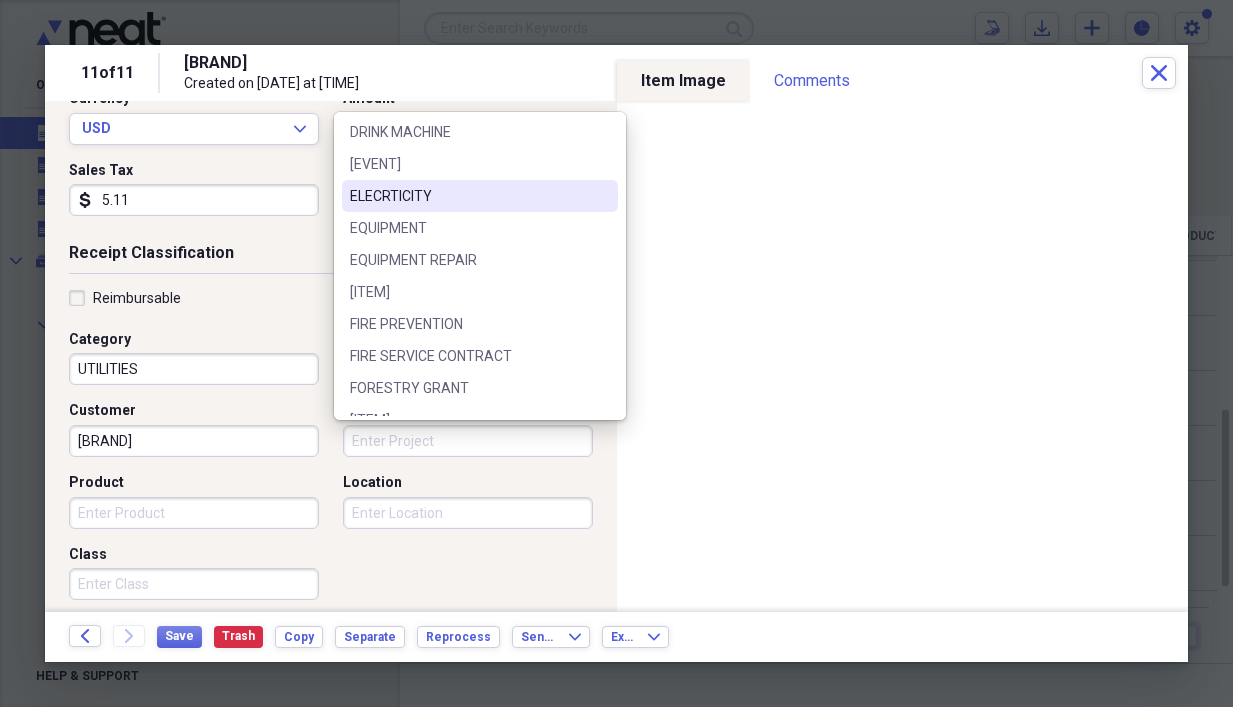 click on "ELECRTICITY" at bounding box center [468, 196] 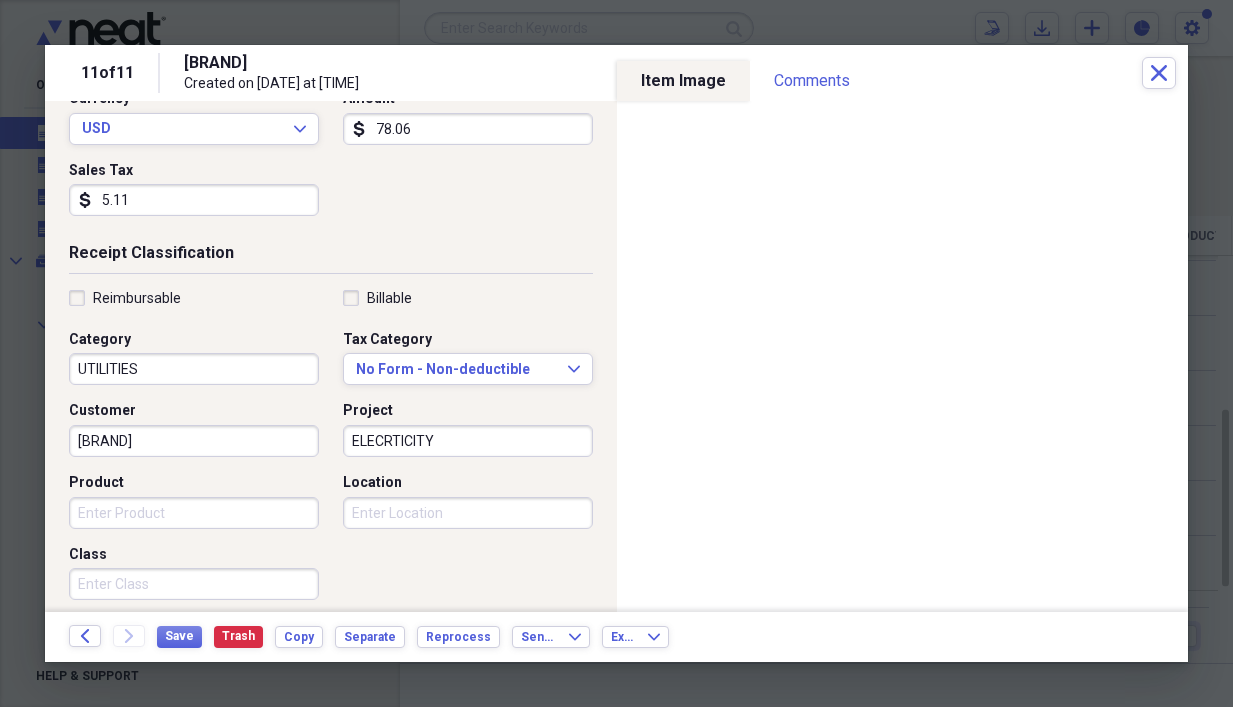 click on "Product" at bounding box center [194, 513] 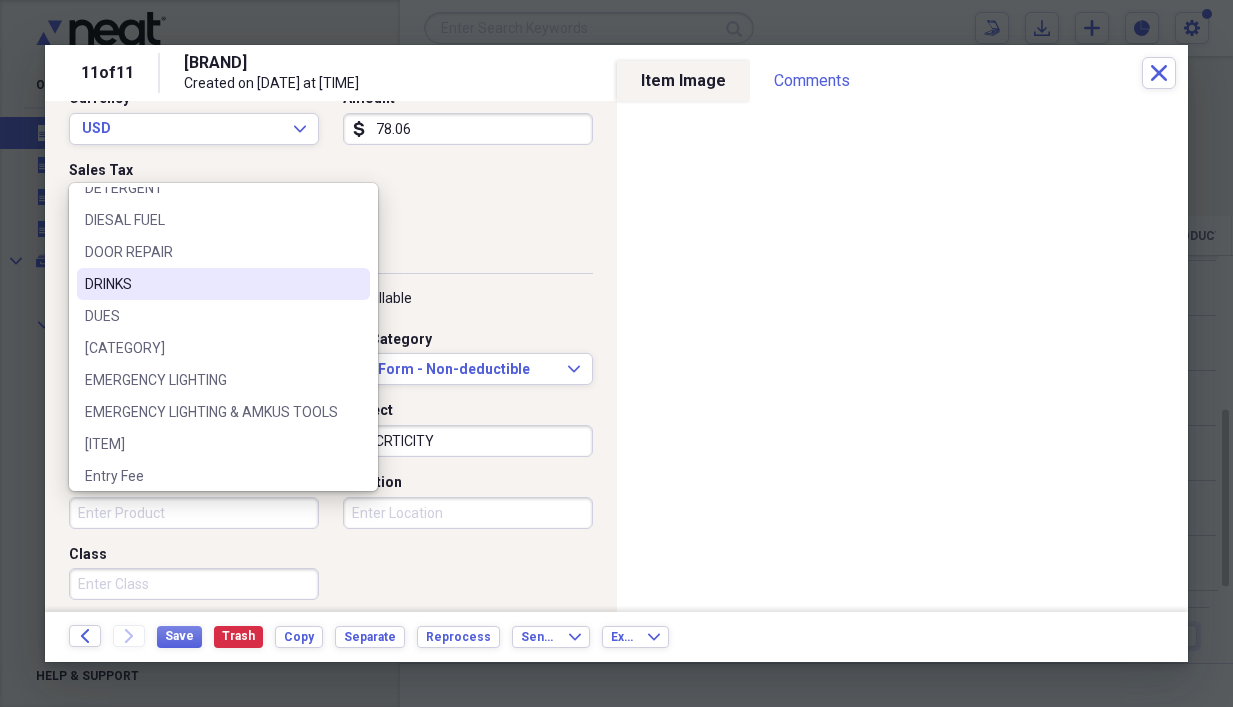 scroll, scrollTop: 1200, scrollLeft: 0, axis: vertical 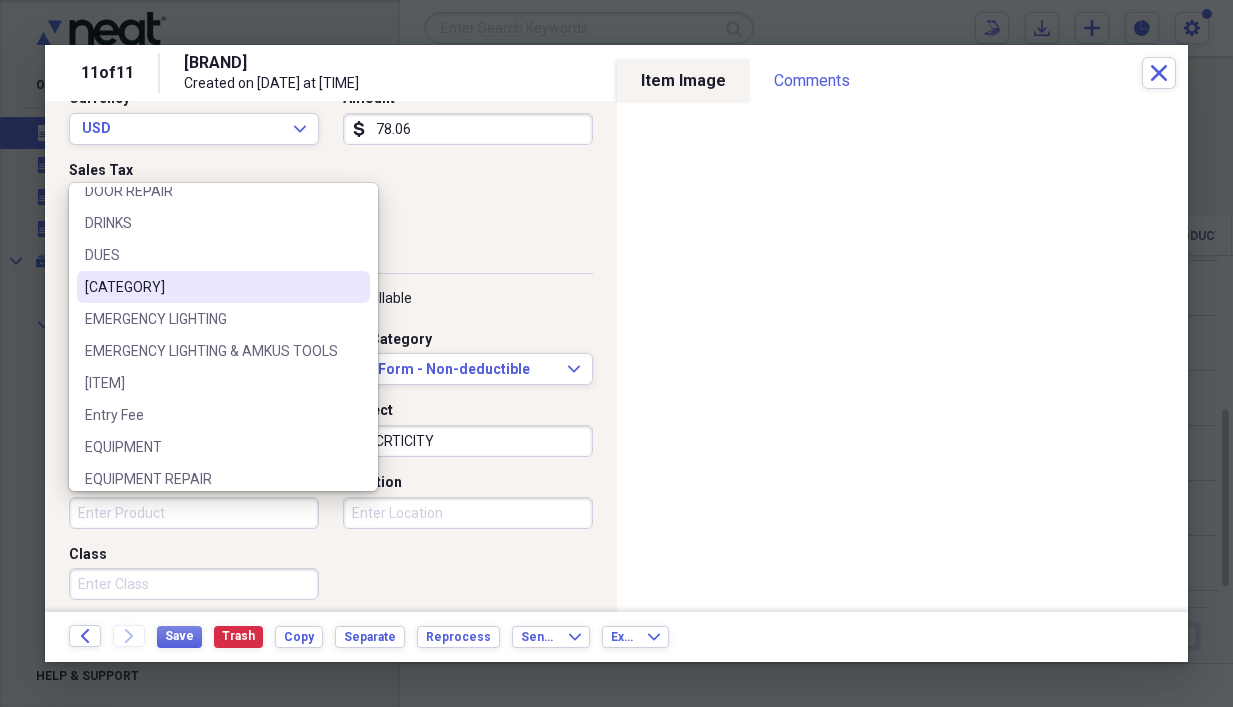 click on "[CATEGORY]" at bounding box center (211, 287) 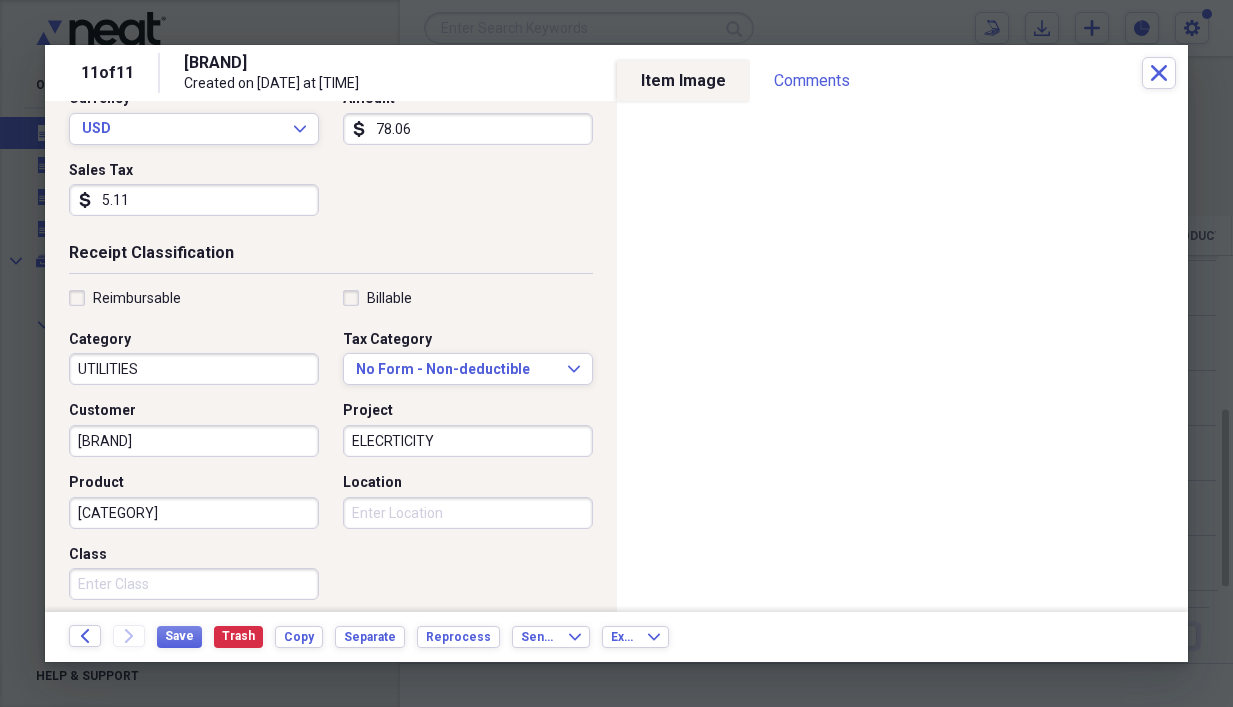 click on "Location" at bounding box center (468, 513) 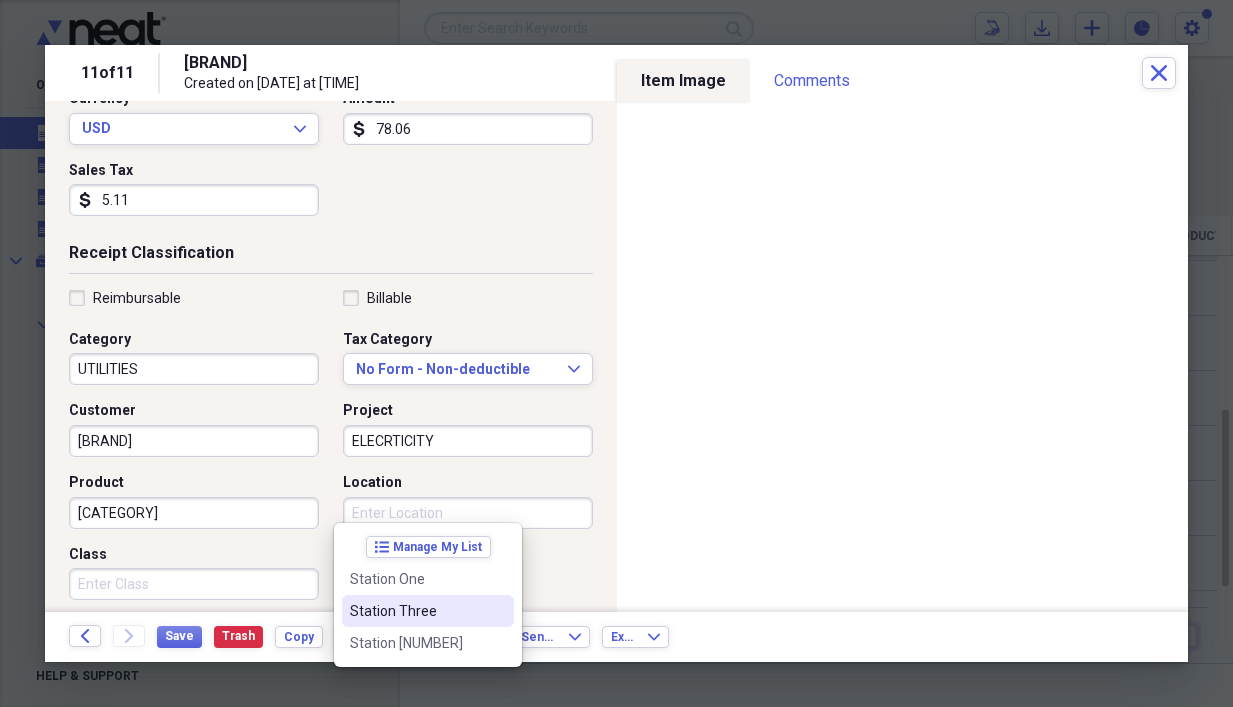 click on "Station Three" at bounding box center [416, 611] 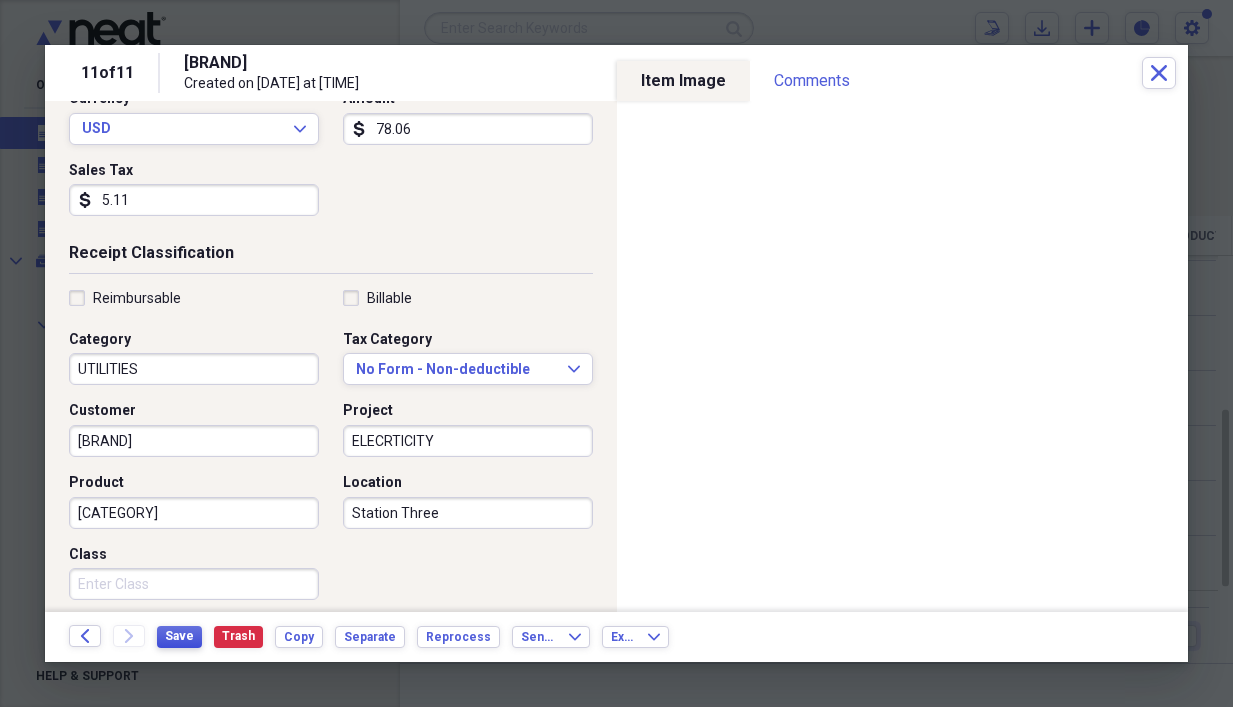 click on "Save" at bounding box center [179, 636] 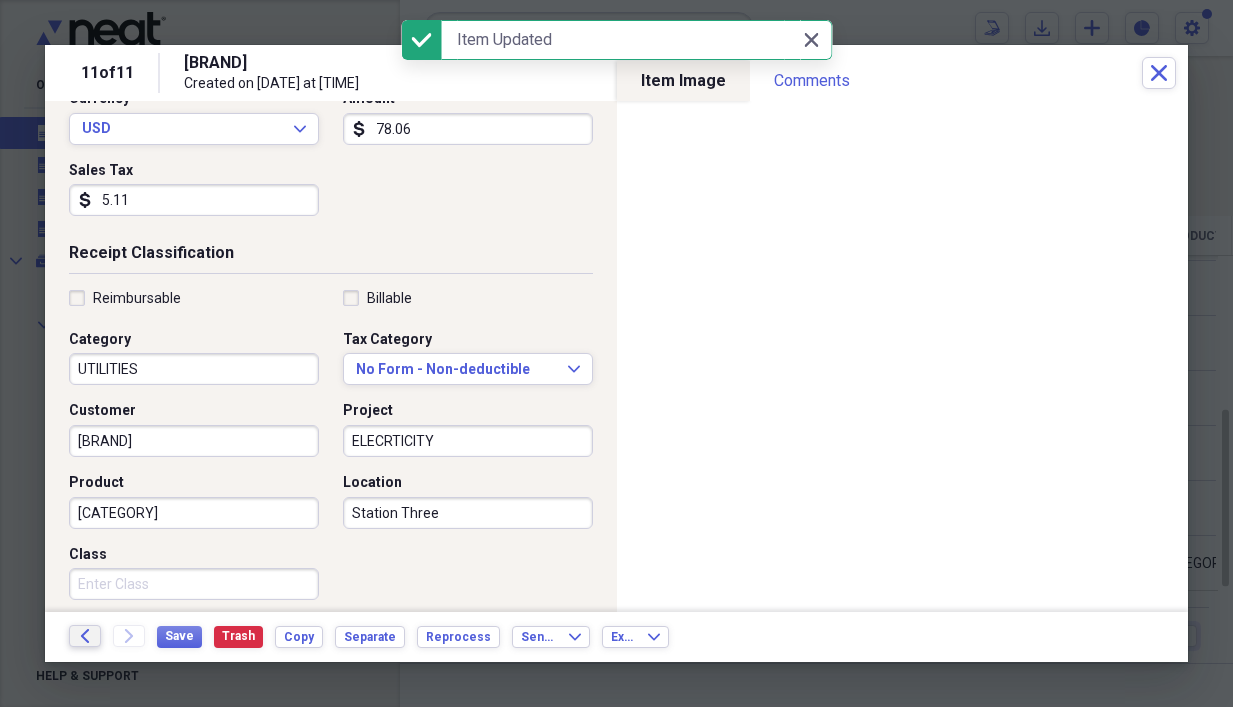 click on "Back" 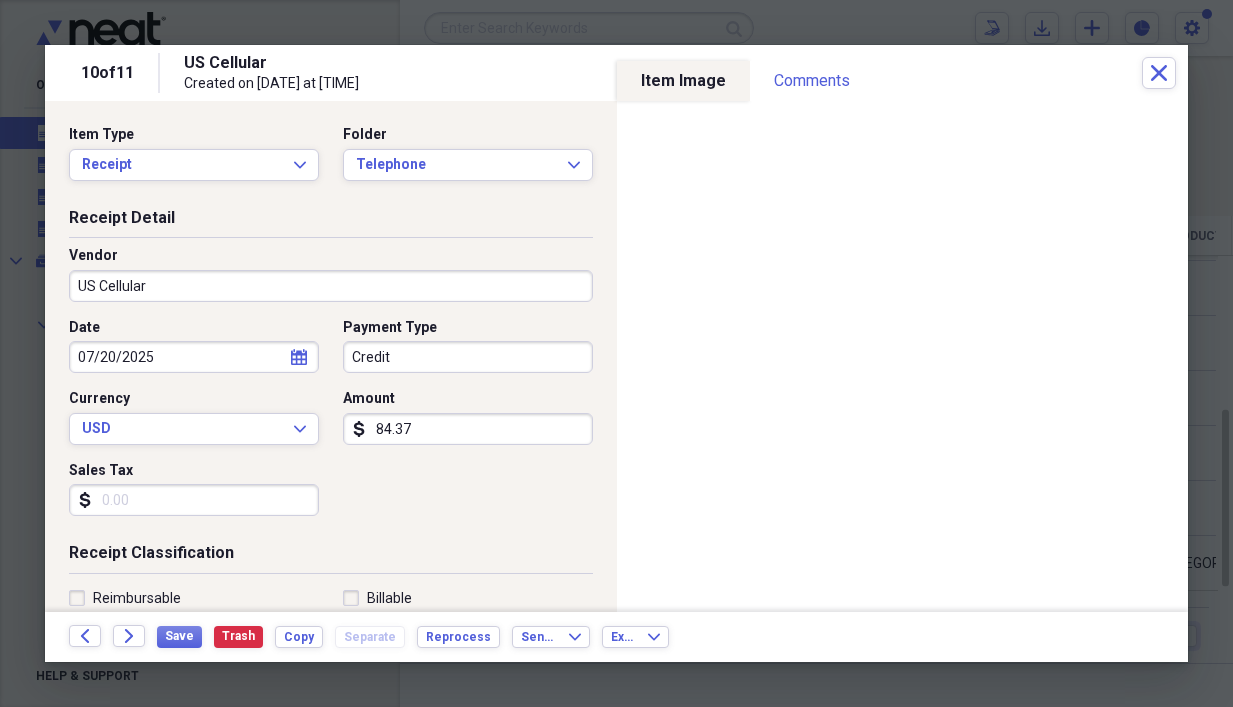 click on "Credit" at bounding box center (468, 357) 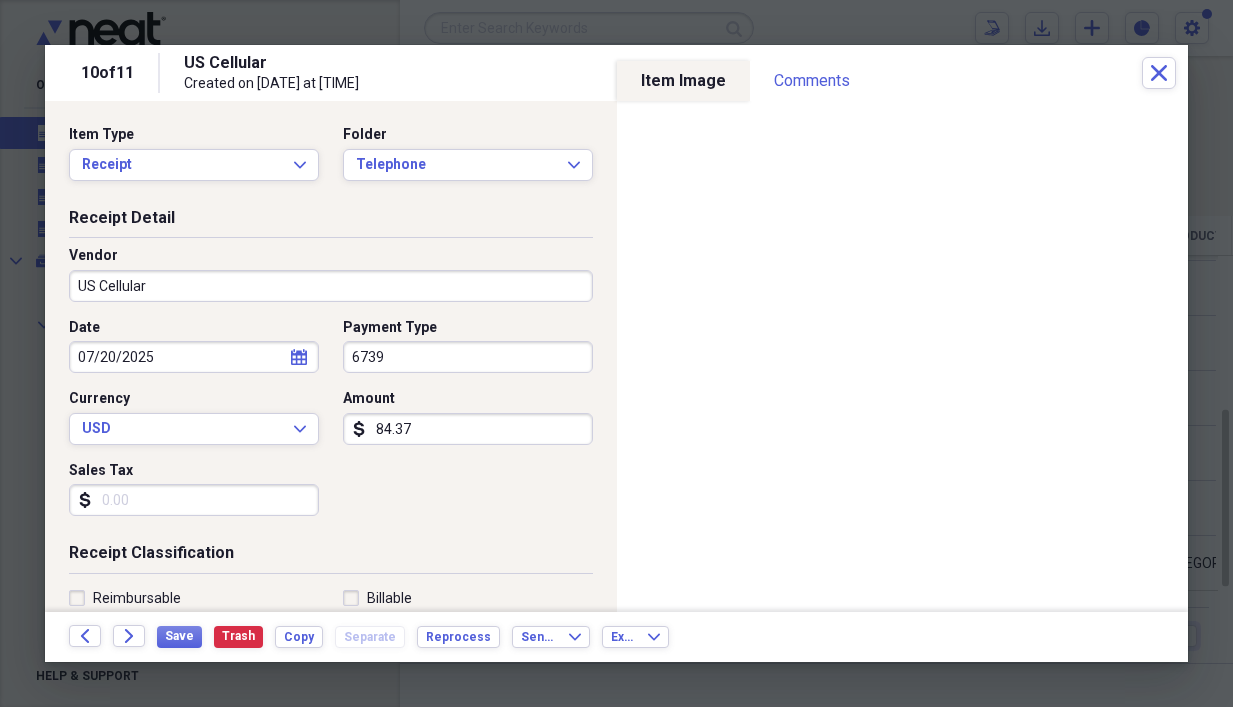 type on "6739" 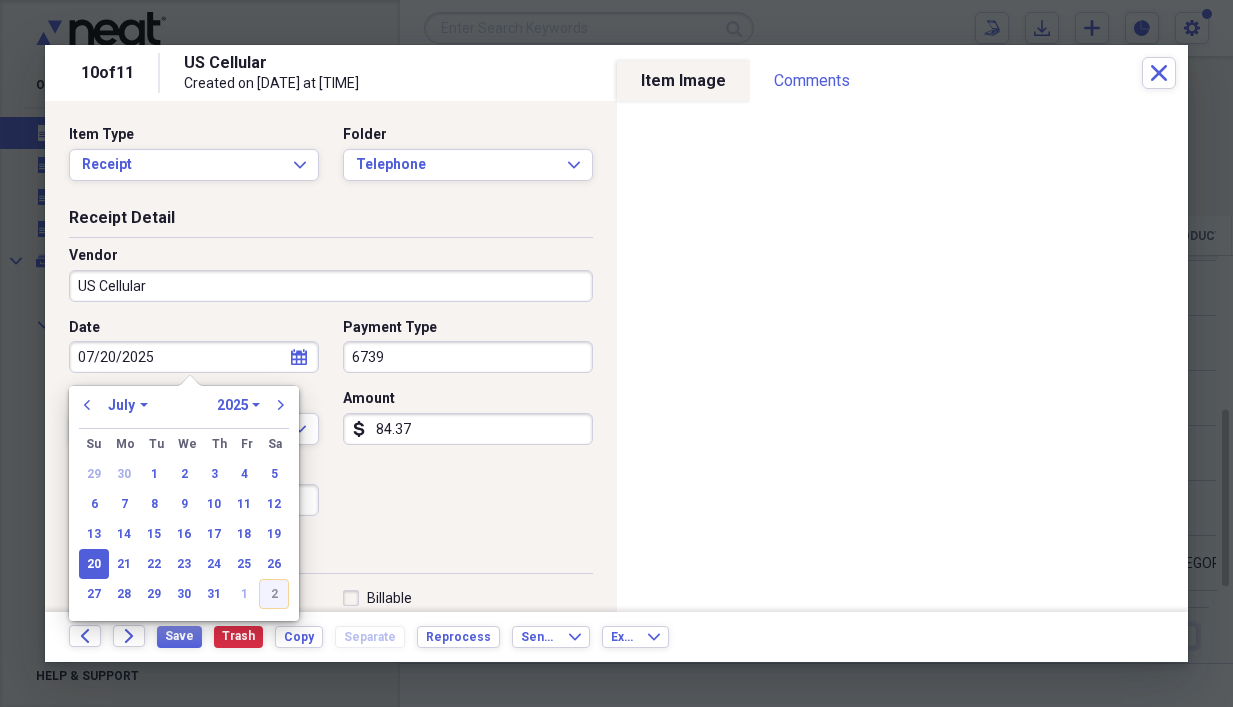click on "2" at bounding box center (274, 594) 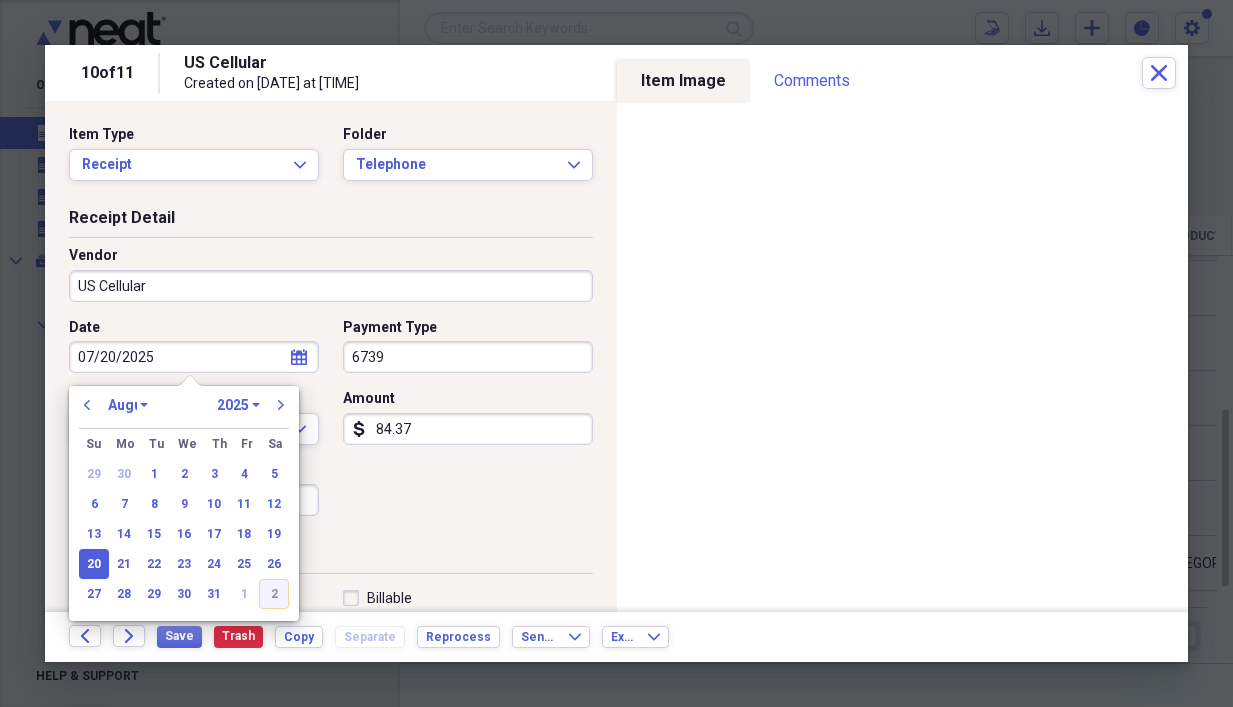 type on "08/02/2025" 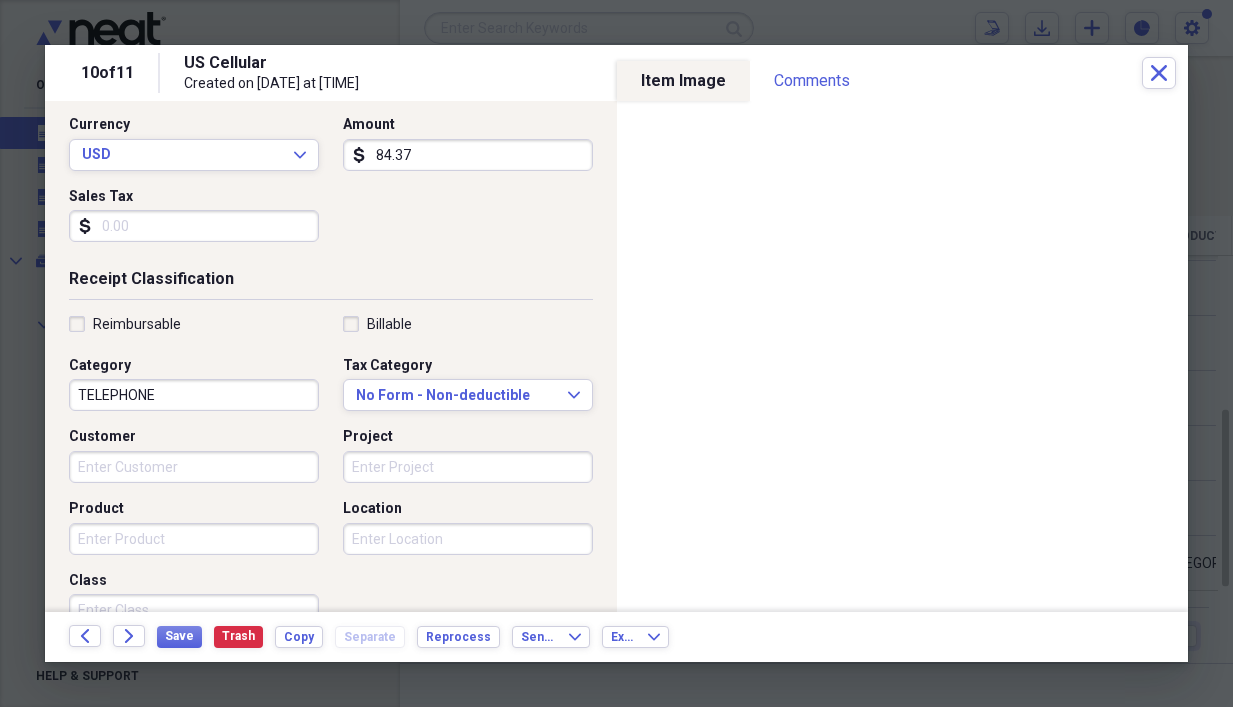 scroll, scrollTop: 300, scrollLeft: 0, axis: vertical 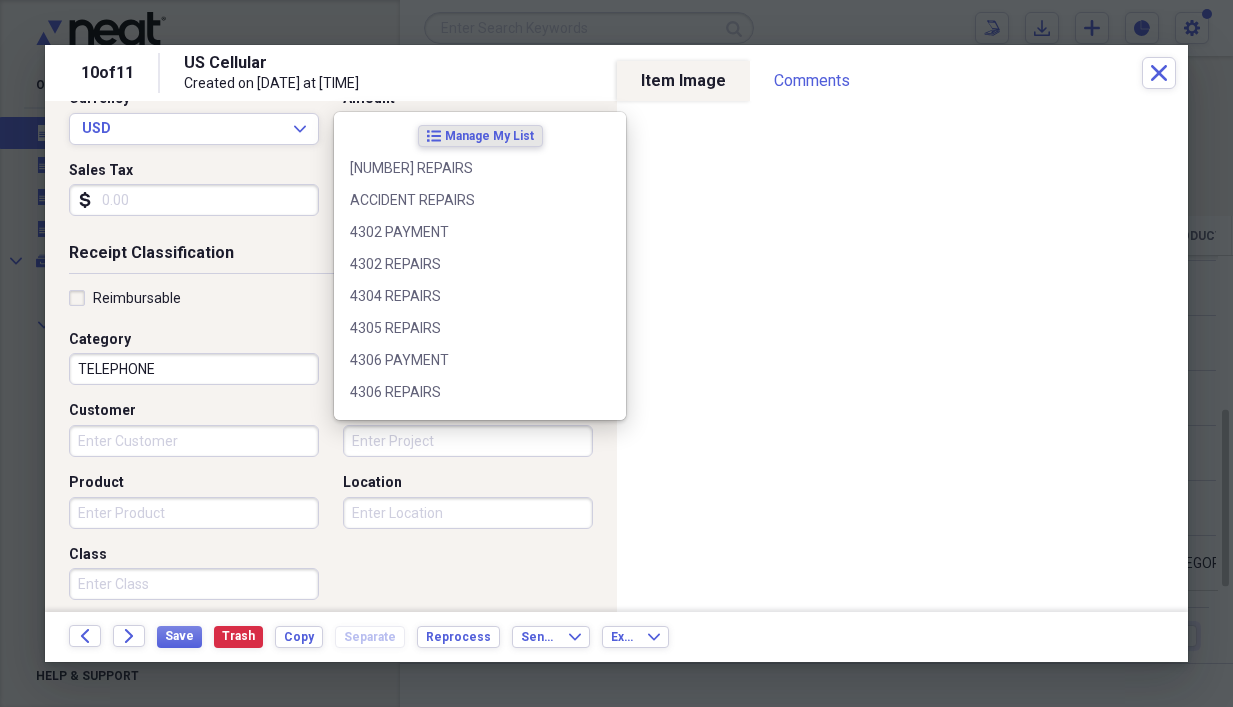 click on "Project" at bounding box center [468, 441] 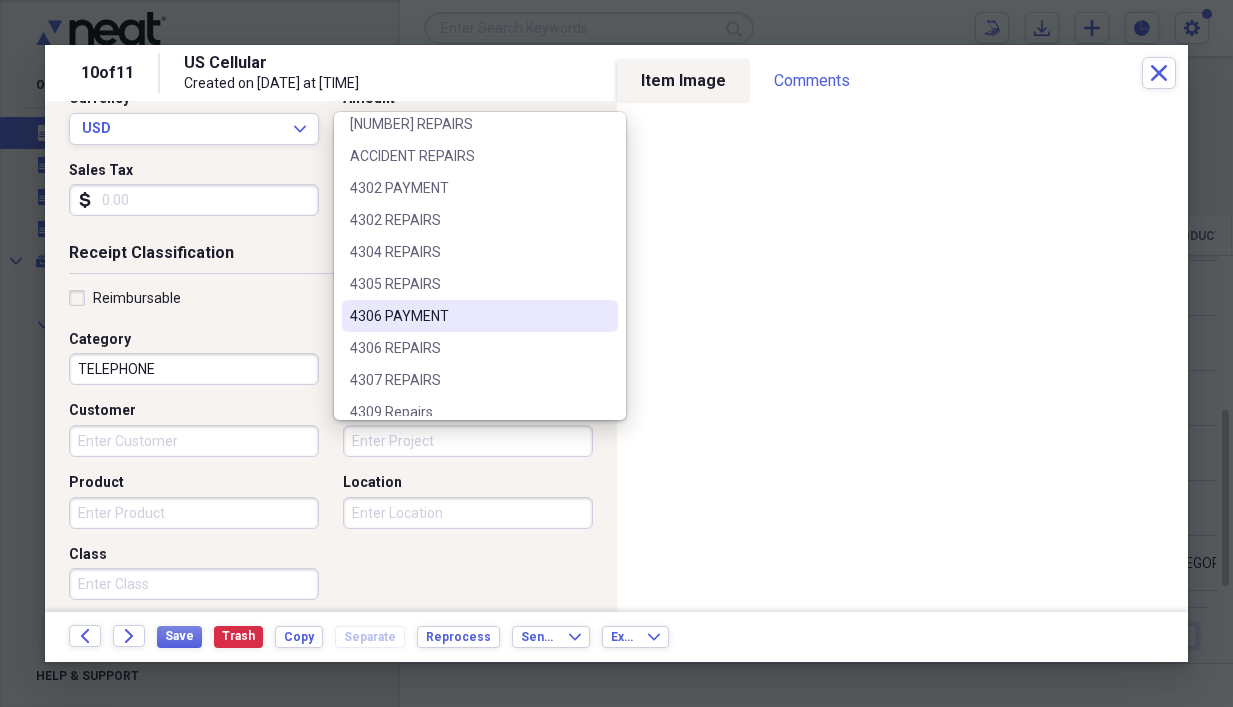 scroll, scrollTop: 0, scrollLeft: 0, axis: both 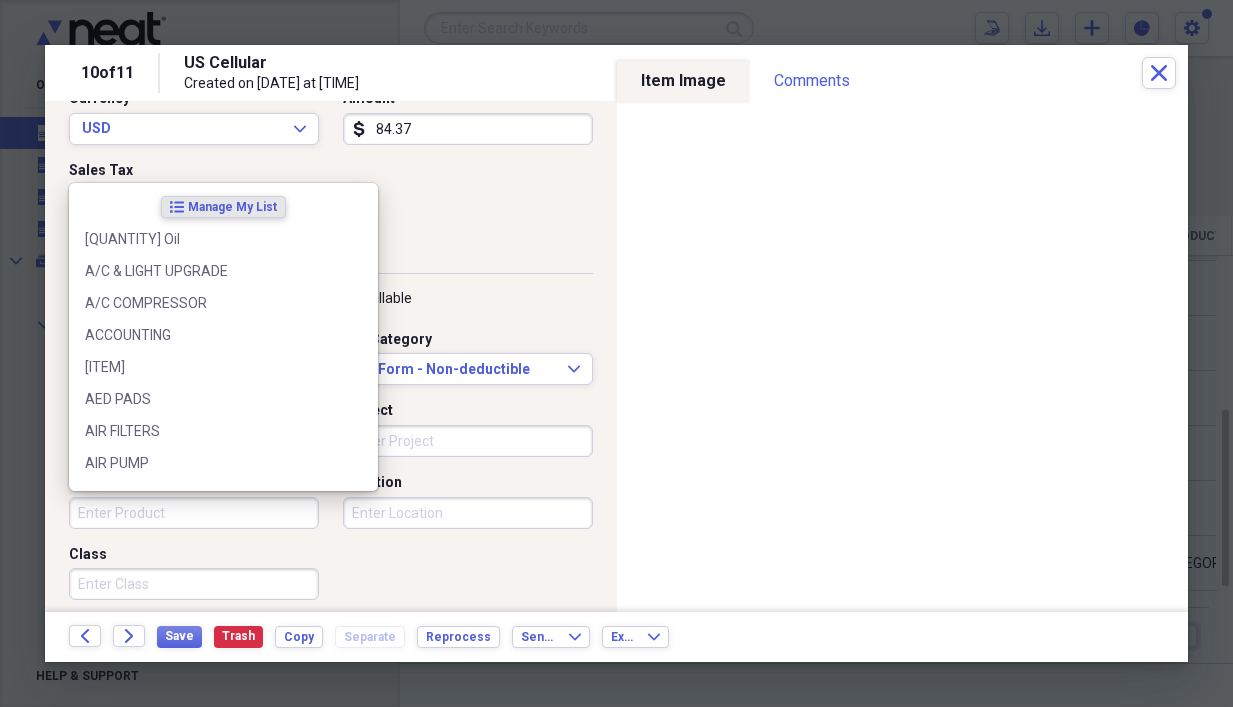click on "Product" at bounding box center [194, 513] 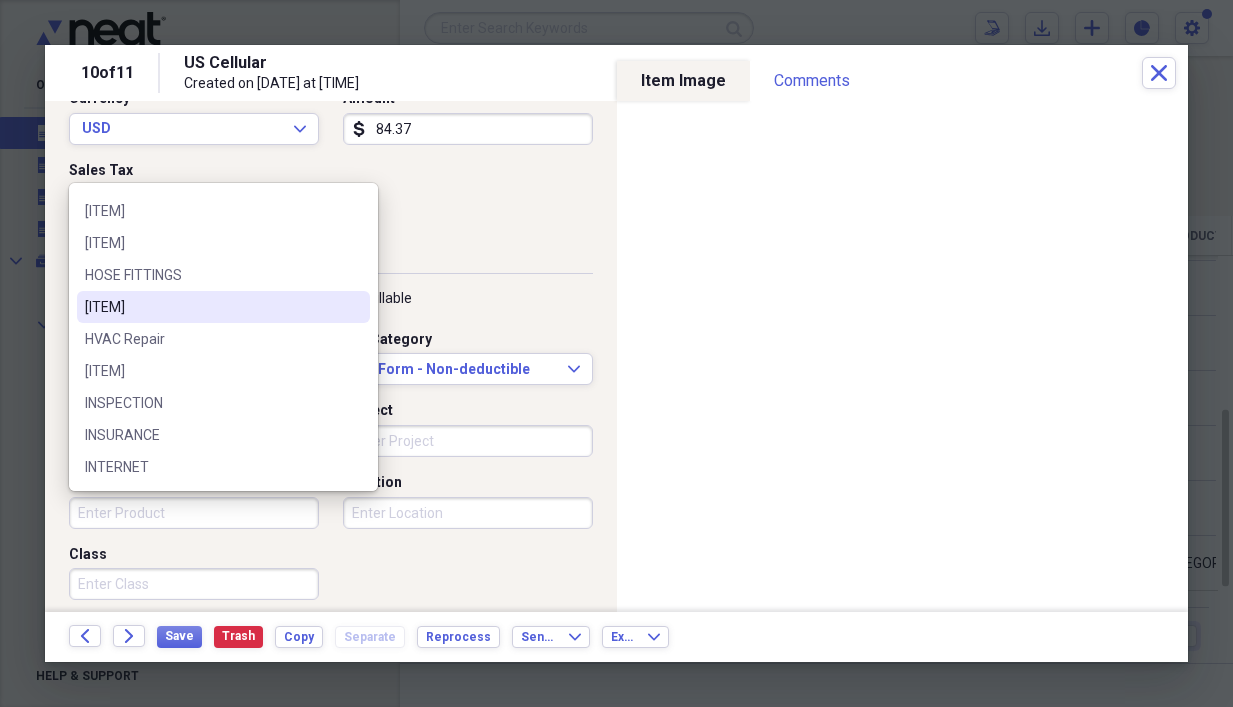 scroll, scrollTop: 2400, scrollLeft: 0, axis: vertical 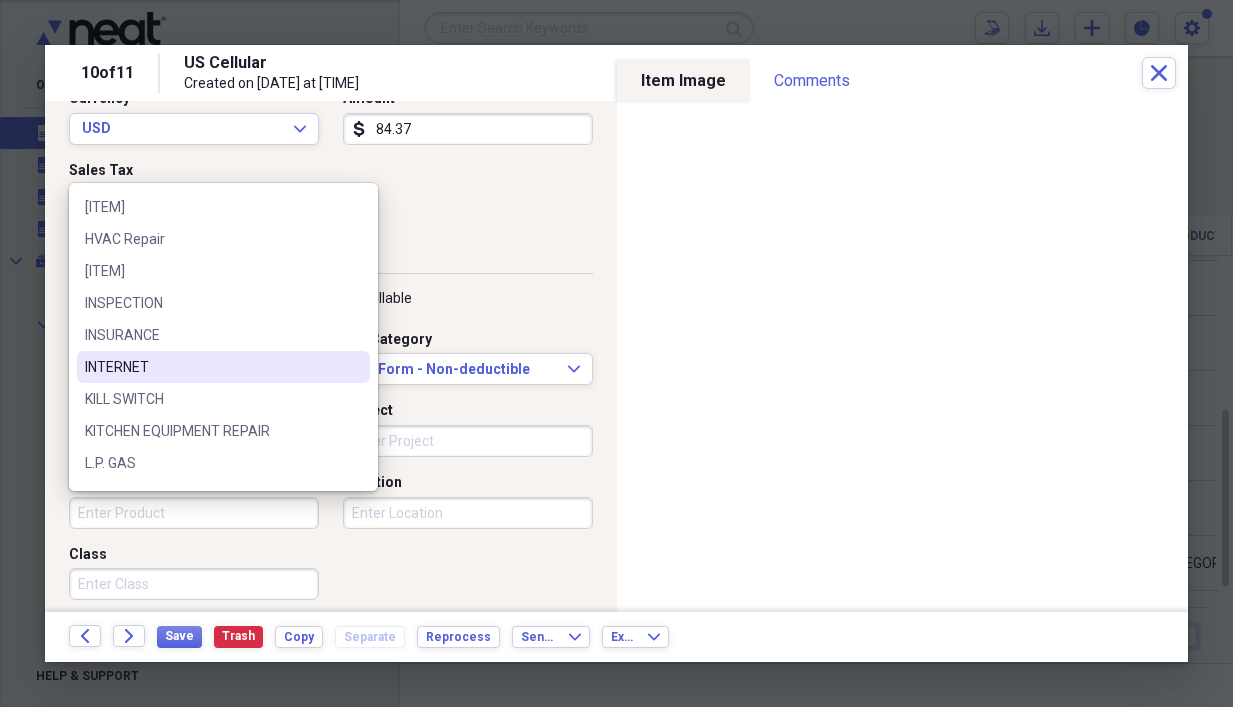 click on "INTERNET" at bounding box center (211, 367) 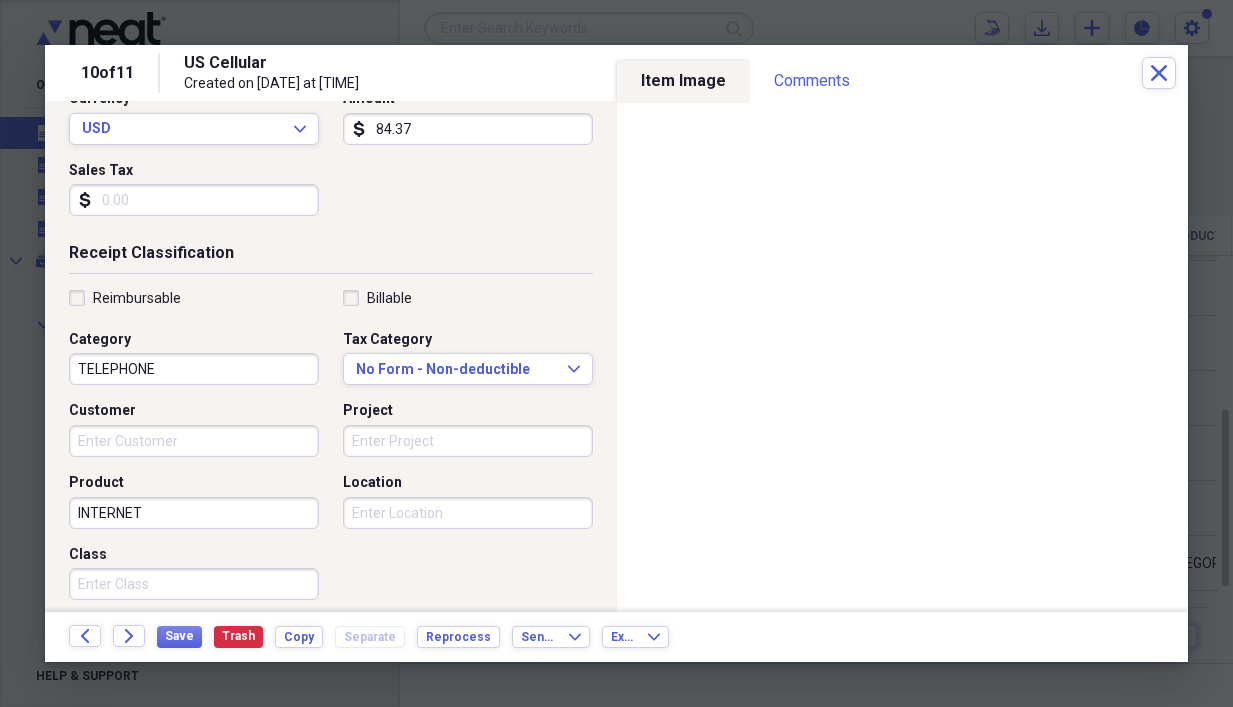 click on "Project" at bounding box center [468, 441] 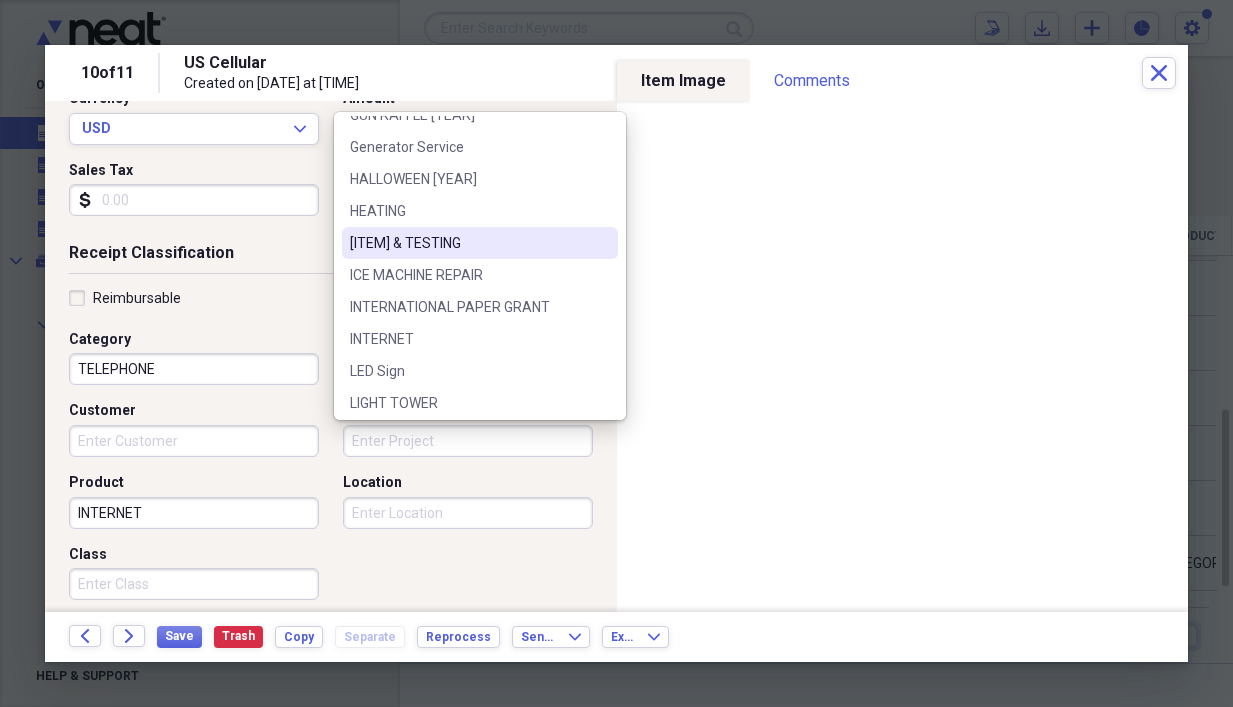 scroll, scrollTop: 1700, scrollLeft: 0, axis: vertical 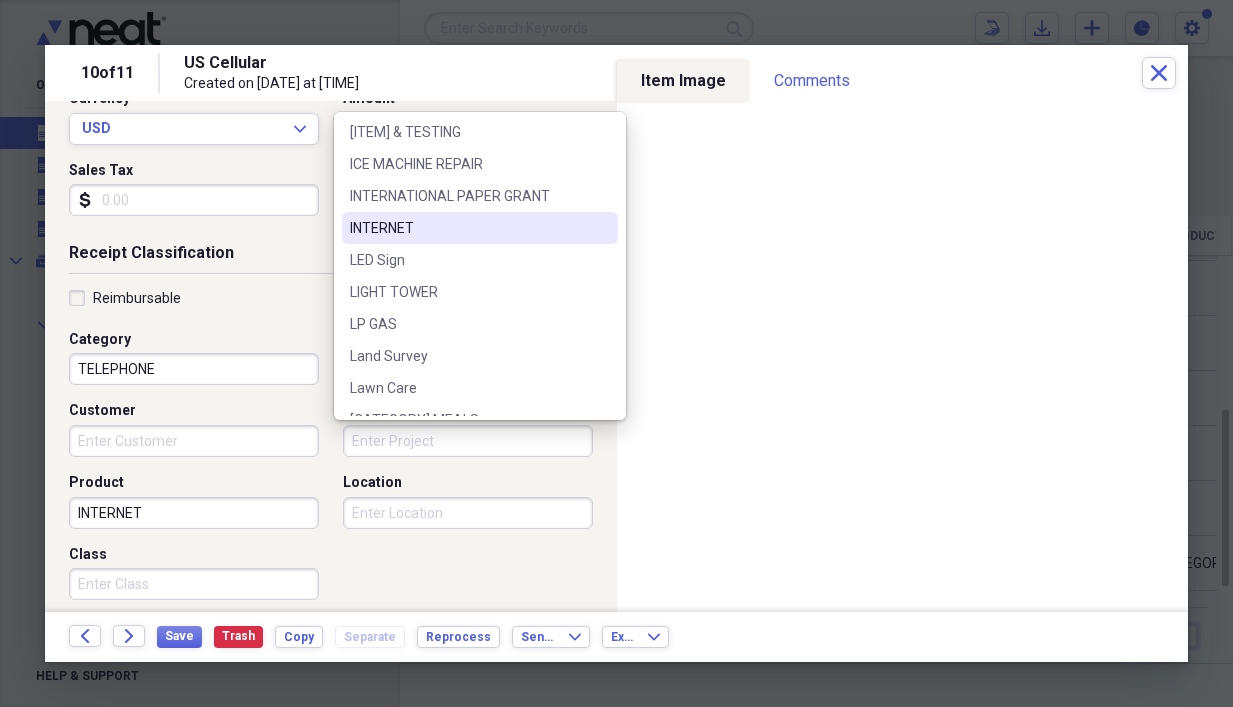 click on "INTERNET" at bounding box center (468, 228) 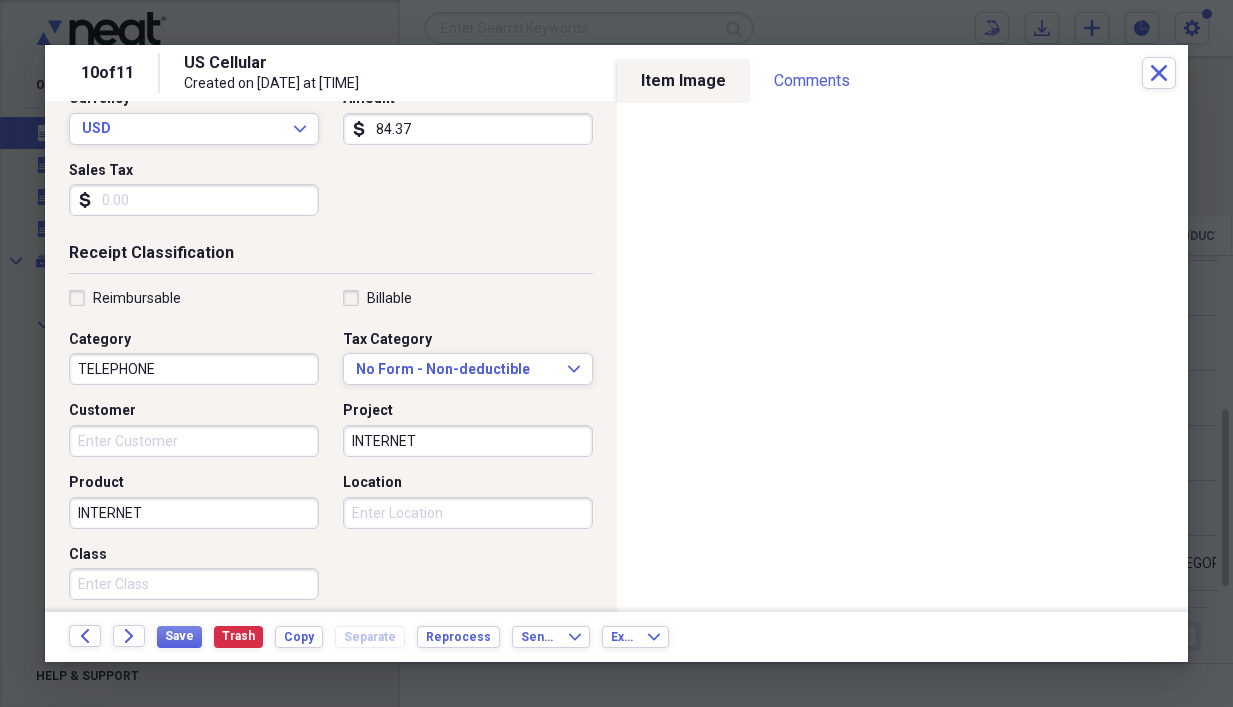 click on "Location" at bounding box center (468, 513) 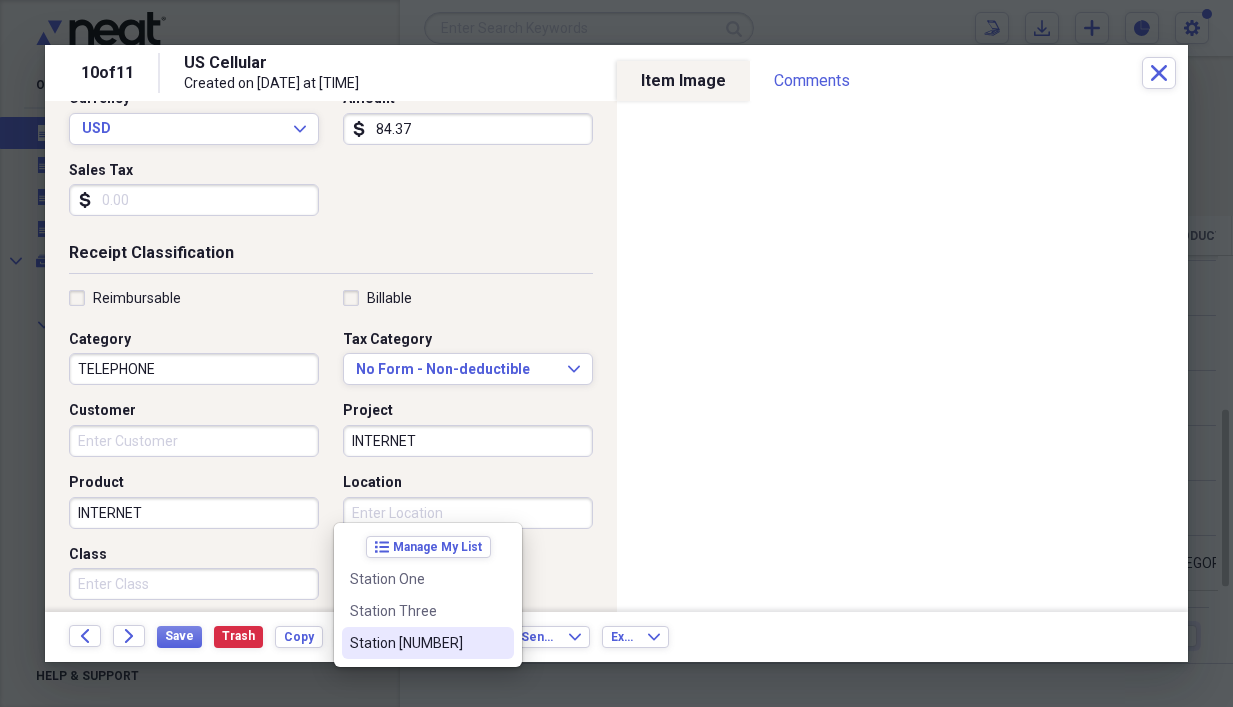 click on "Station [NUMBER]" at bounding box center (416, 643) 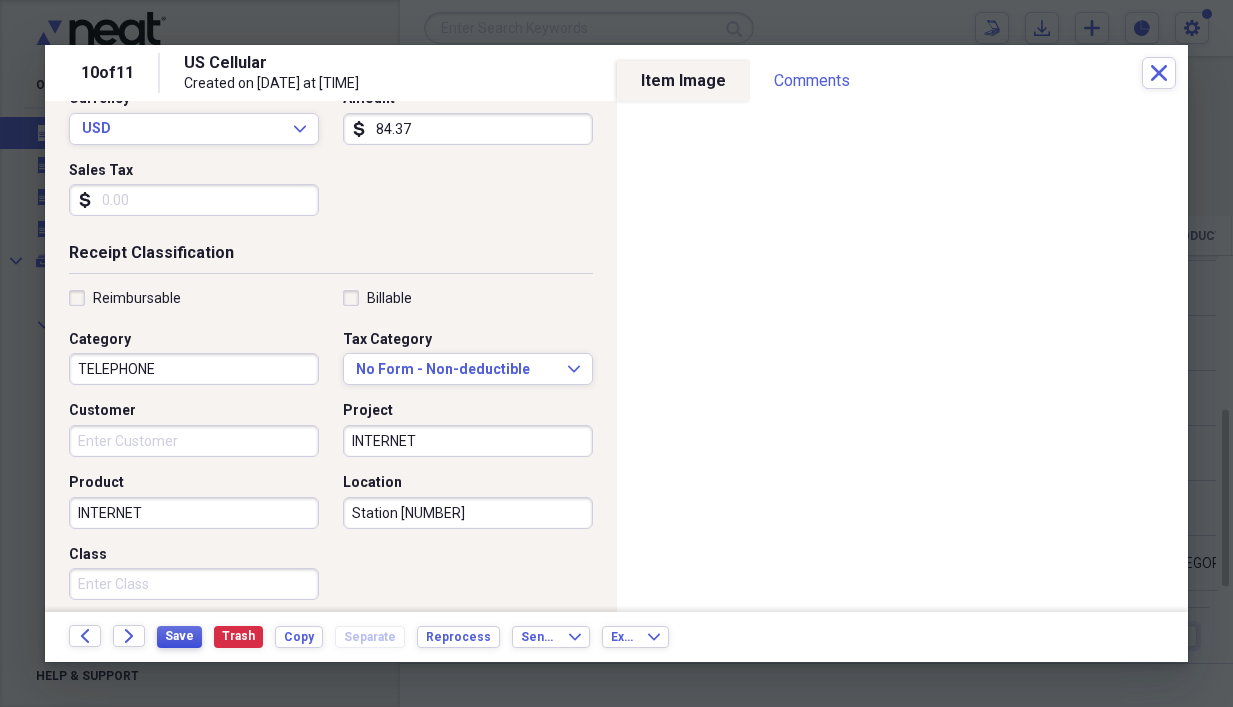 click on "Save" at bounding box center (179, 636) 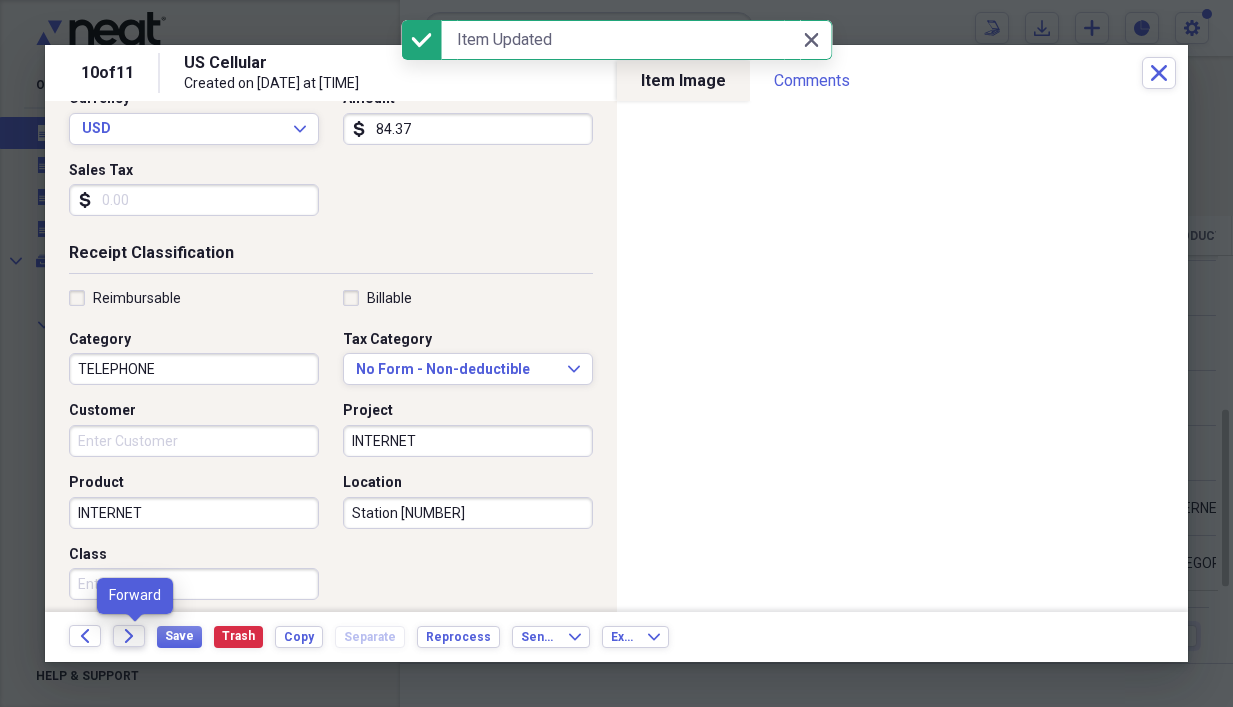 click on "Forward" 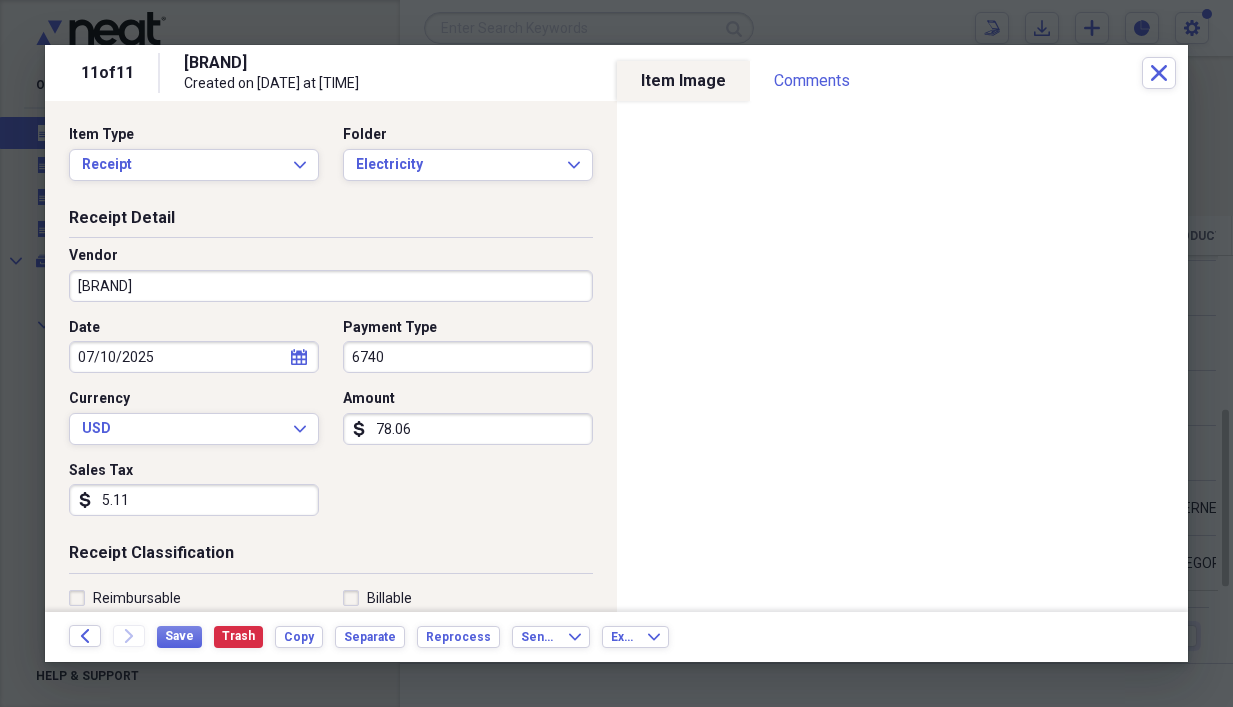 click 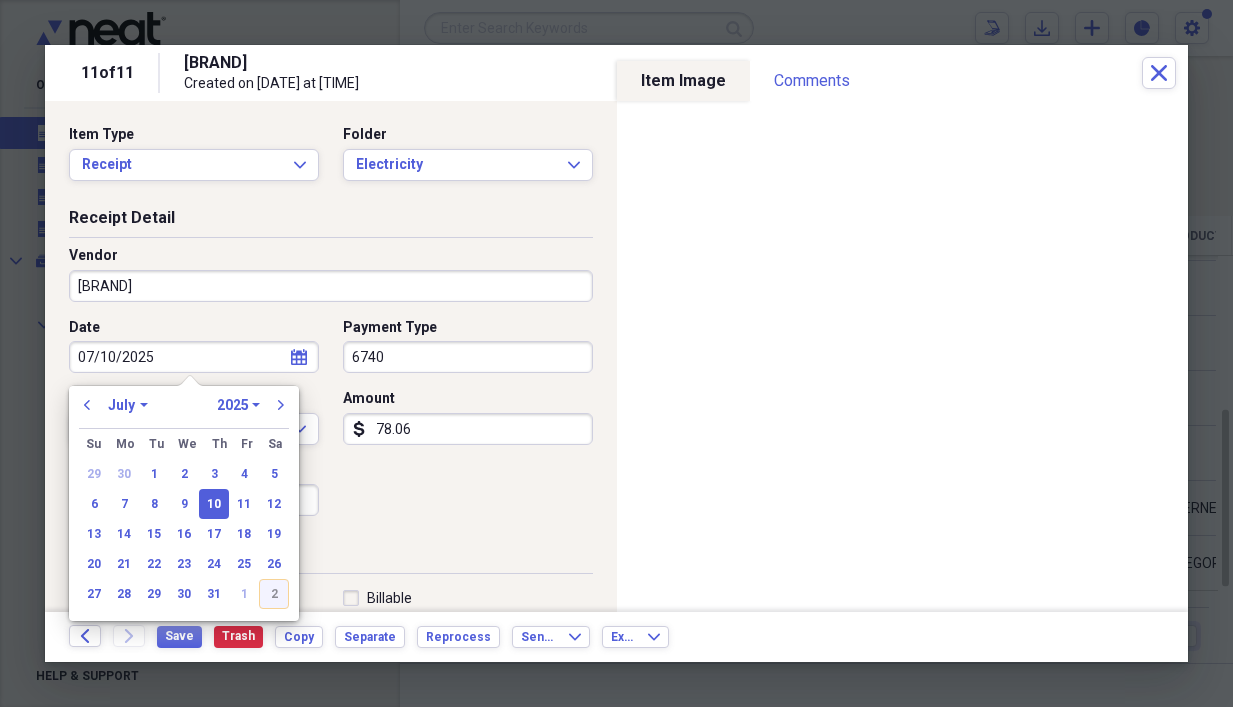 click on "2" at bounding box center [274, 594] 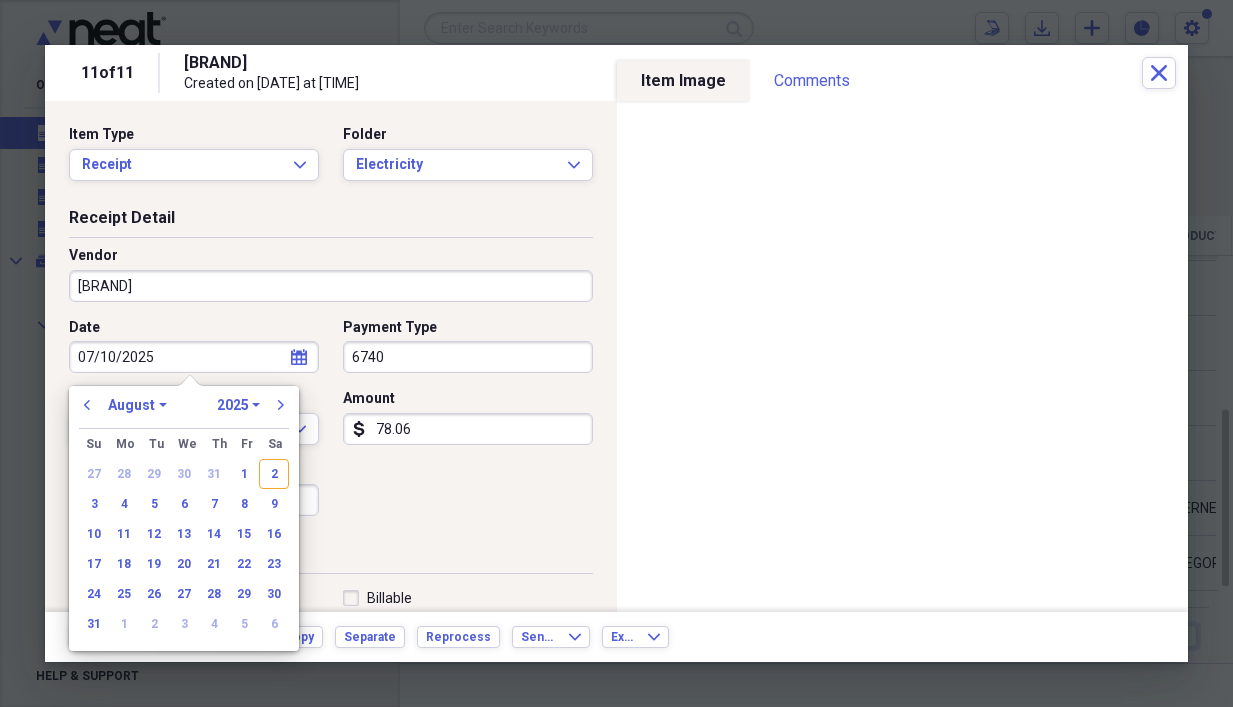 type on "08/02/2025" 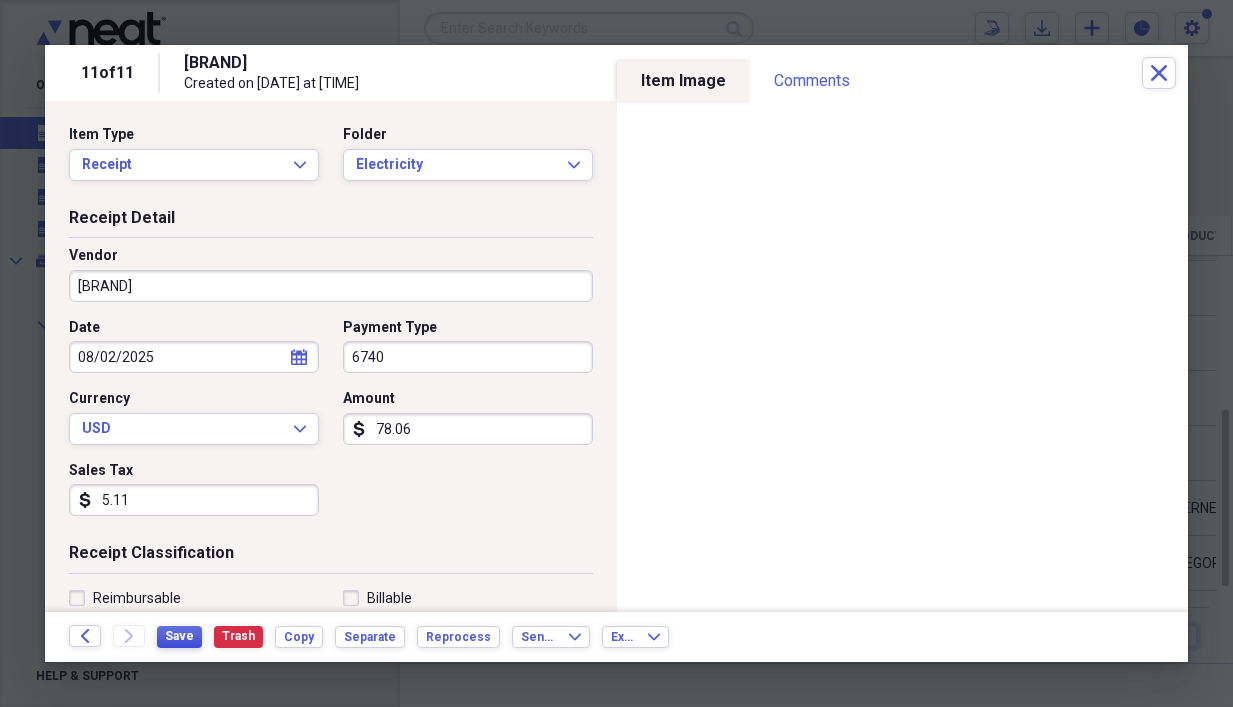 click on "Save" at bounding box center (179, 636) 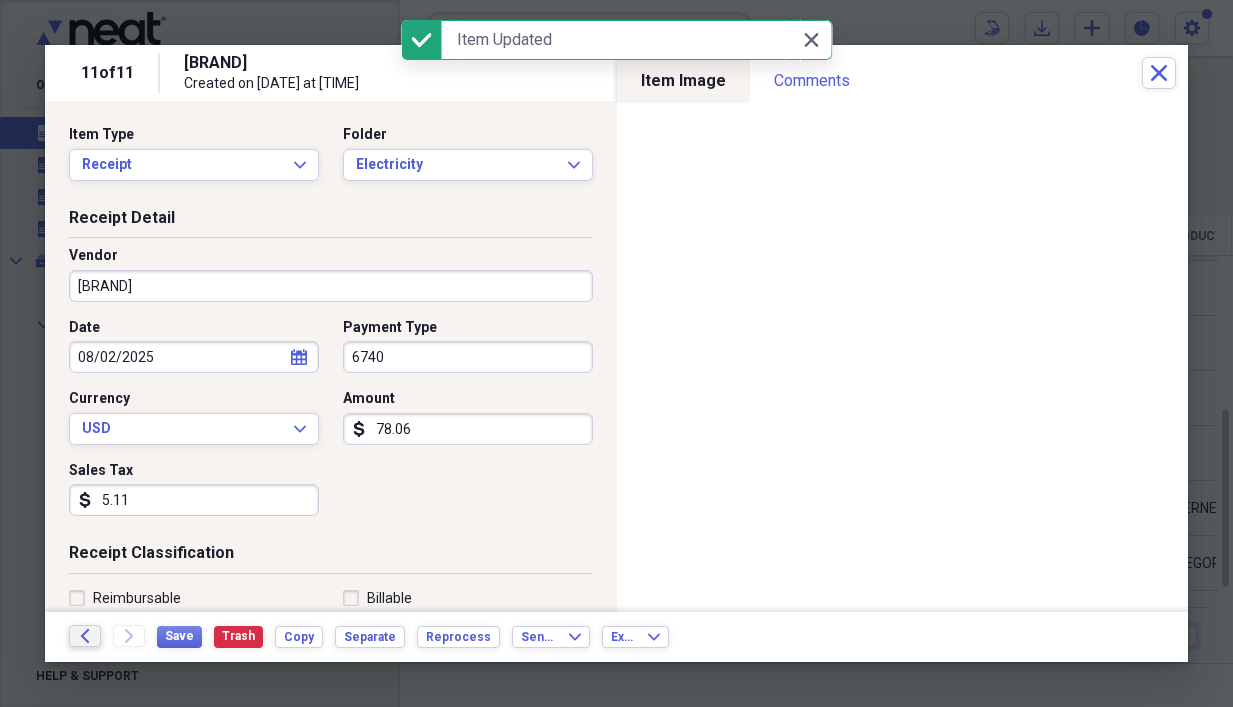 click on "Back" 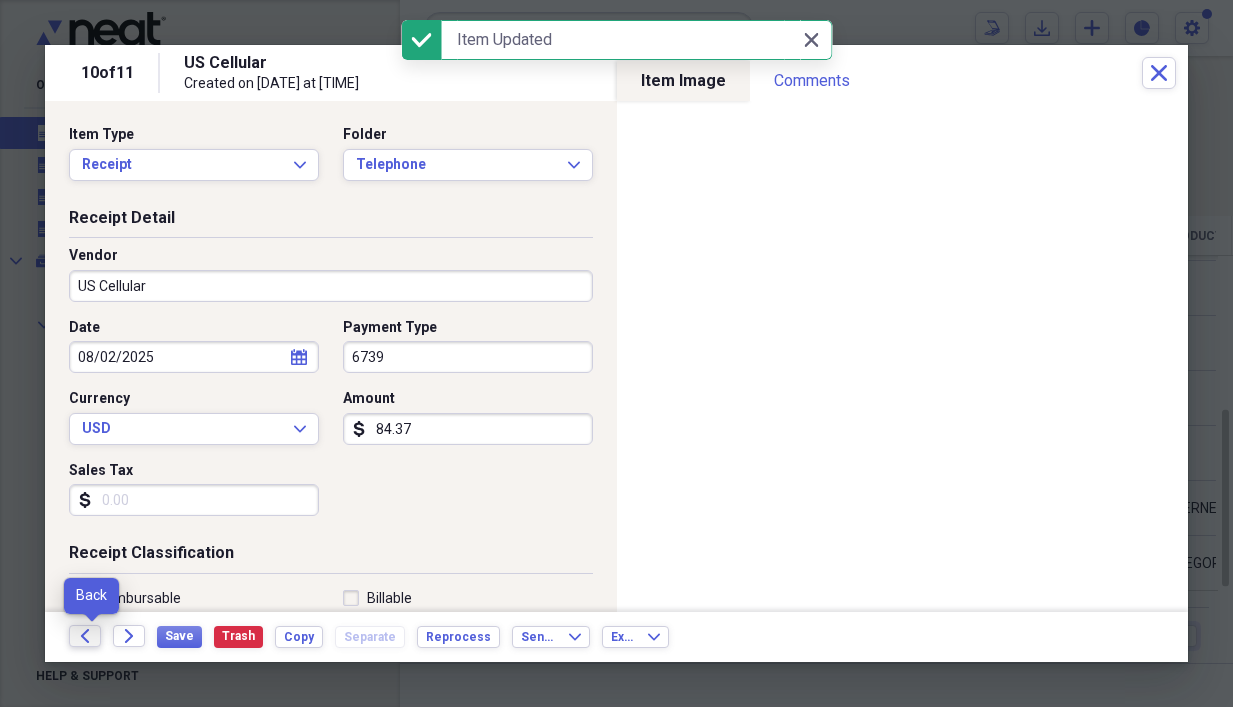 click on "Back" 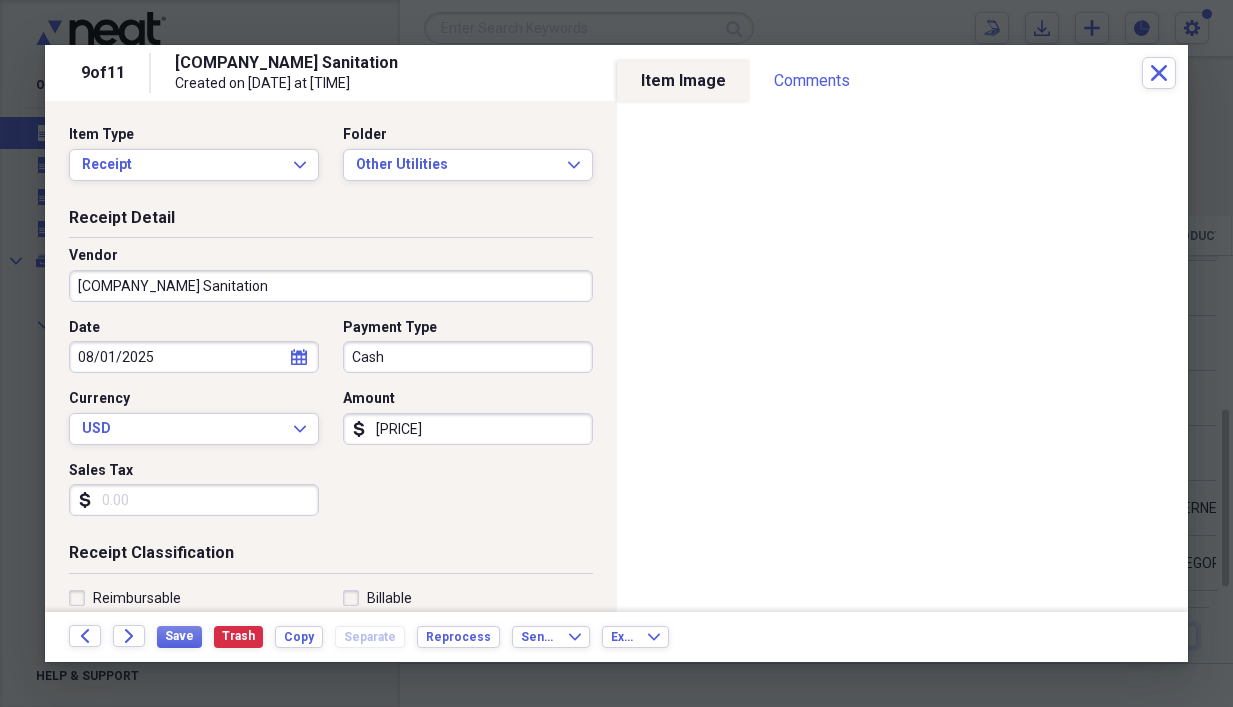 click on "calendar Calendar" at bounding box center (299, 357) 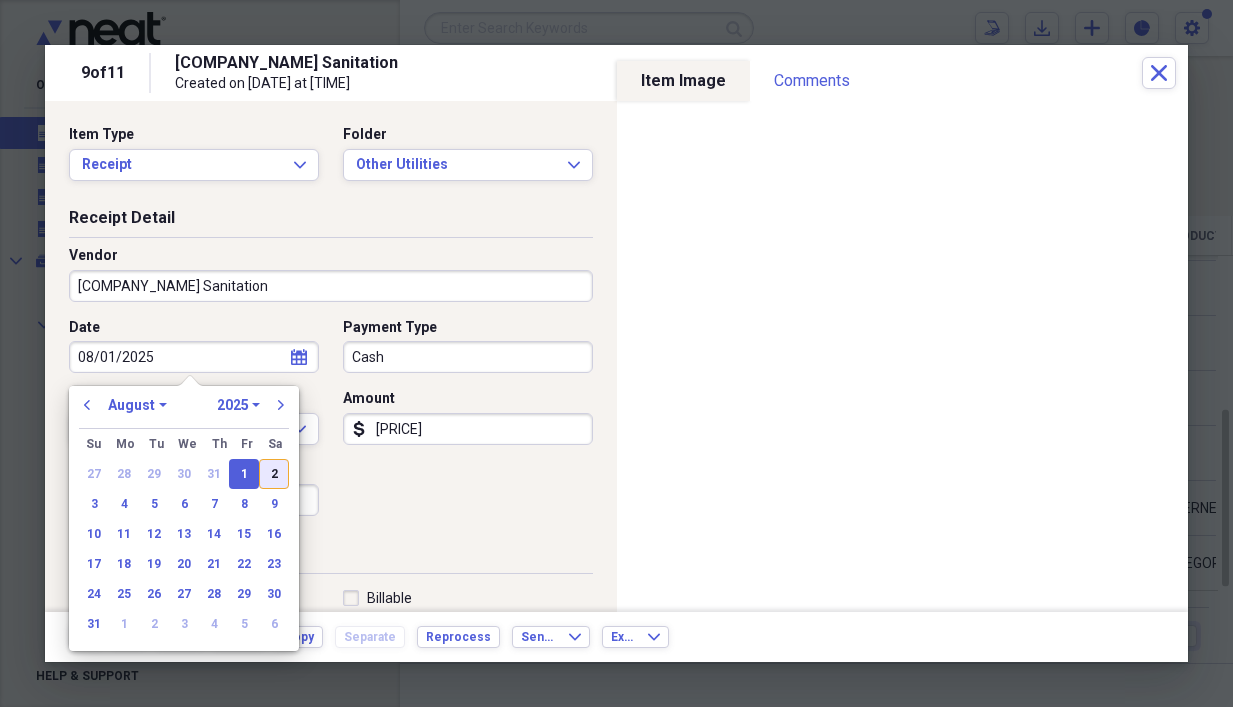 click on "2" at bounding box center (274, 474) 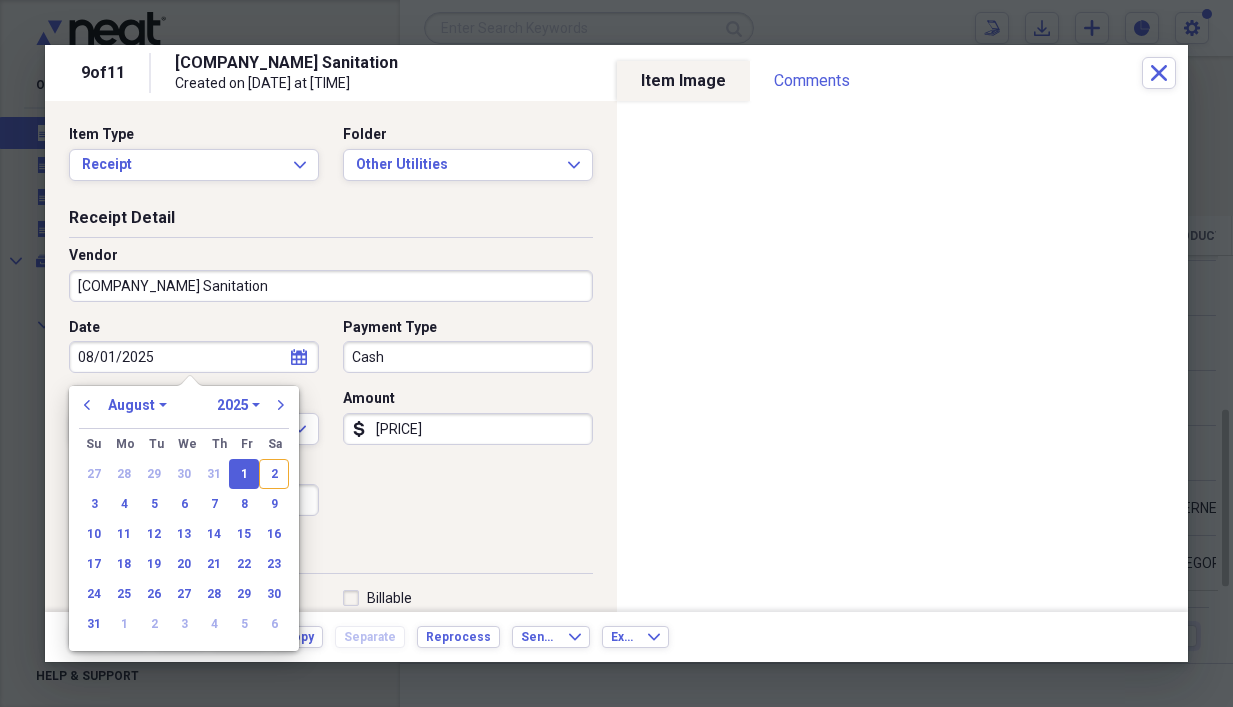 type on "08/02/2025" 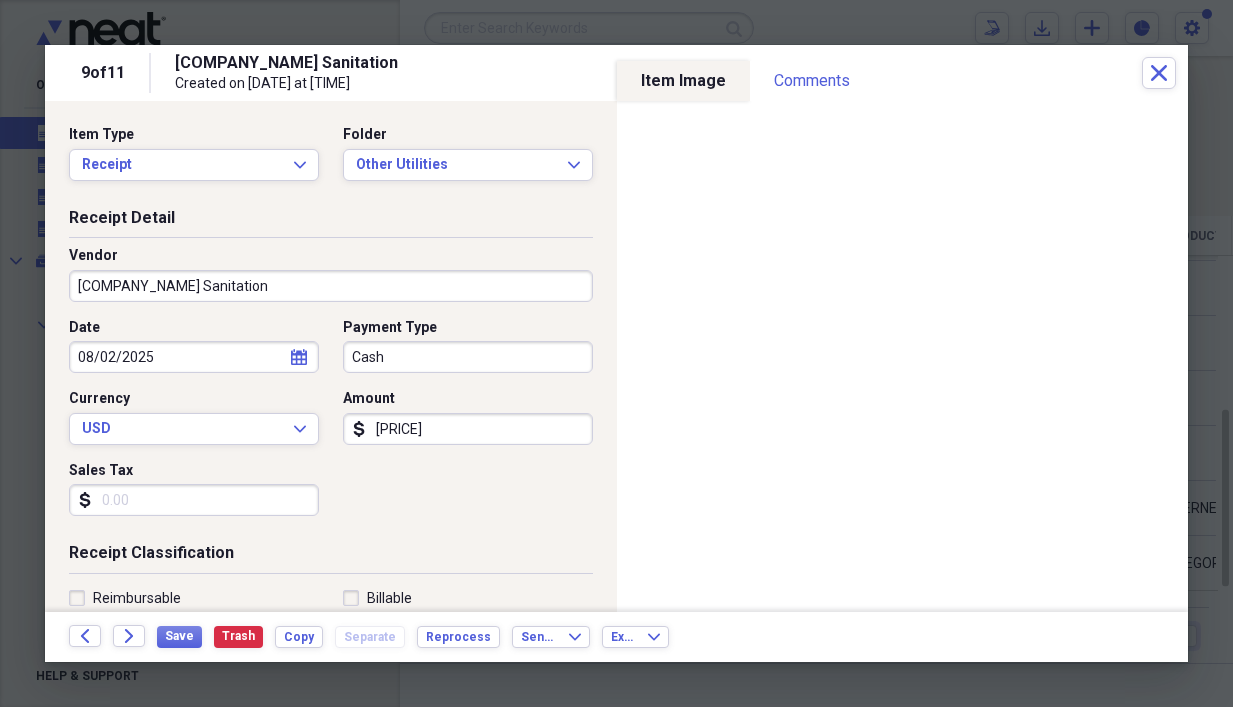 click on "Cash" at bounding box center (468, 357) 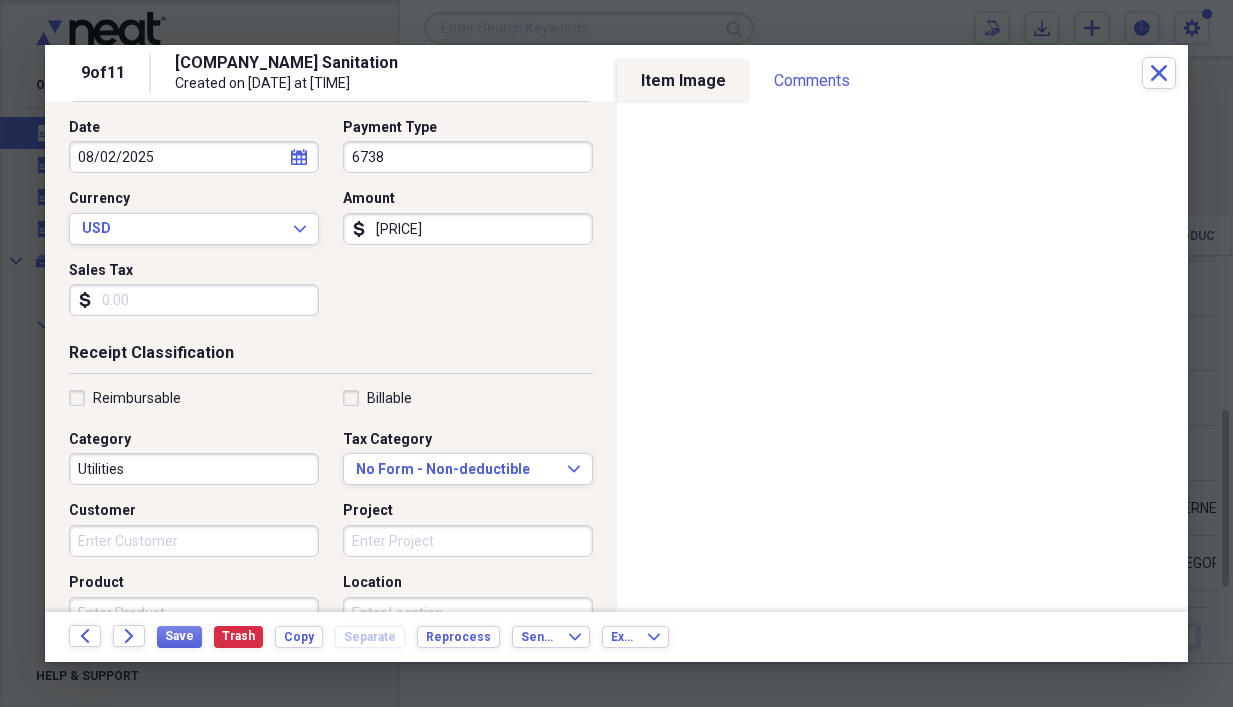scroll, scrollTop: 300, scrollLeft: 0, axis: vertical 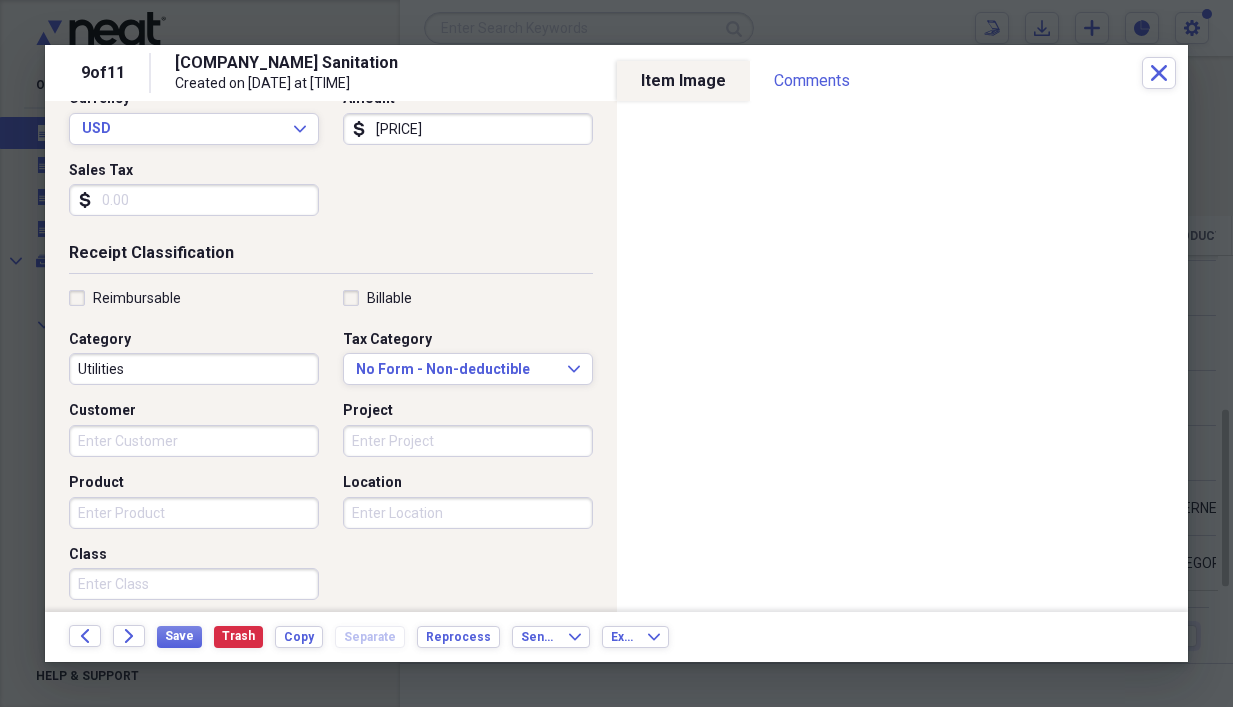 type on "6738" 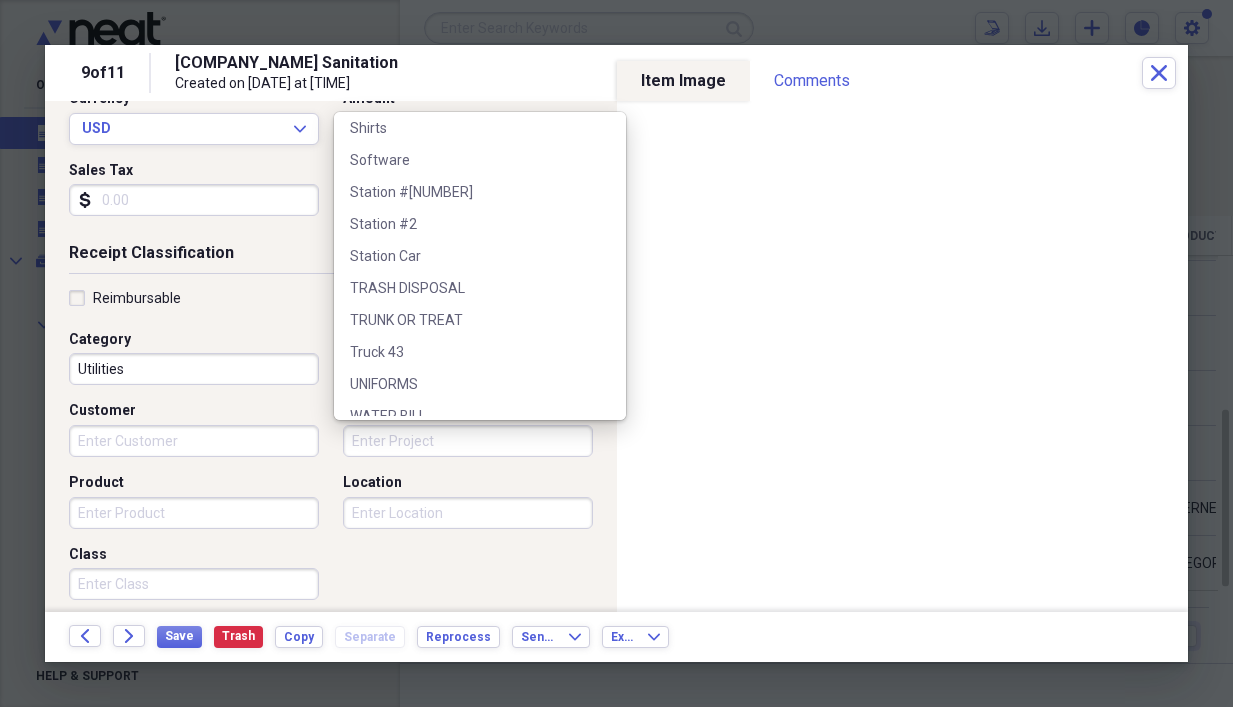 scroll, scrollTop: 2852, scrollLeft: 0, axis: vertical 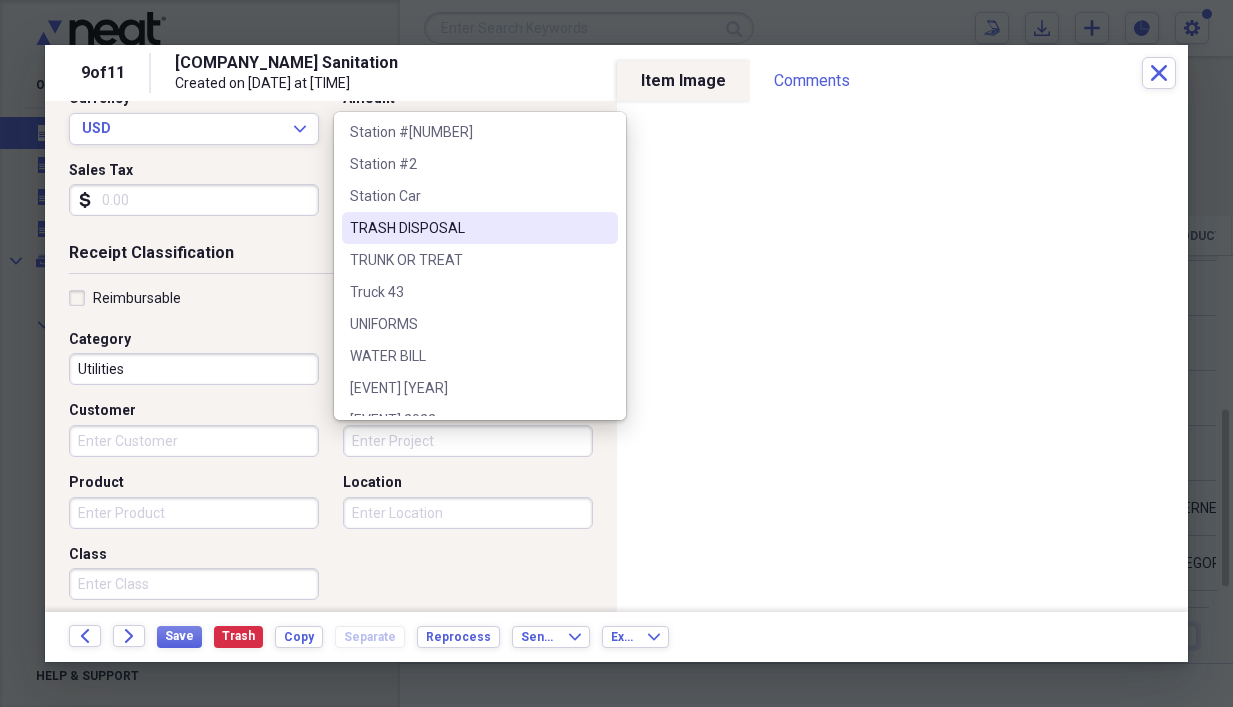 click on "TRASH DISPOSAL" at bounding box center [468, 228] 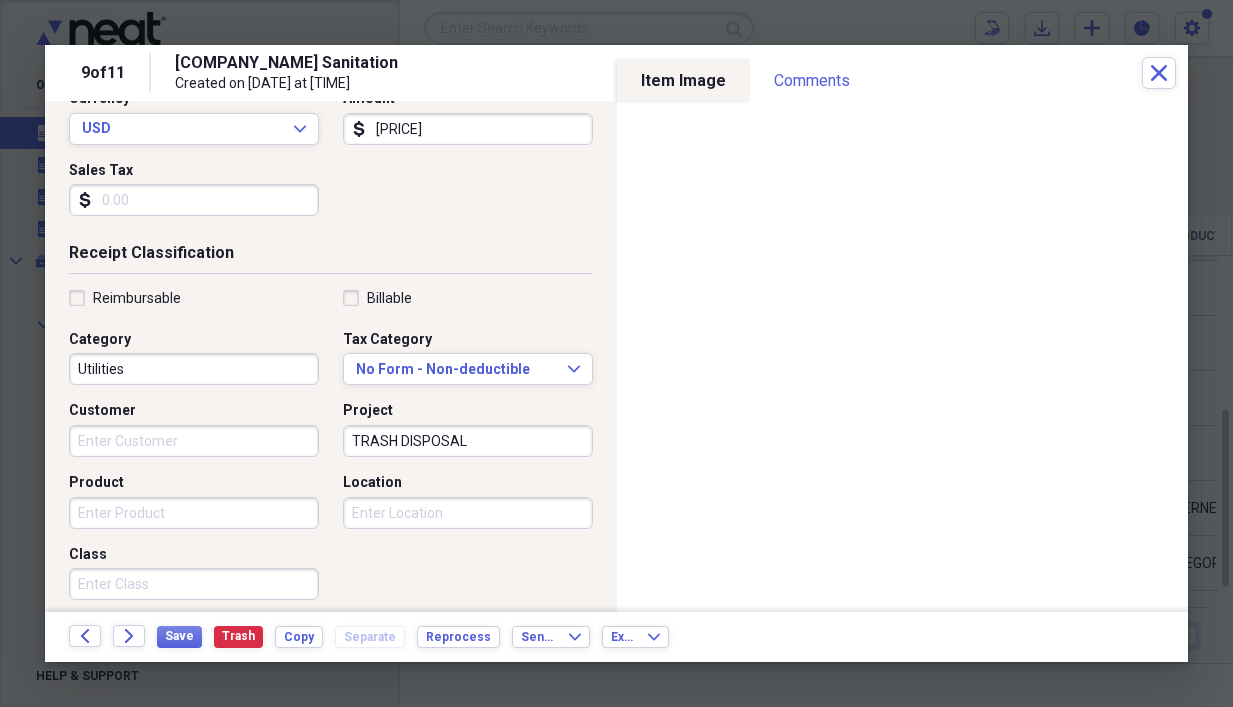 click on "Product" at bounding box center (194, 513) 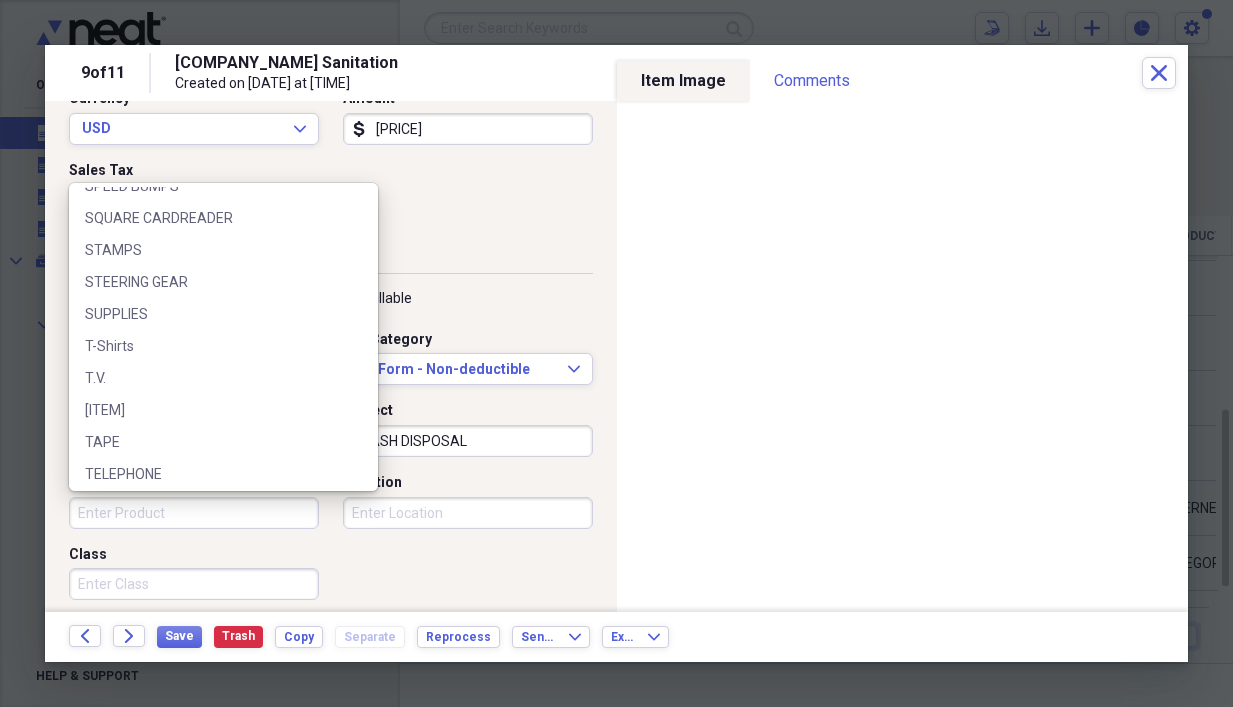 scroll, scrollTop: 3871, scrollLeft: 0, axis: vertical 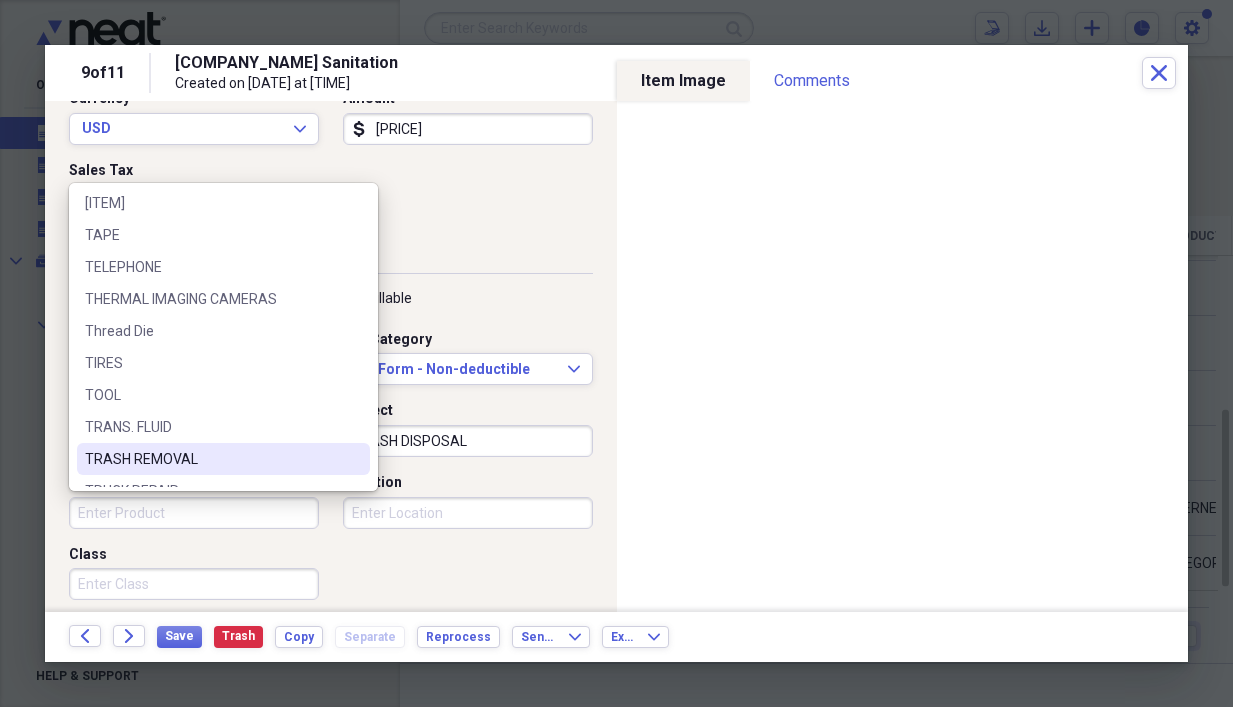 click on "TRASH REMOVAL" at bounding box center [211, 459] 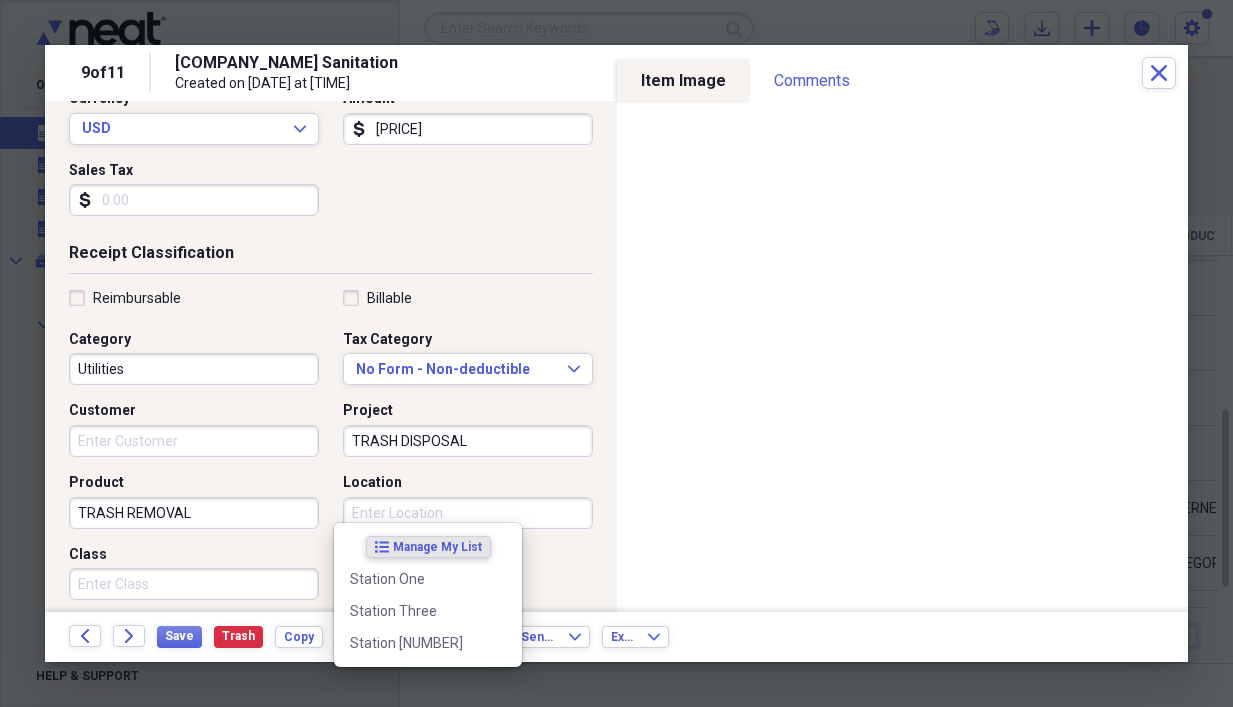 click on "Location" at bounding box center (468, 513) 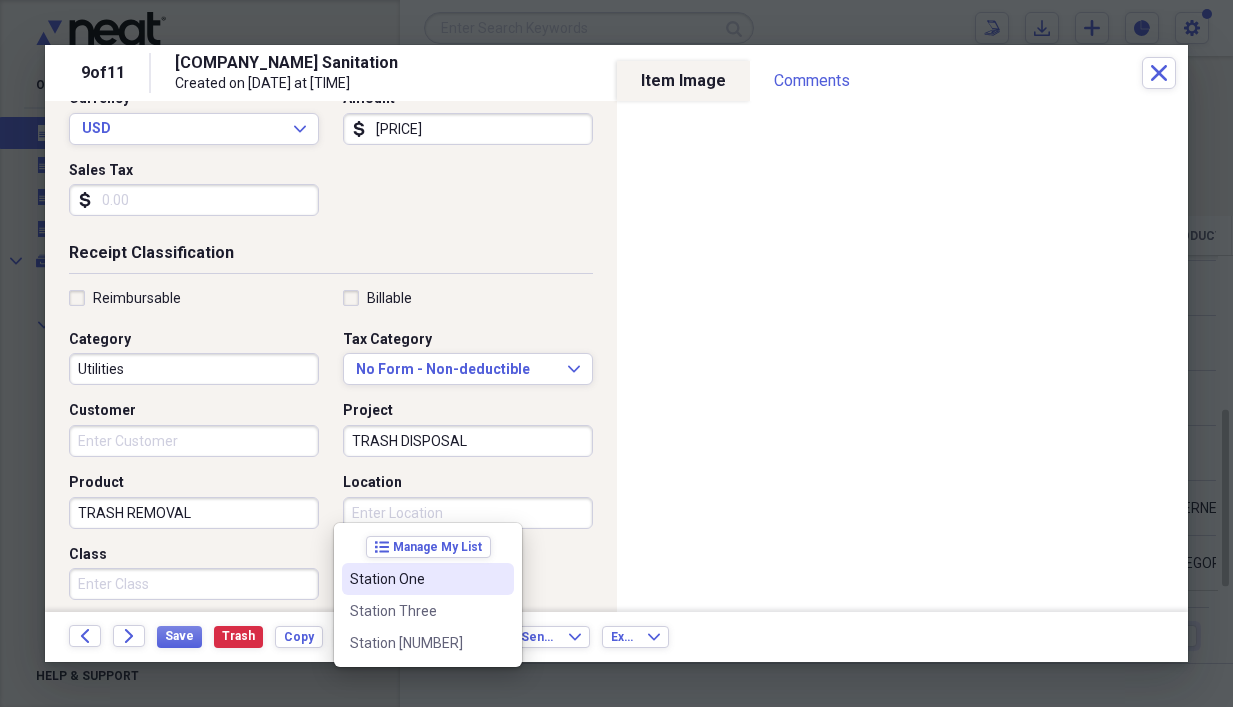 click on "Station One" at bounding box center (416, 579) 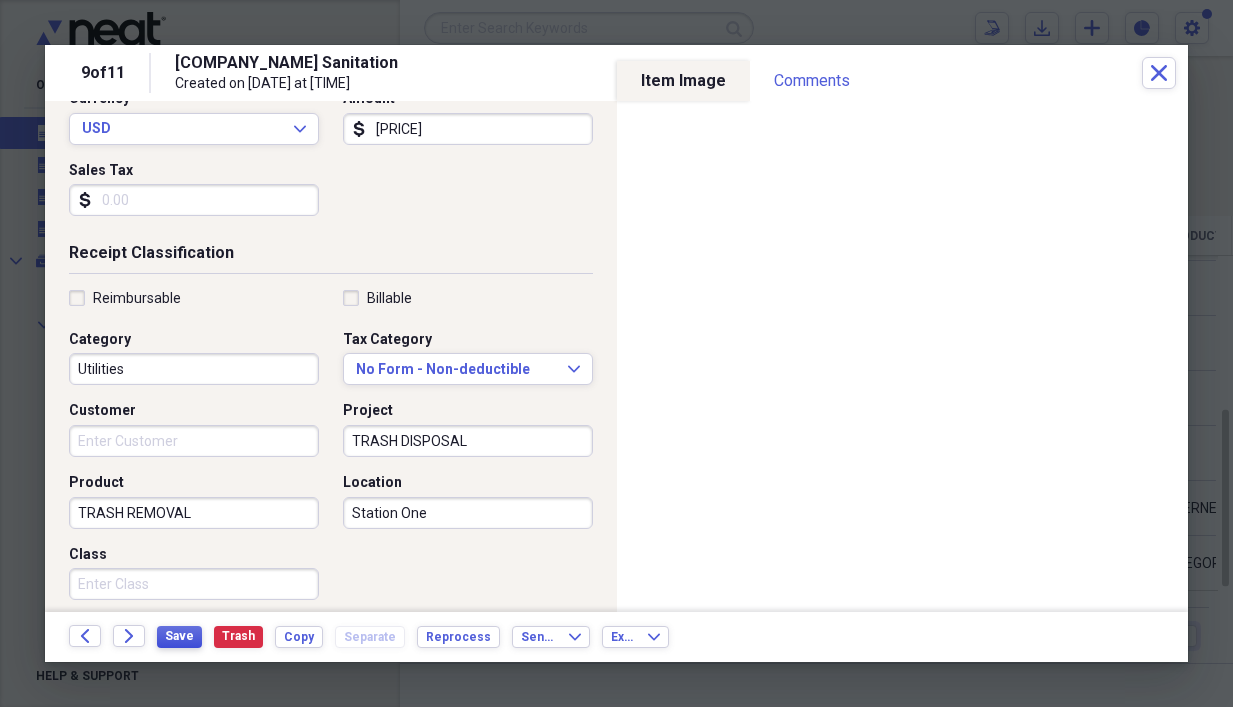 click on "Save" at bounding box center [179, 636] 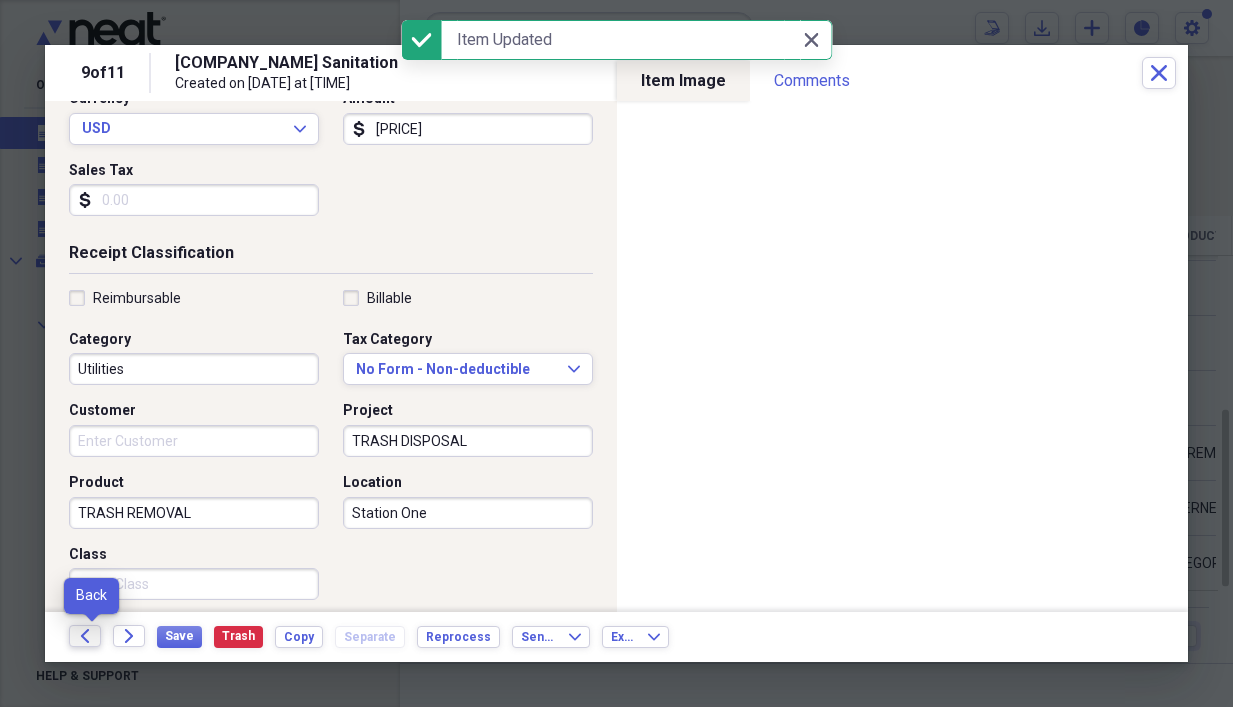 click on "Back" at bounding box center (85, 636) 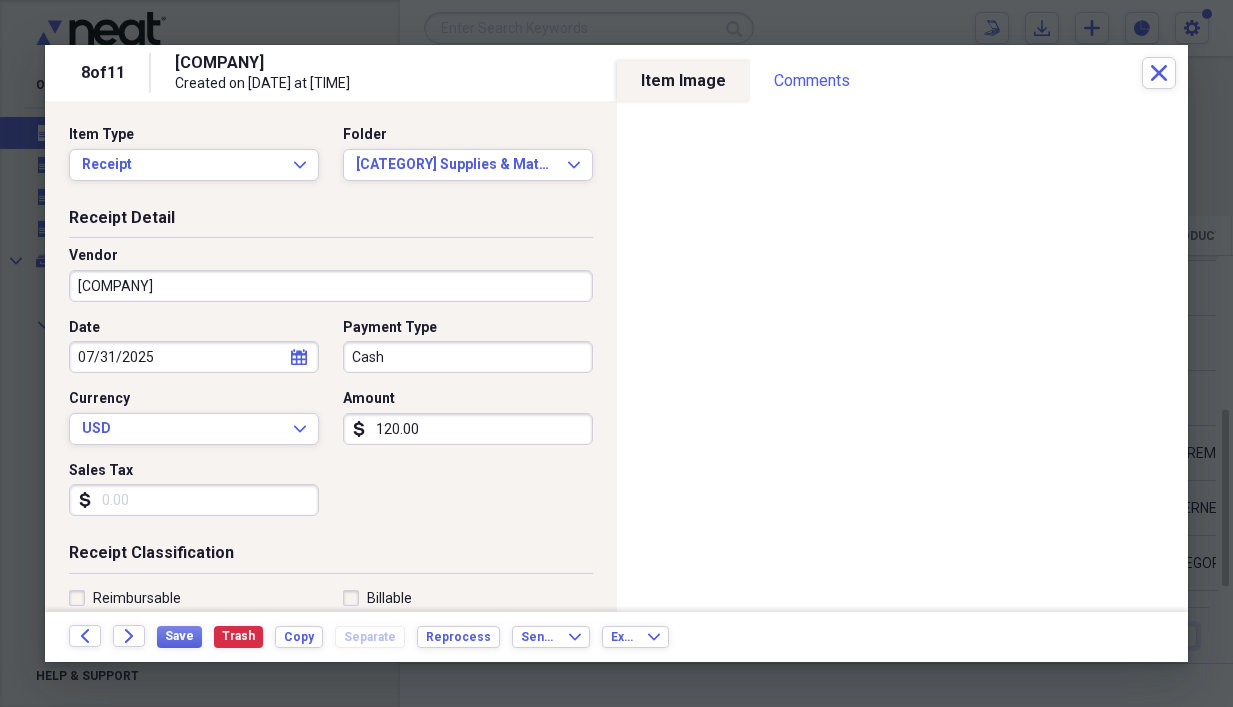 click on "Cash" at bounding box center [468, 357] 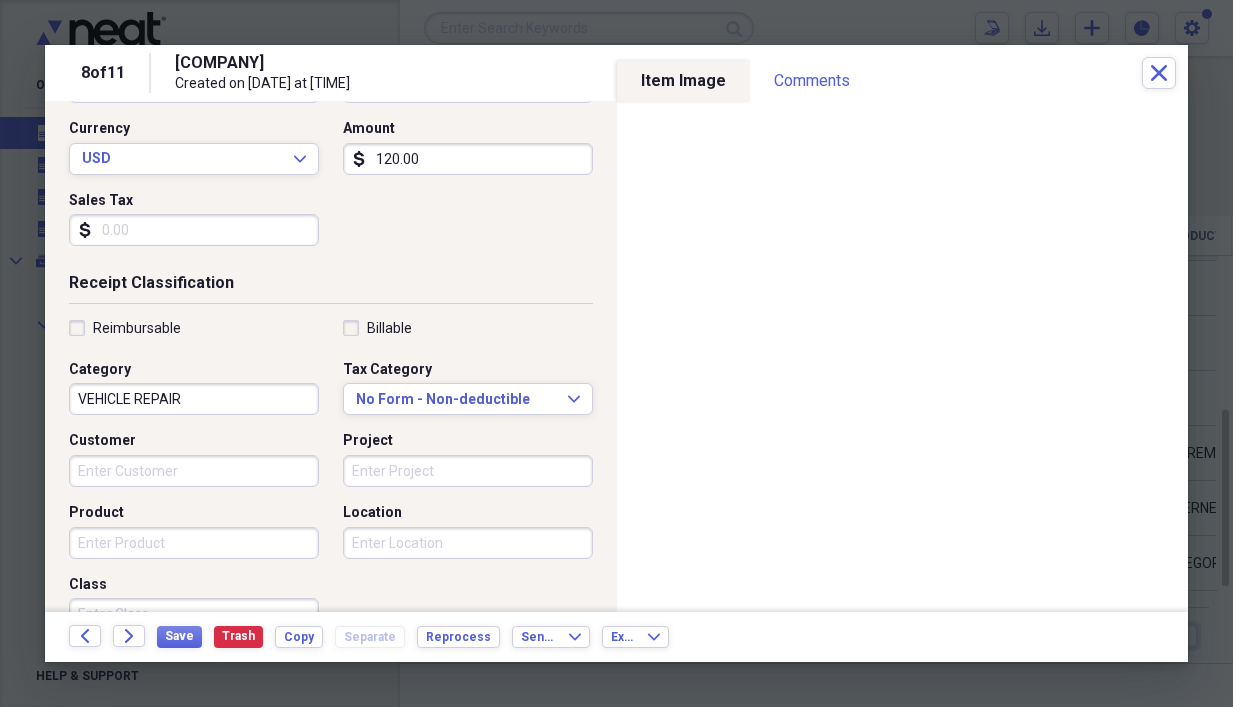 scroll, scrollTop: 300, scrollLeft: 0, axis: vertical 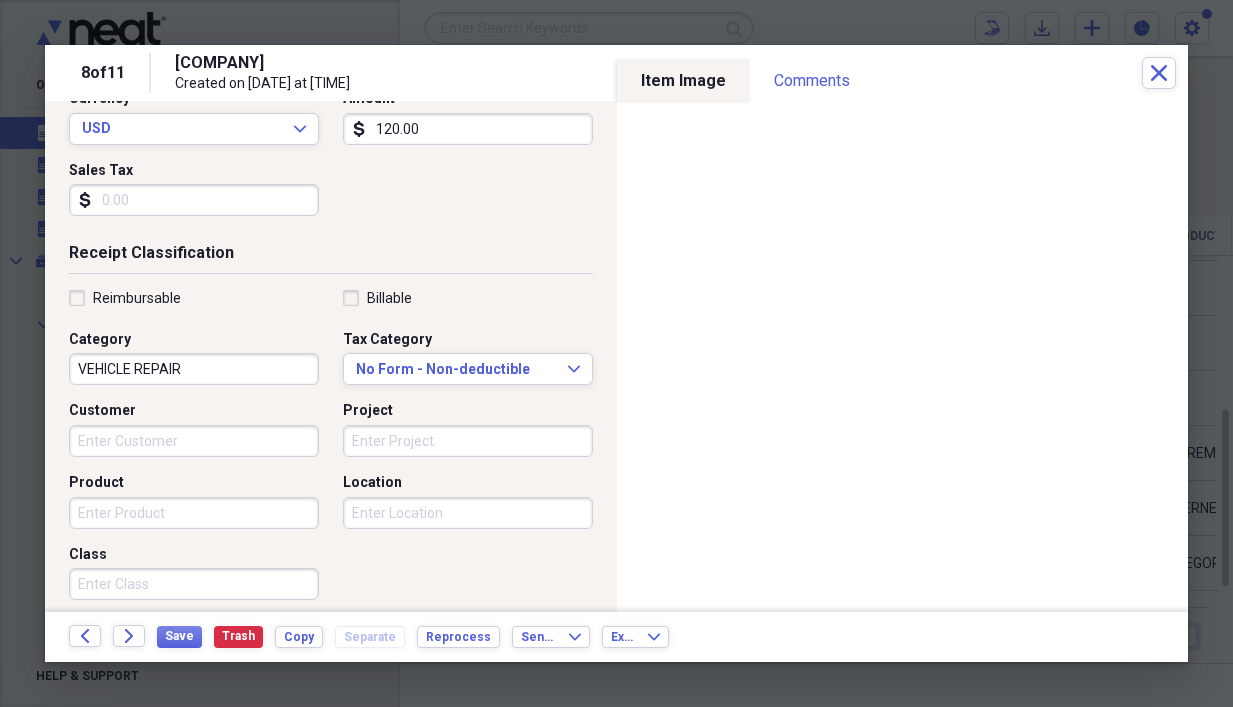 type on "6737" 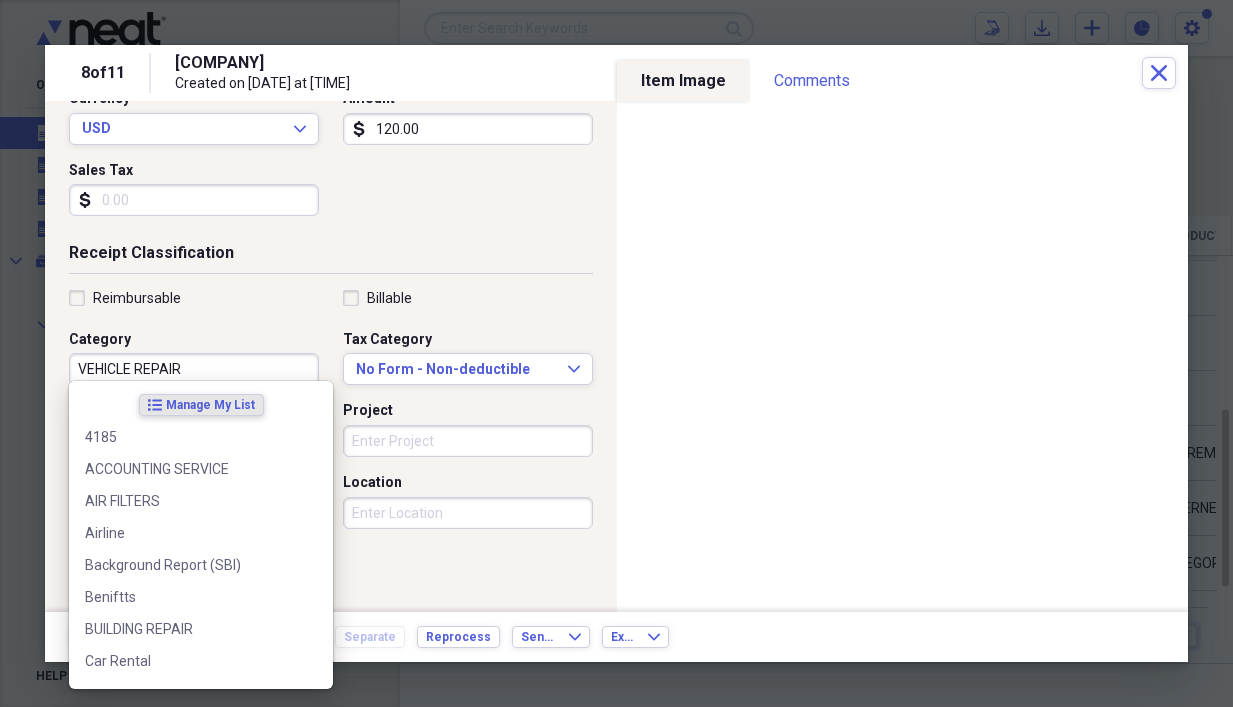 click on "VEHICLE REPAIR" at bounding box center (194, 369) 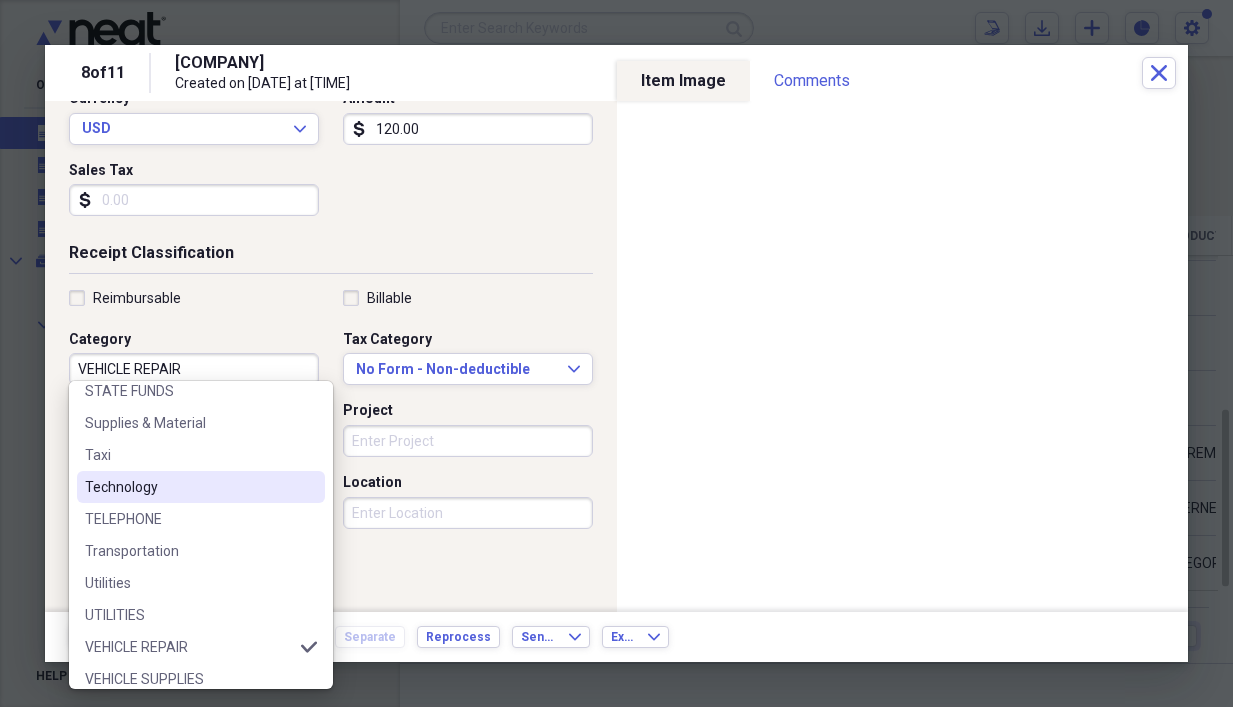 scroll, scrollTop: 2012, scrollLeft: 0, axis: vertical 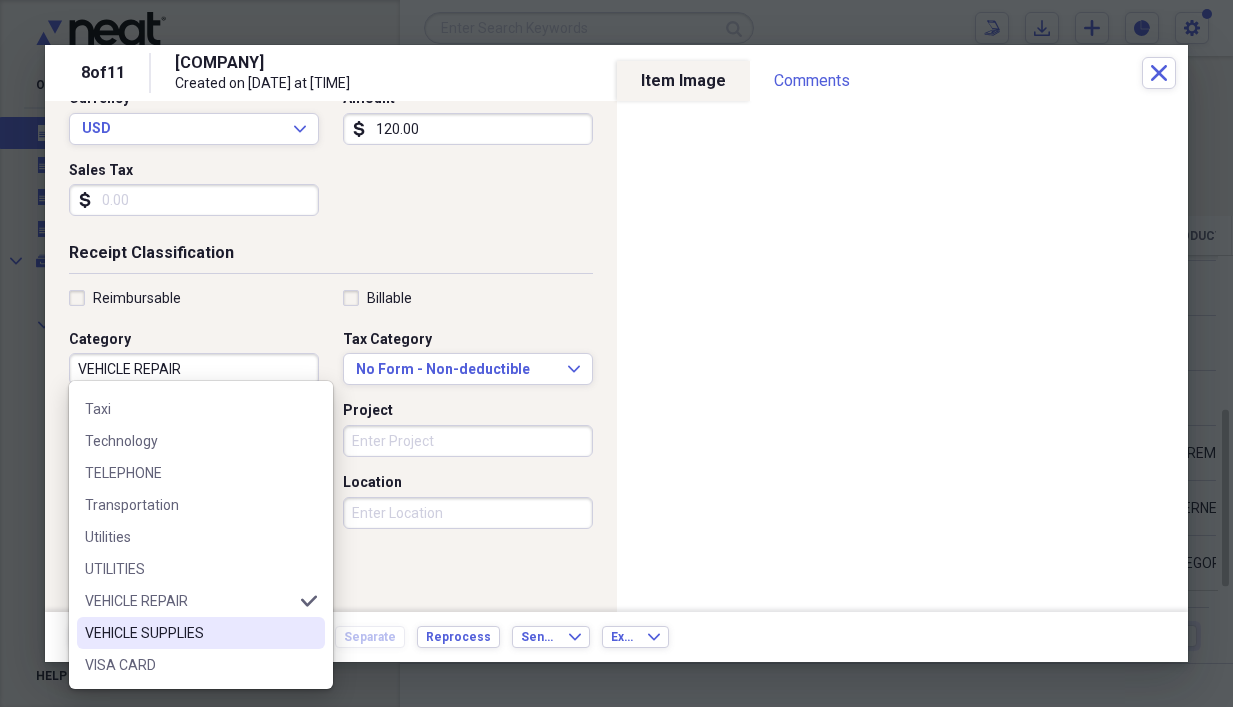 click on "VEHICLE SUPPLIES" at bounding box center [201, 633] 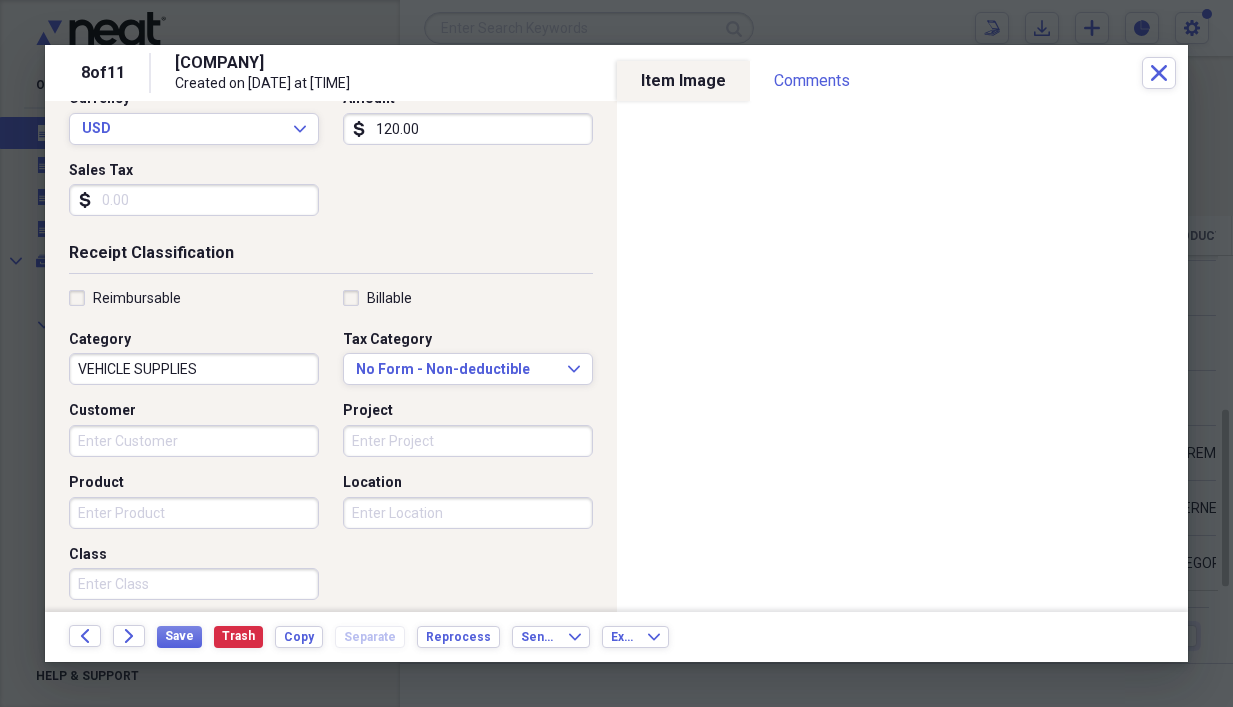 click on "Project" at bounding box center (468, 441) 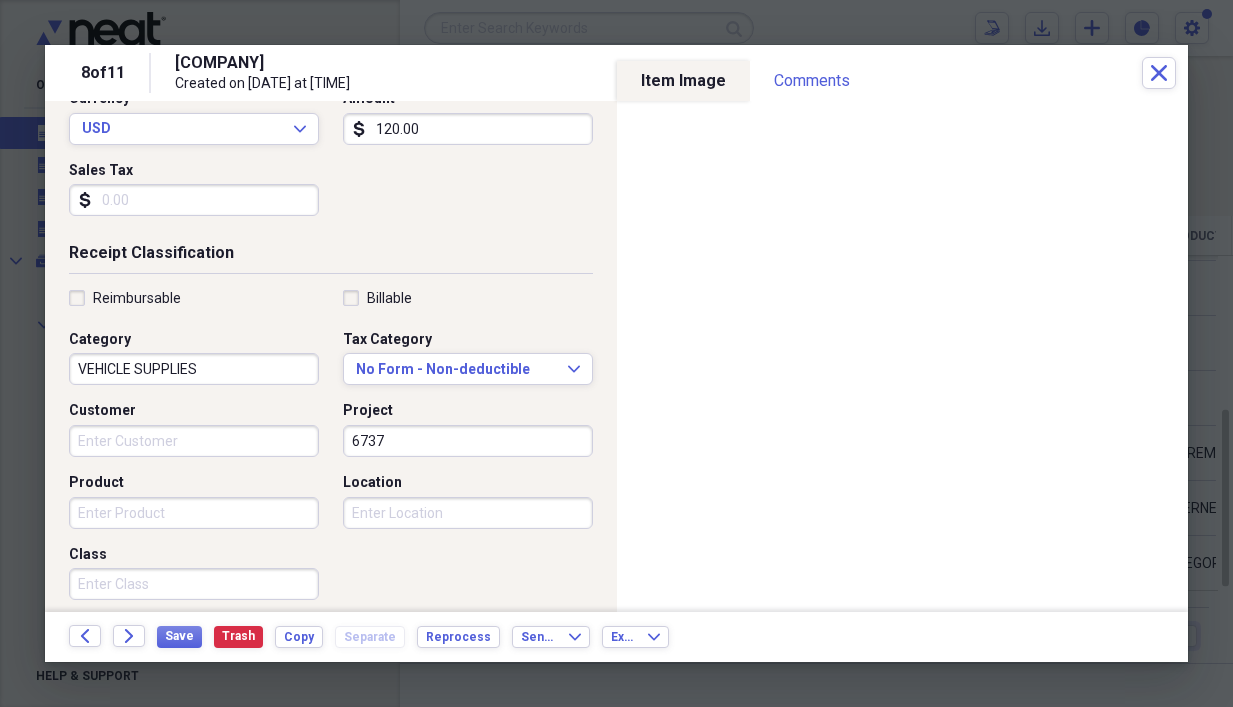 type on "6737" 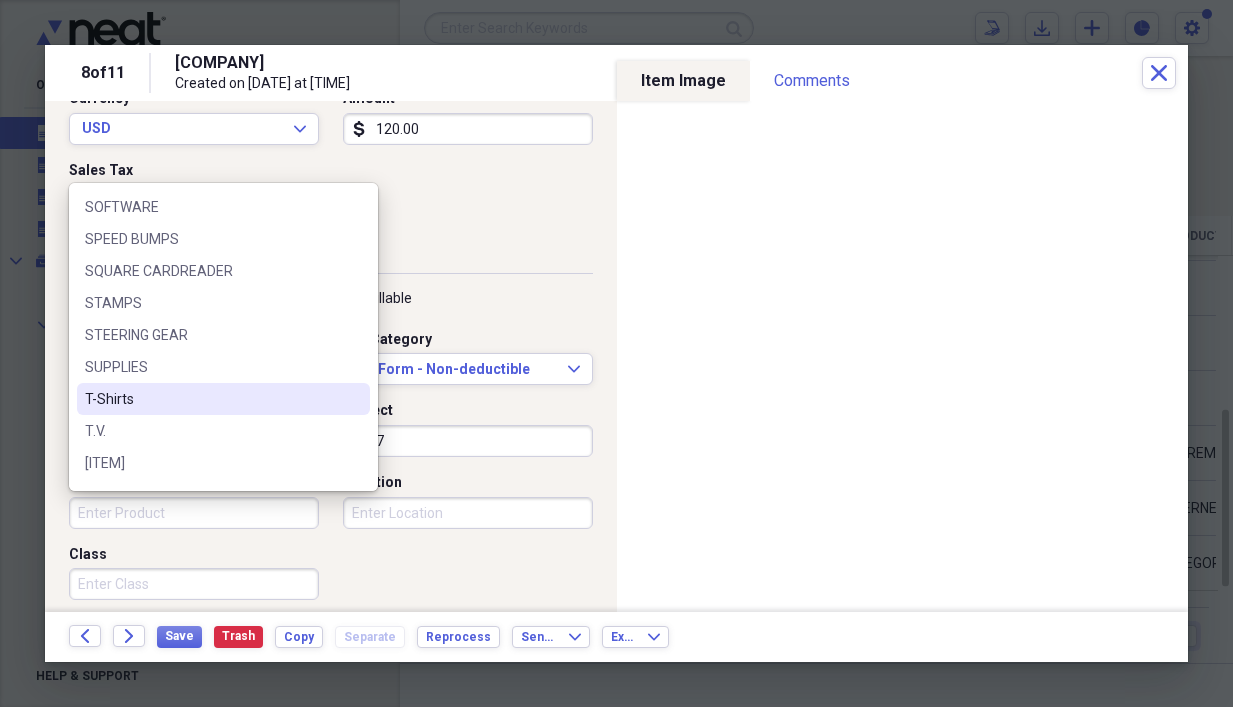 scroll, scrollTop: 3700, scrollLeft: 0, axis: vertical 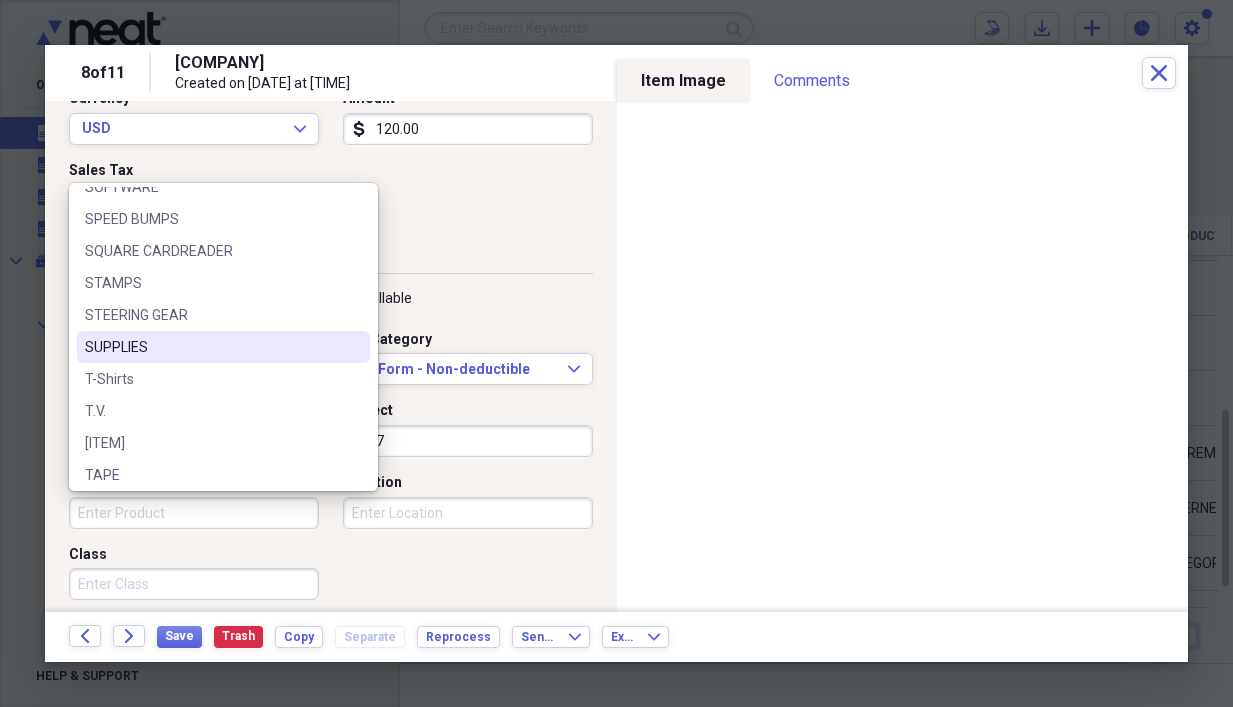 click on "SUPPLIES" at bounding box center [211, 347] 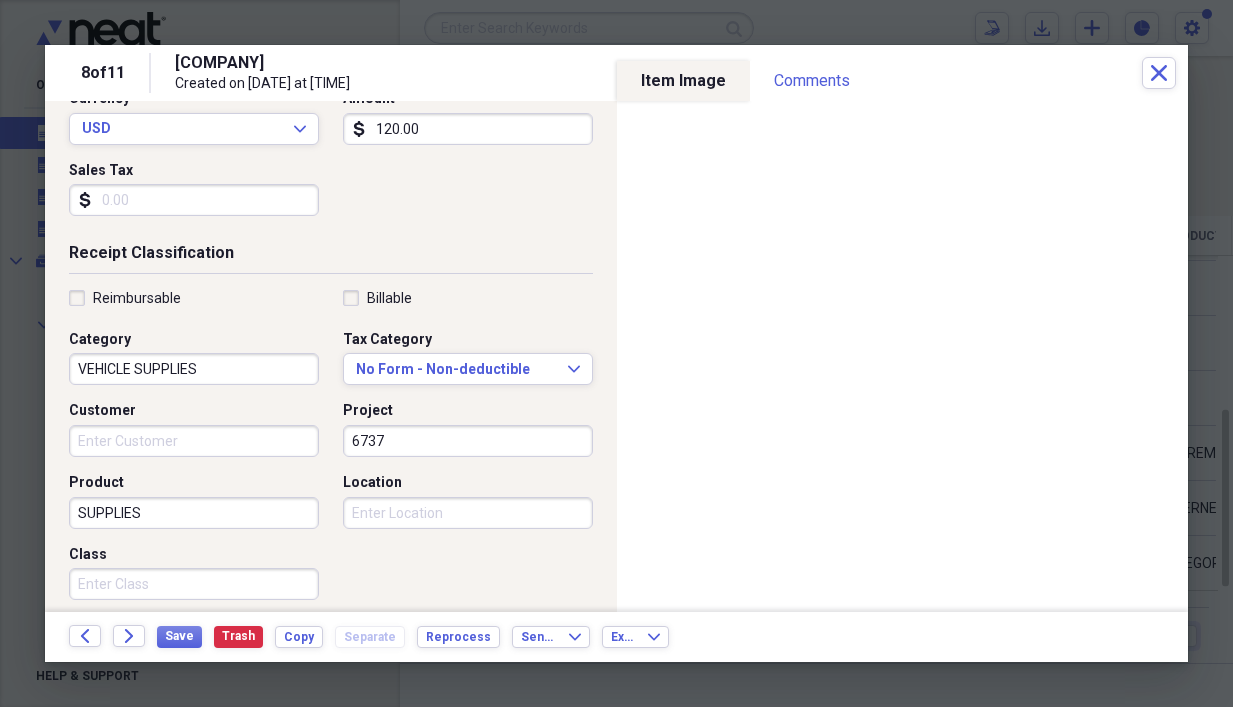 click on "Location" at bounding box center (468, 513) 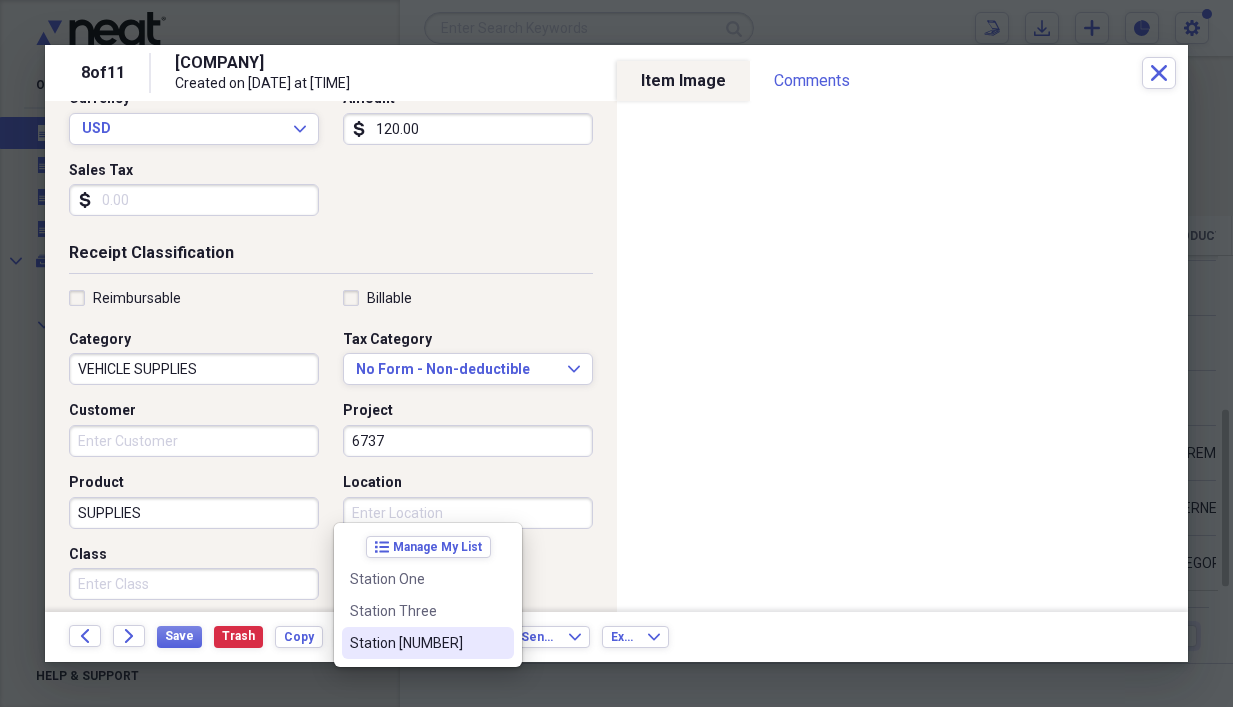 click on "Station [NUMBER]" at bounding box center (416, 643) 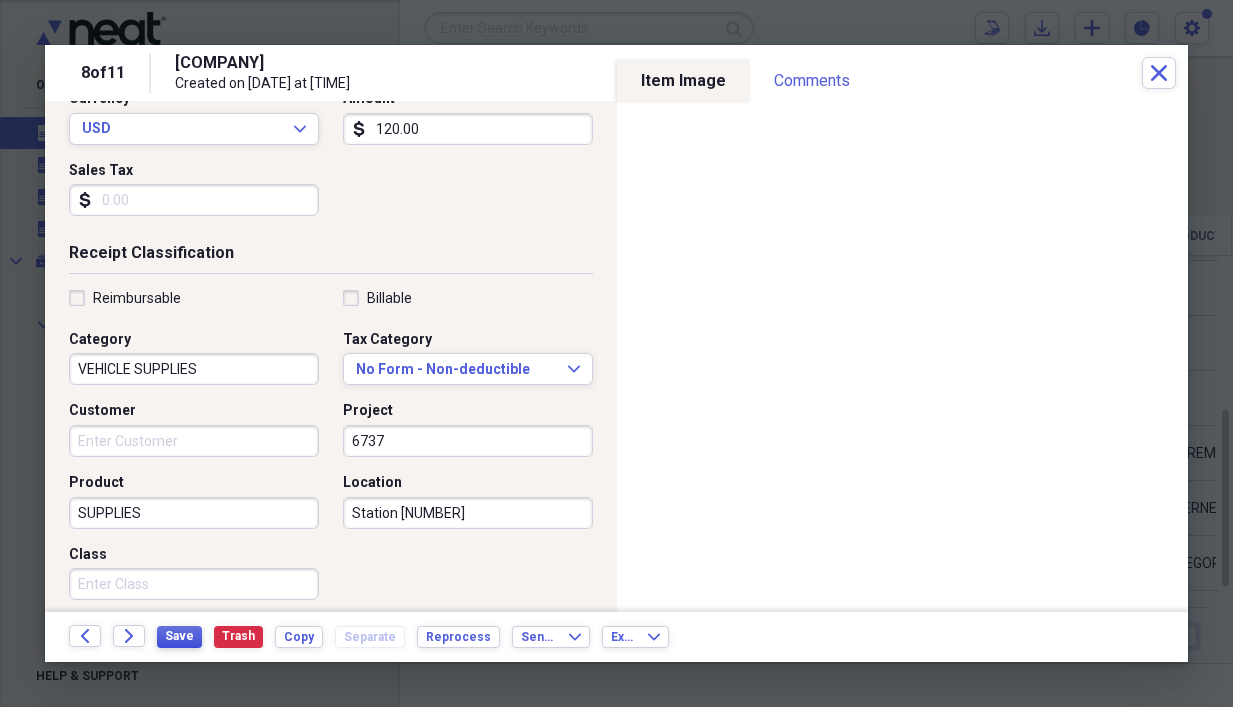 click on "Save" at bounding box center [179, 636] 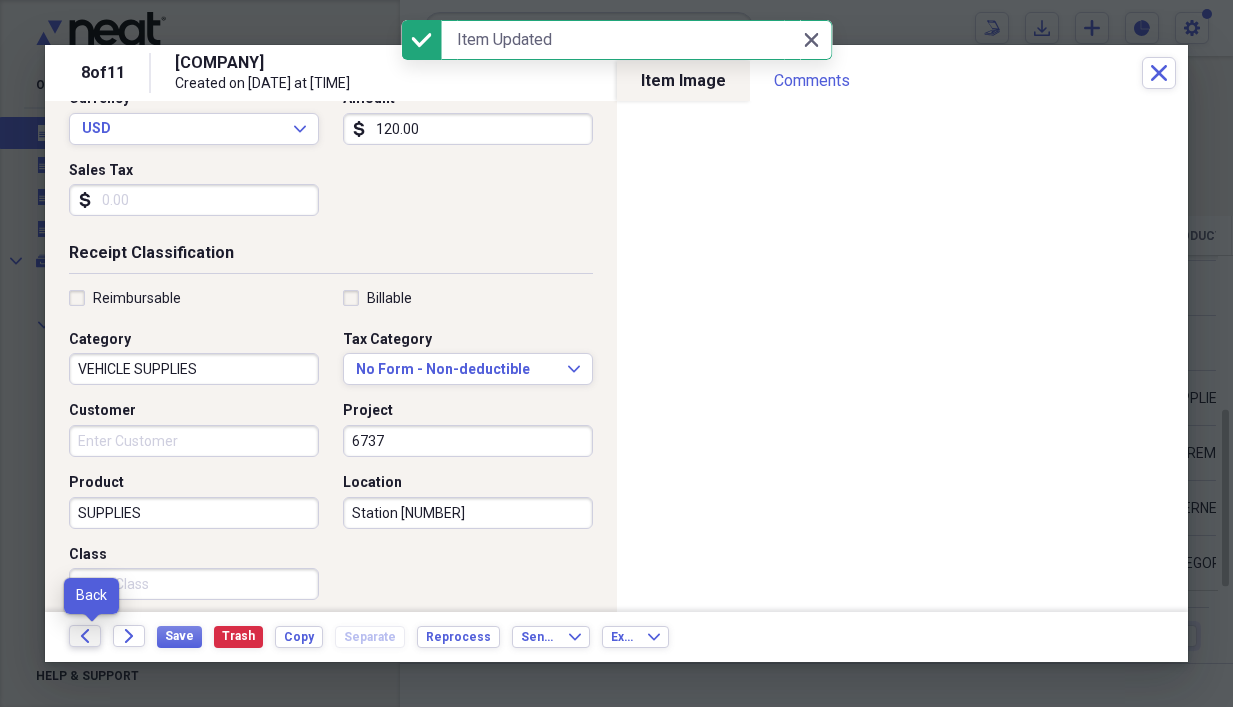 click on "Back" 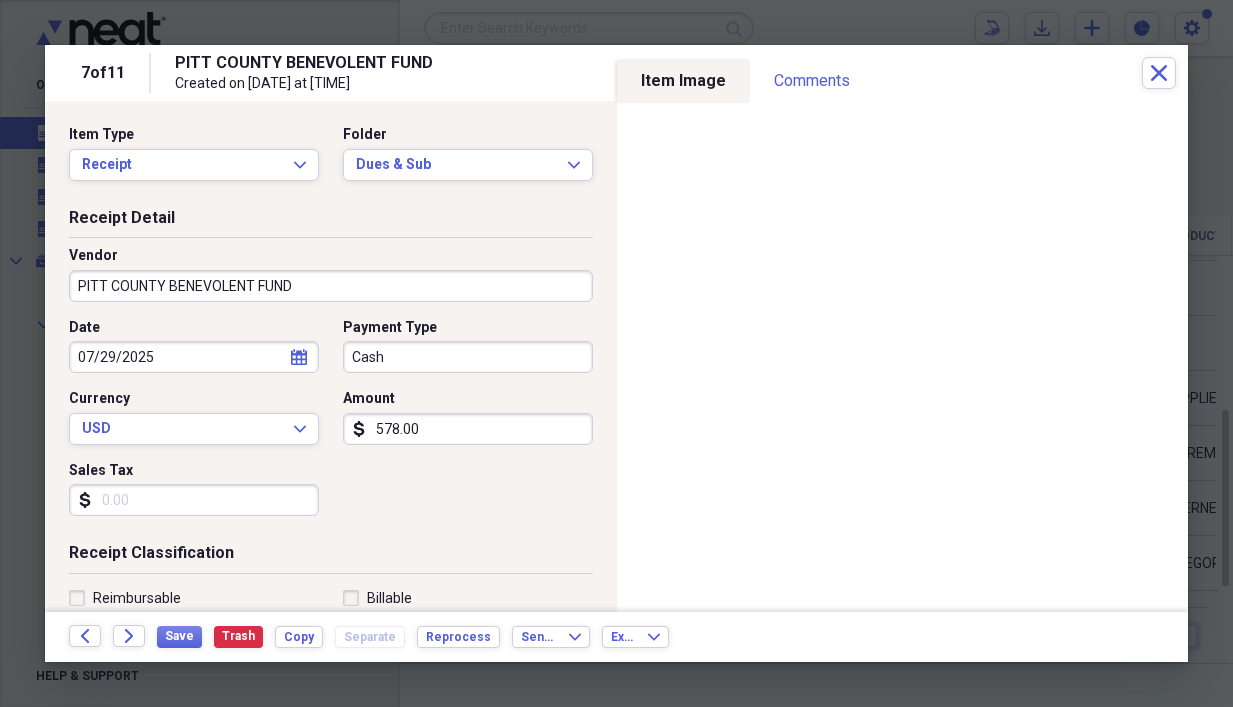 click 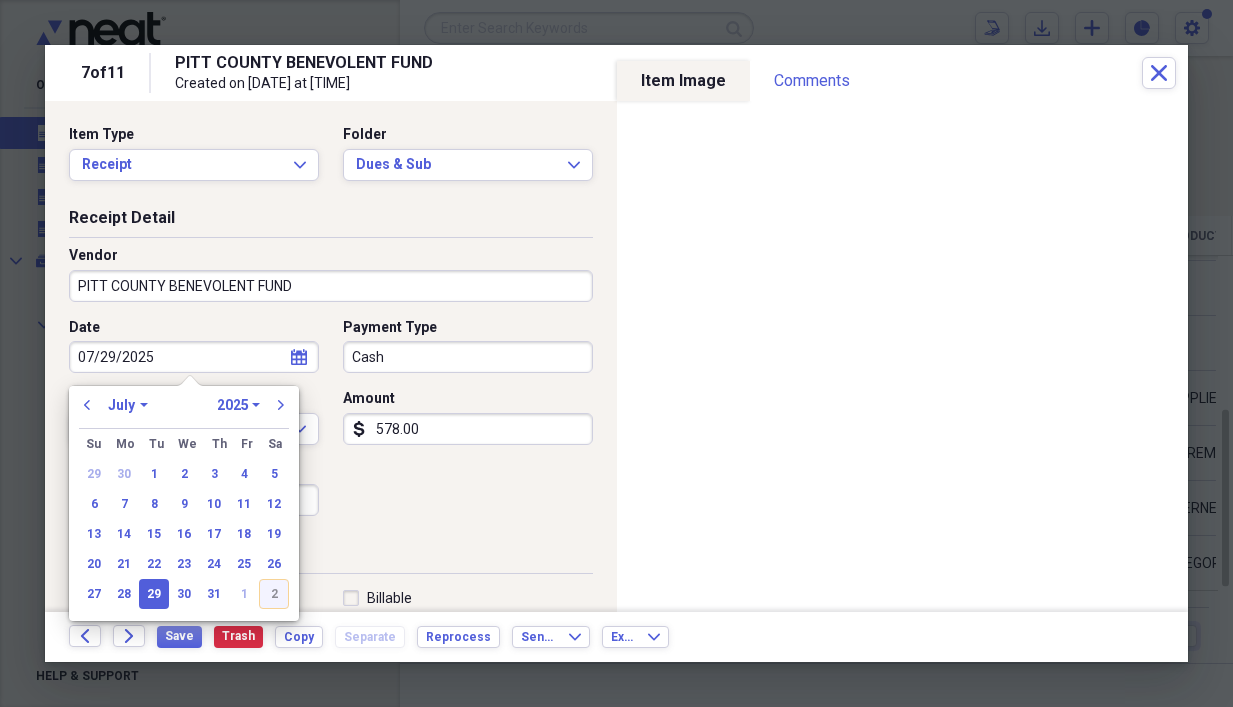 click on "2" at bounding box center (274, 594) 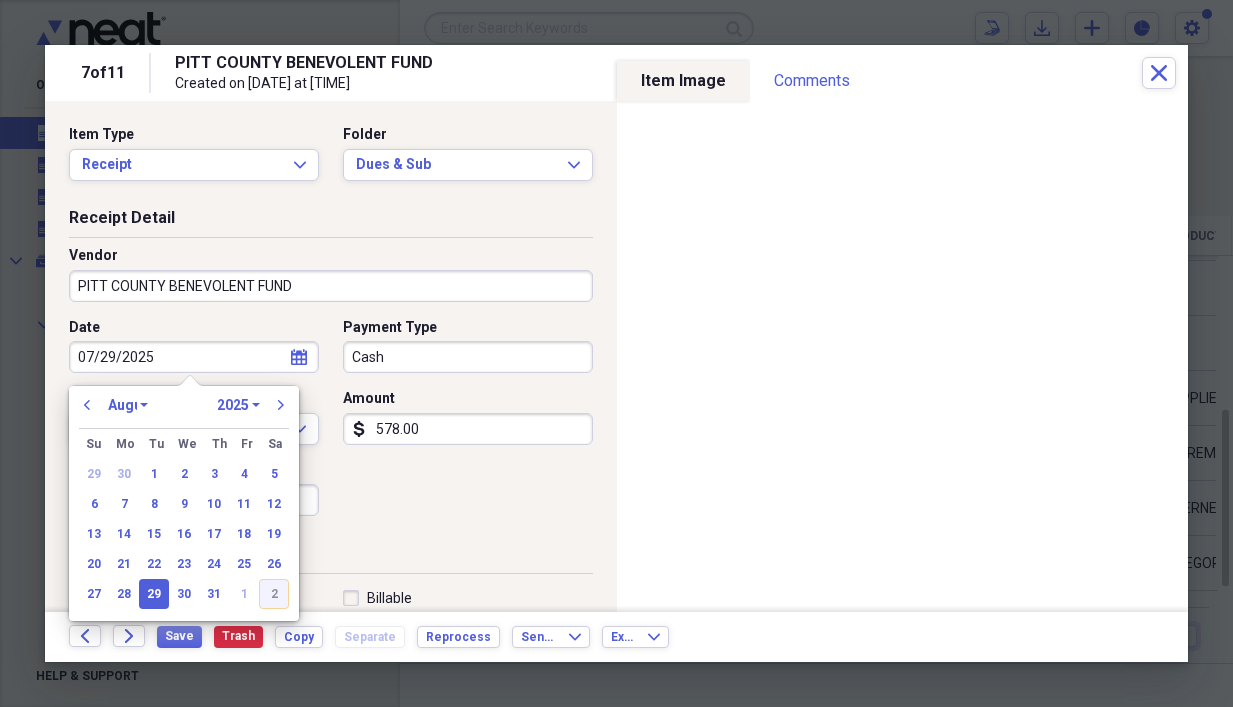 type on "08/02/2025" 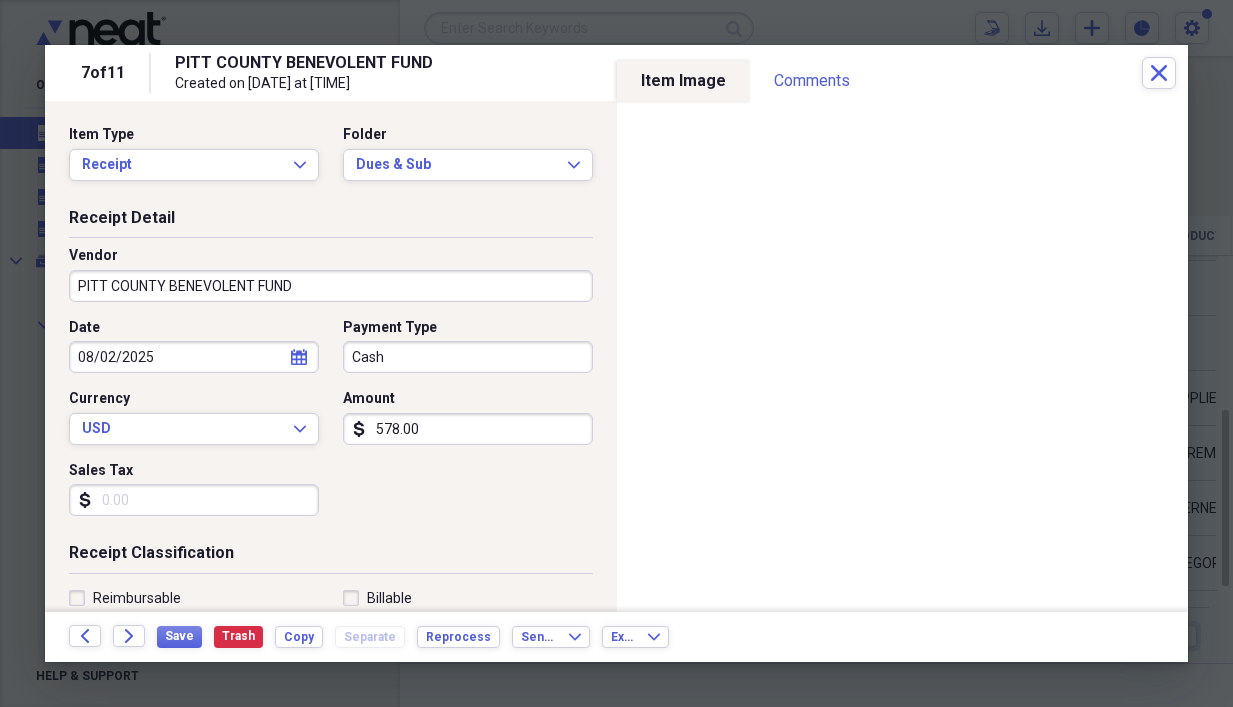 click on "Cash" at bounding box center (468, 357) 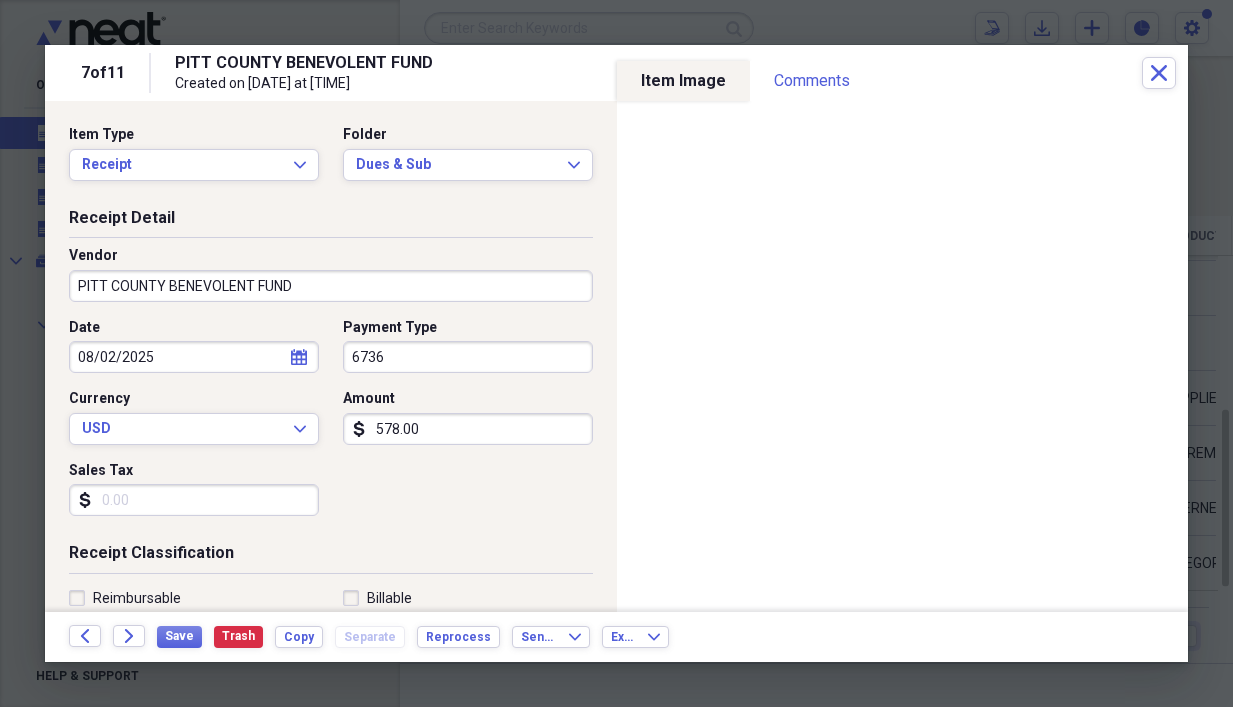 type on "6736" 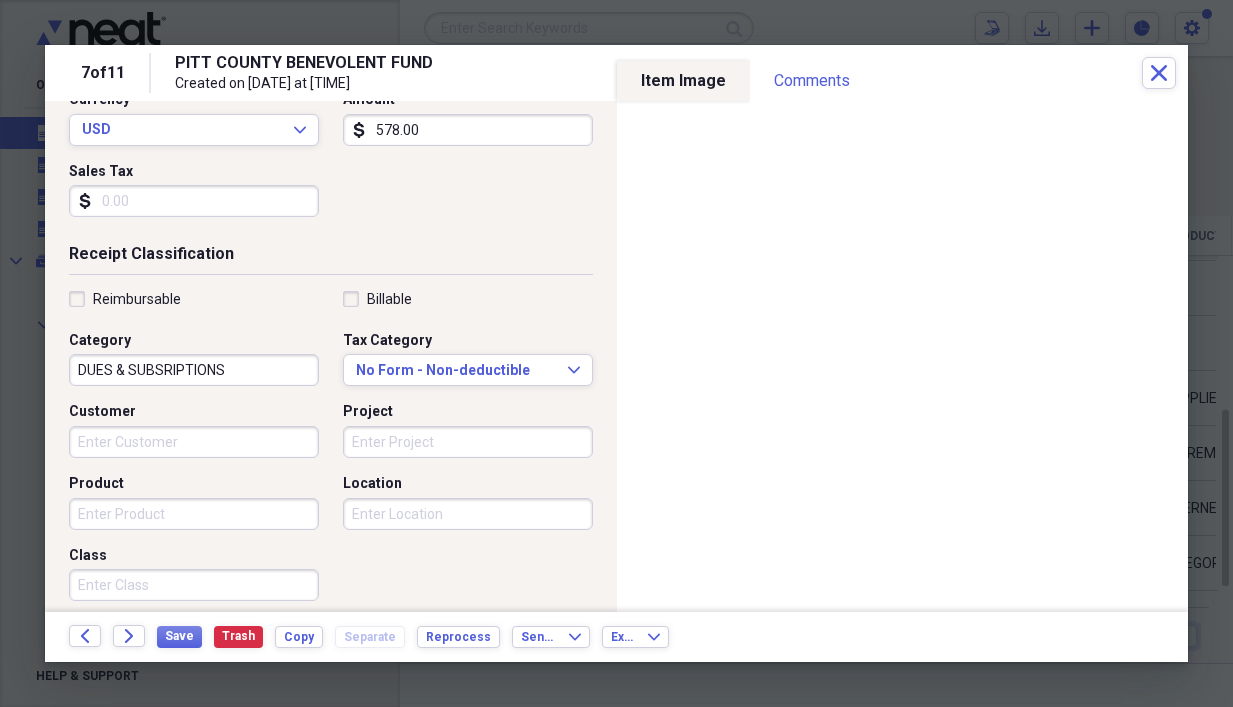 scroll, scrollTop: 300, scrollLeft: 0, axis: vertical 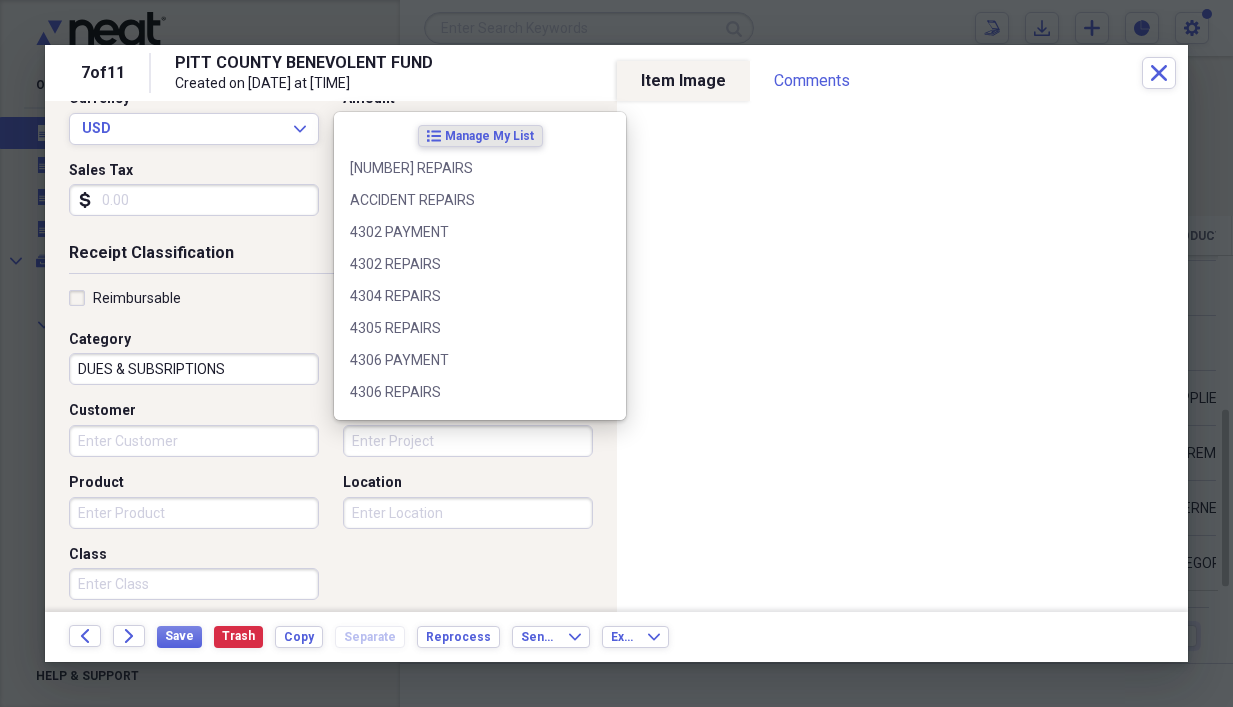 click on "Project" at bounding box center [468, 441] 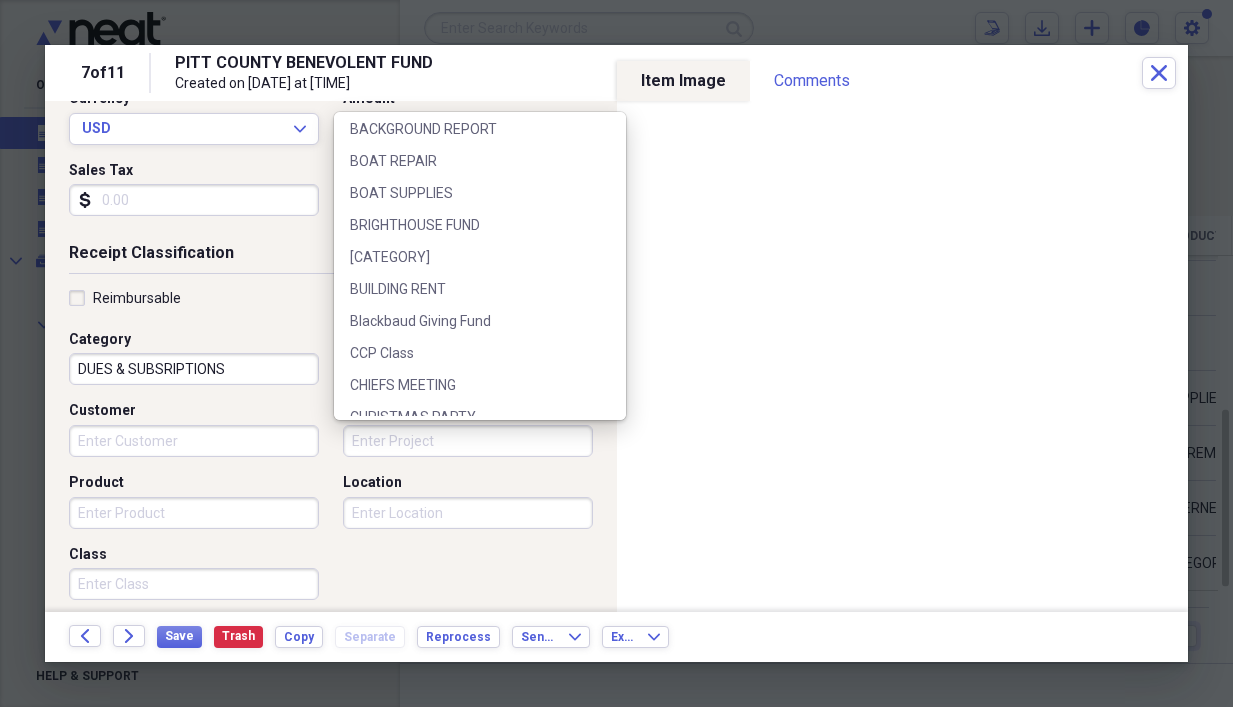 scroll, scrollTop: 640, scrollLeft: 0, axis: vertical 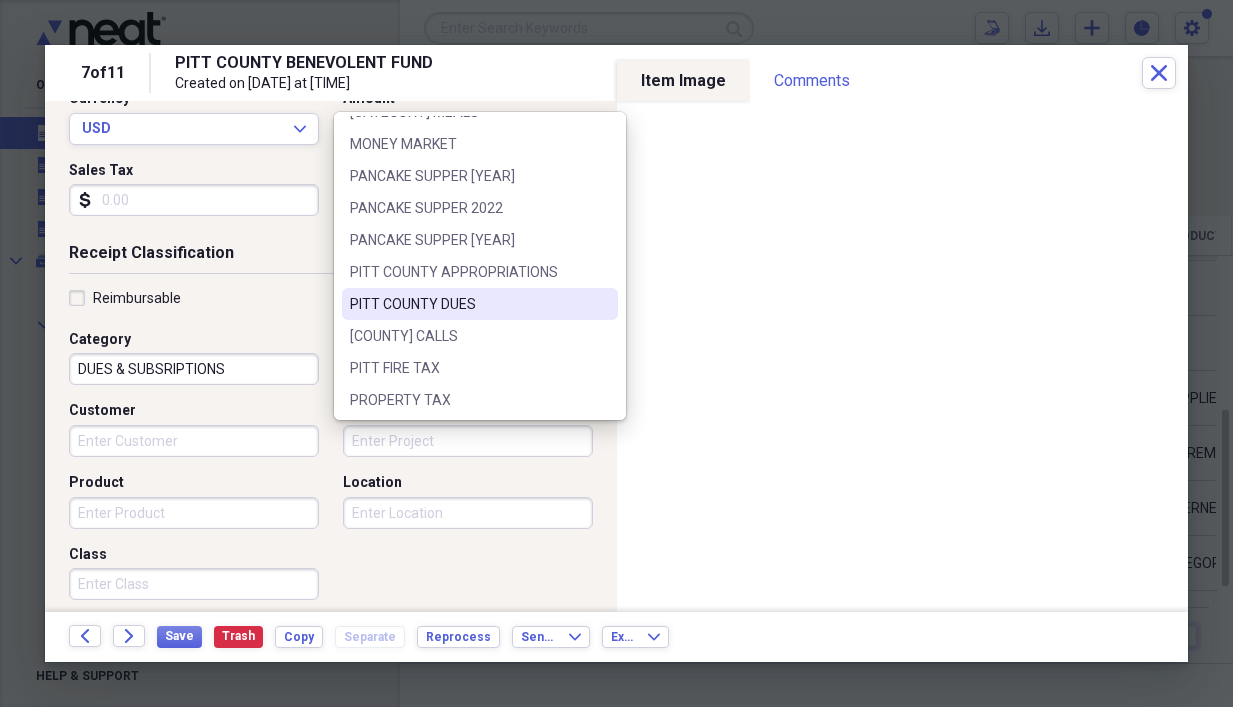 click on "PITT COUNTY DUES" at bounding box center [468, 304] 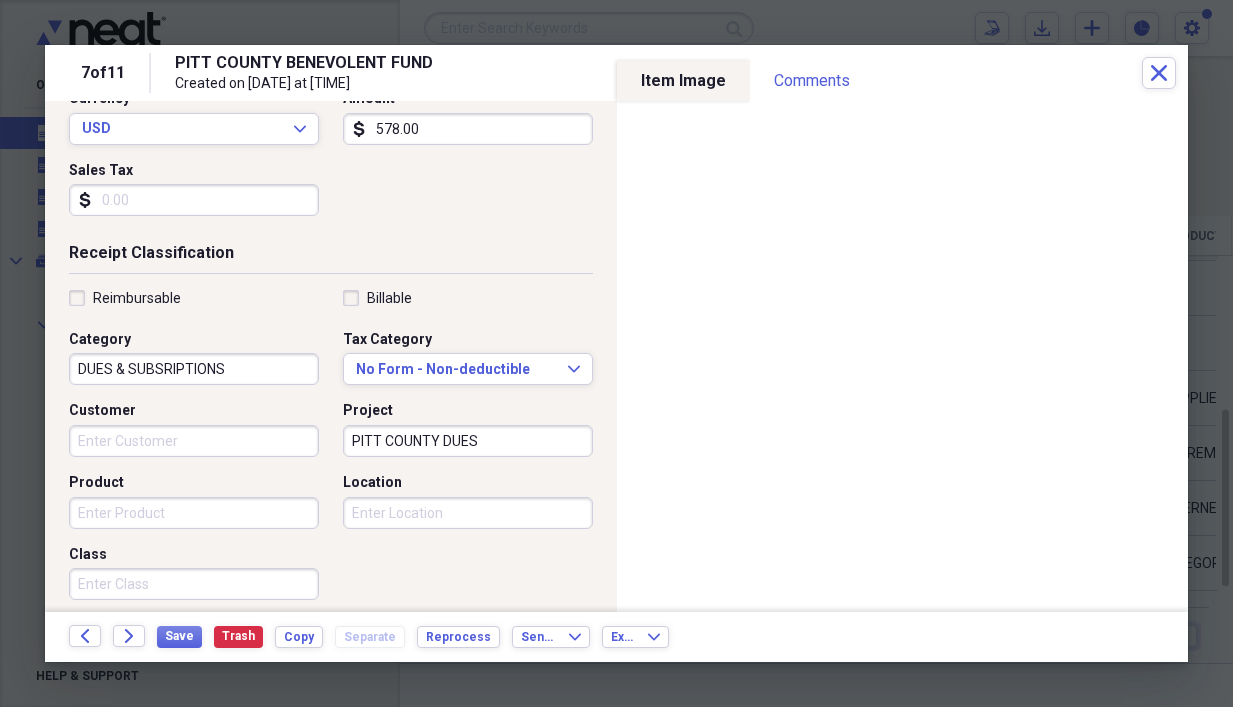 click on "PITT COUNTY DUES" at bounding box center (468, 441) 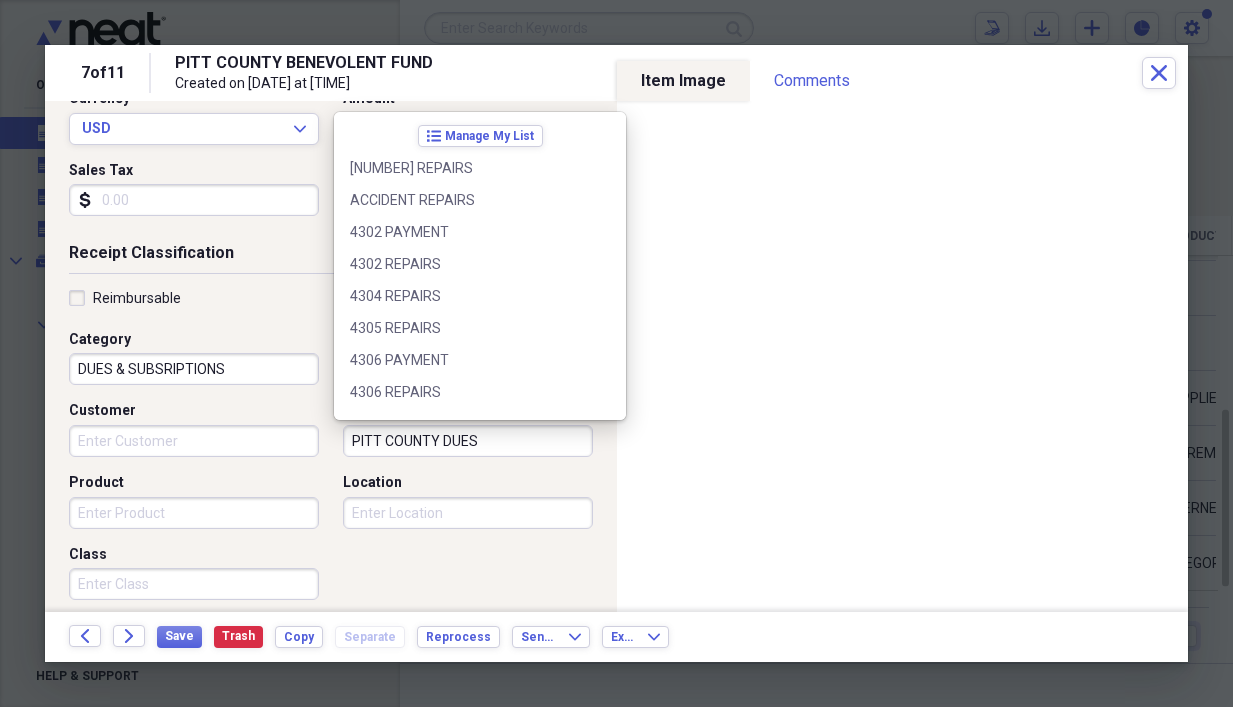 scroll, scrollTop: 1980, scrollLeft: 0, axis: vertical 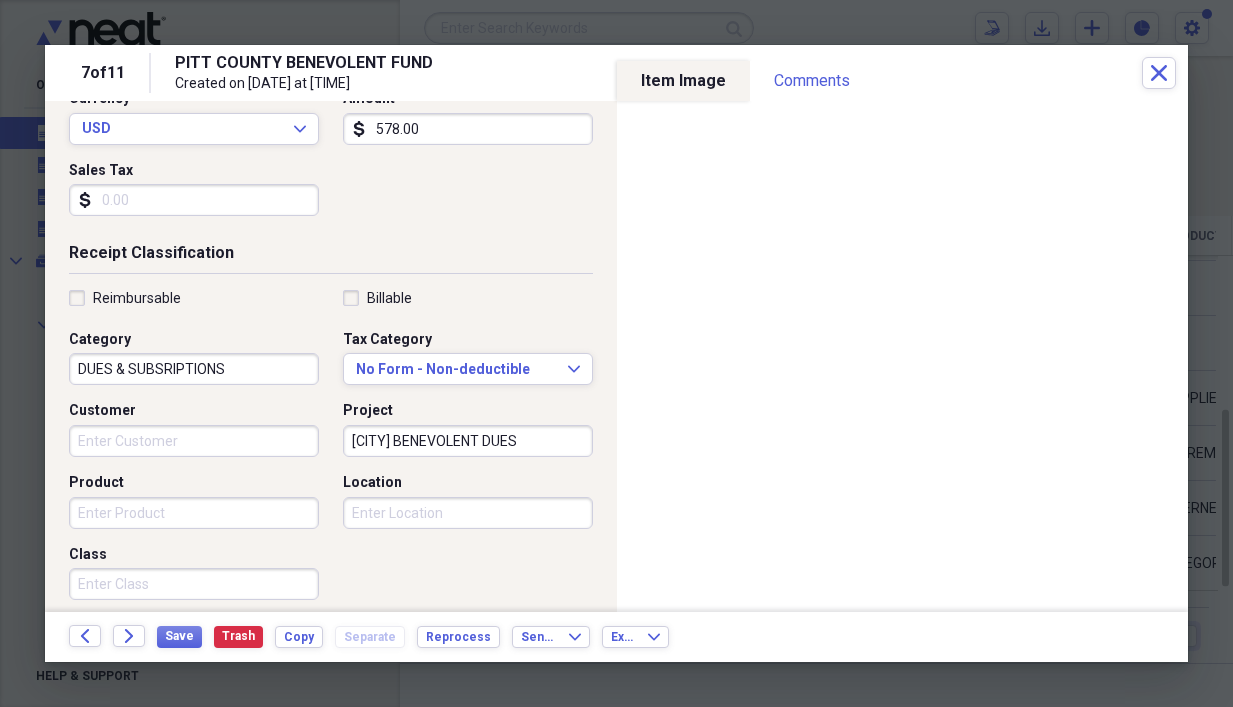 type on "[CITY] BENEVOLENT DUES" 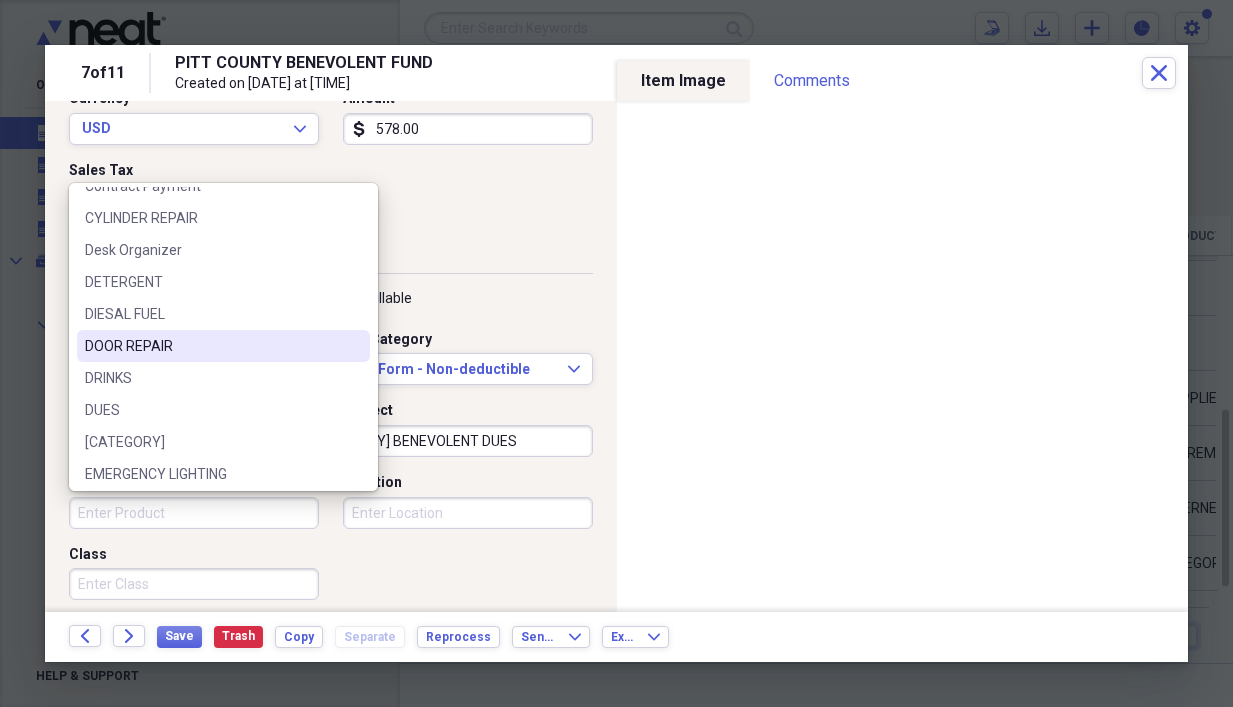 scroll, scrollTop: 1100, scrollLeft: 0, axis: vertical 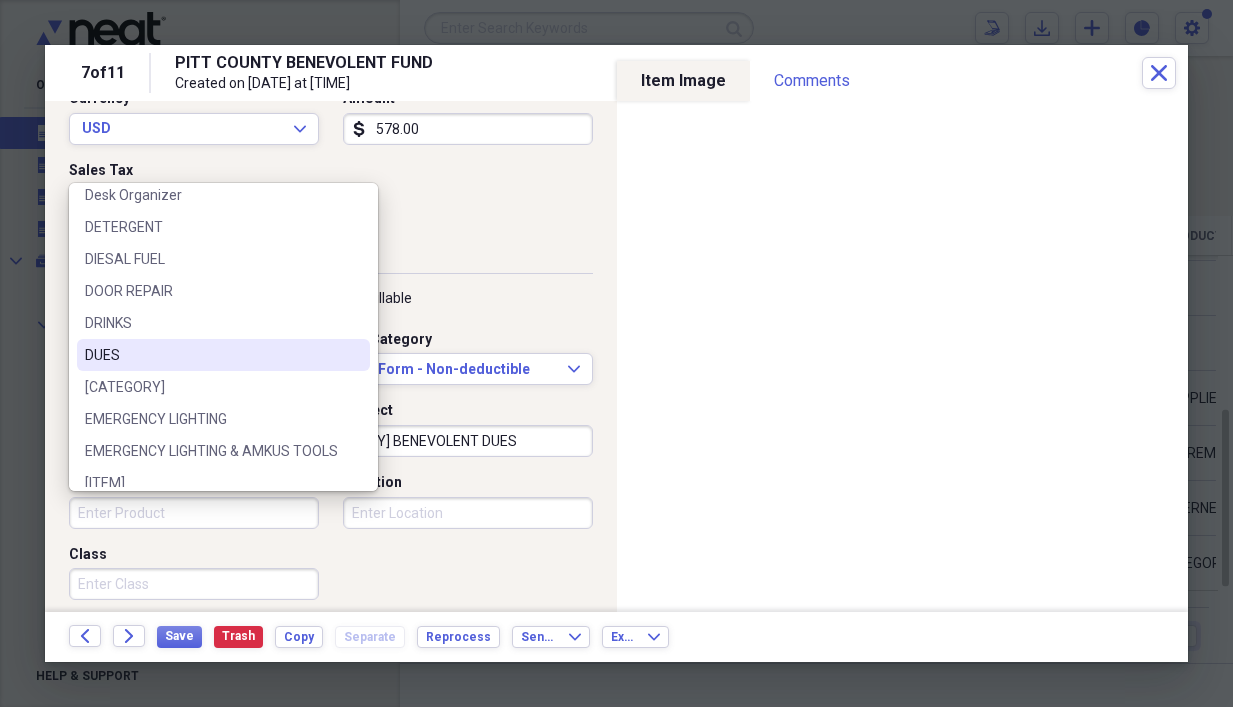 click on "DUES" at bounding box center [211, 355] 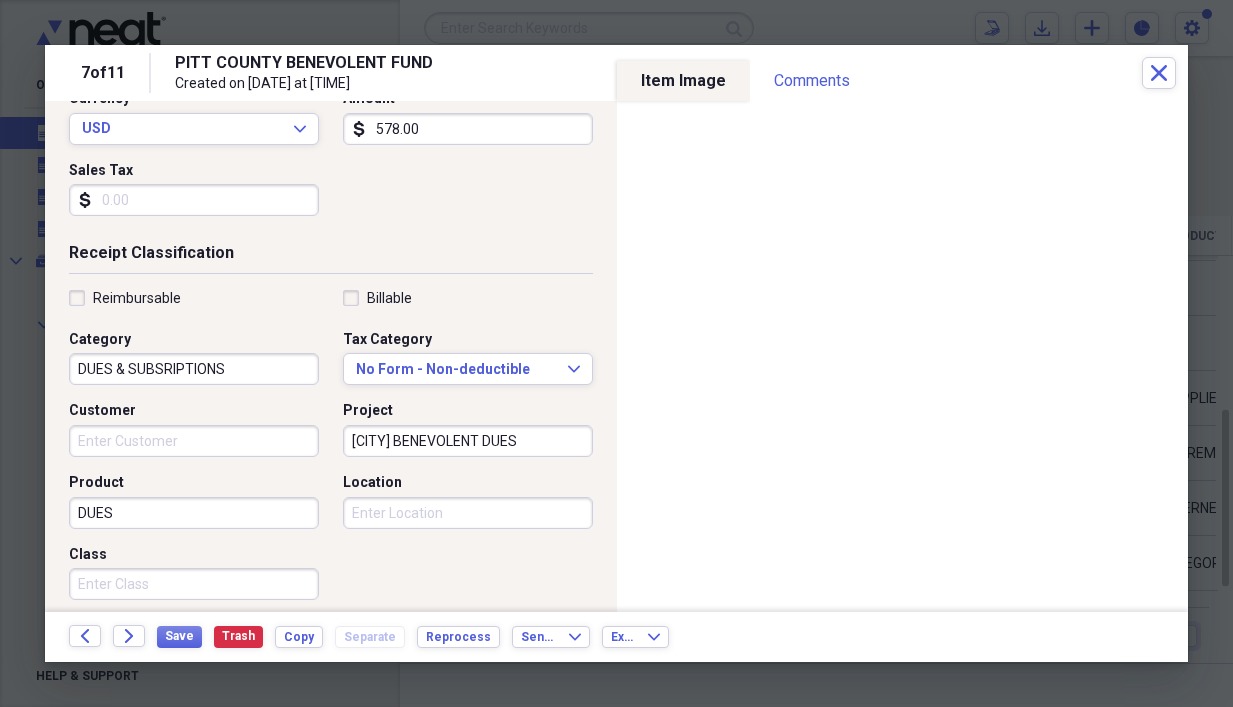 click on "Location" at bounding box center [468, 513] 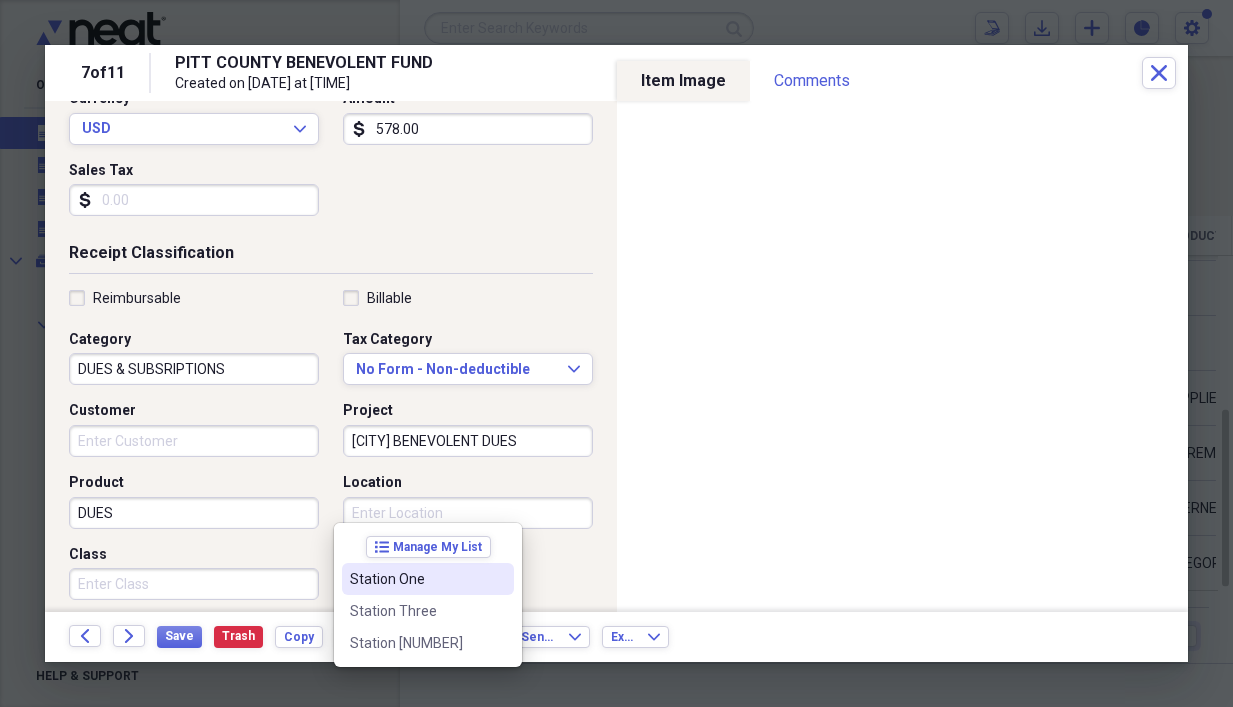 click on "Station One" at bounding box center [416, 579] 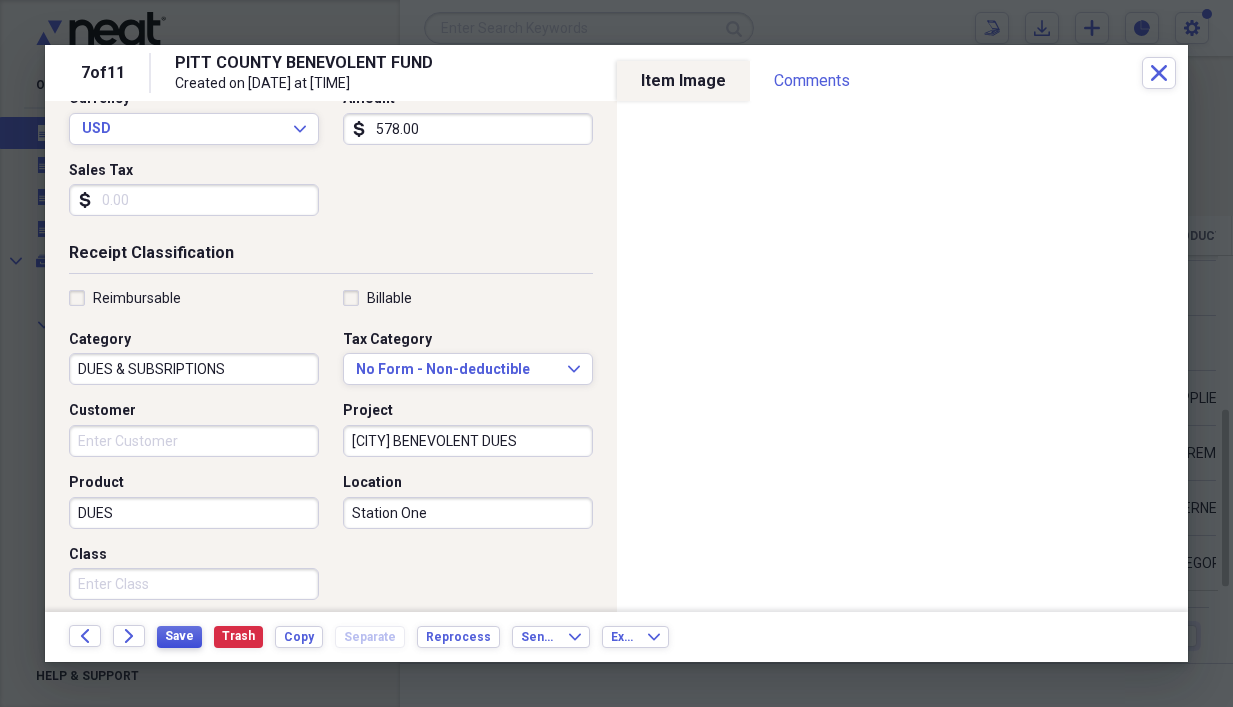 click on "Save" at bounding box center (179, 636) 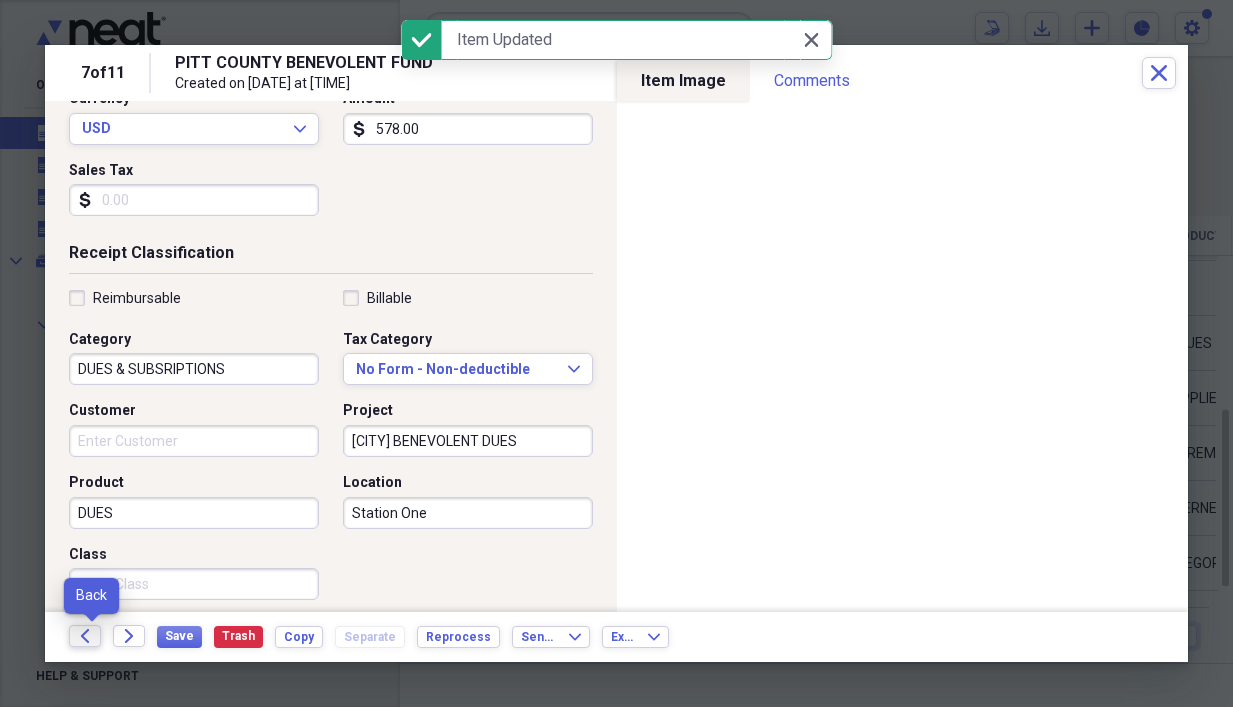 click on "Back" at bounding box center [85, 636] 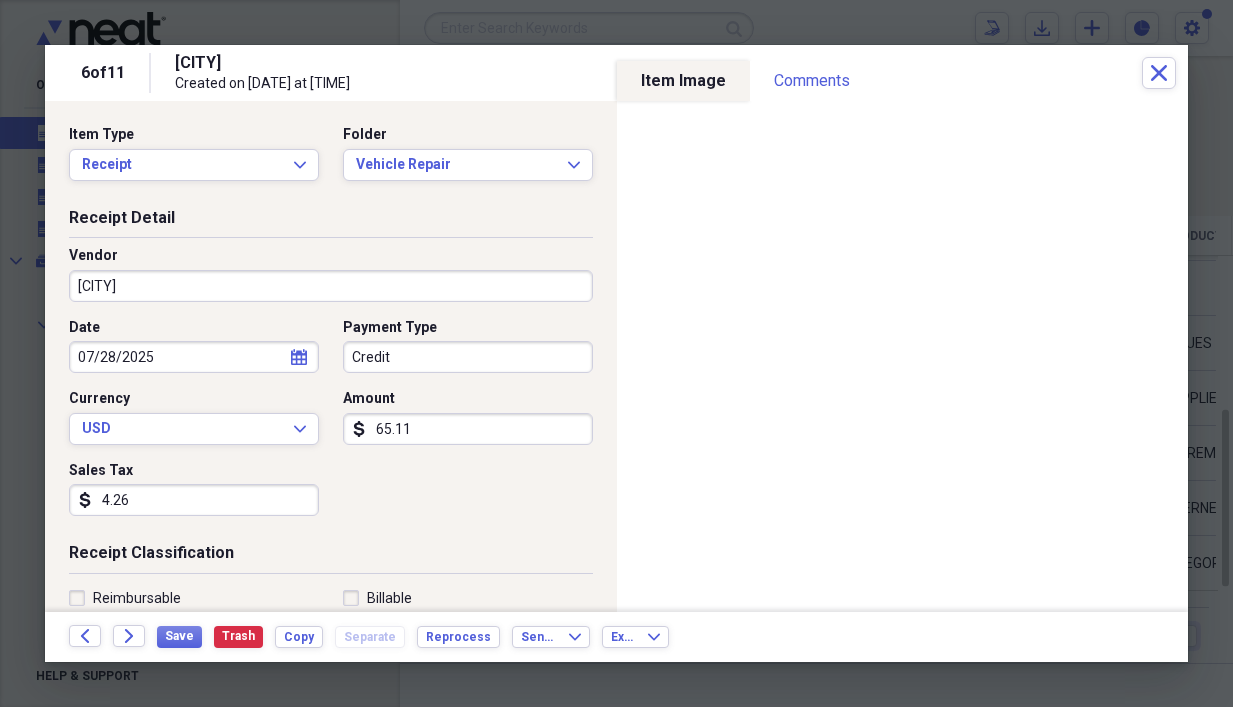 click on "[CITY]" at bounding box center [331, 286] 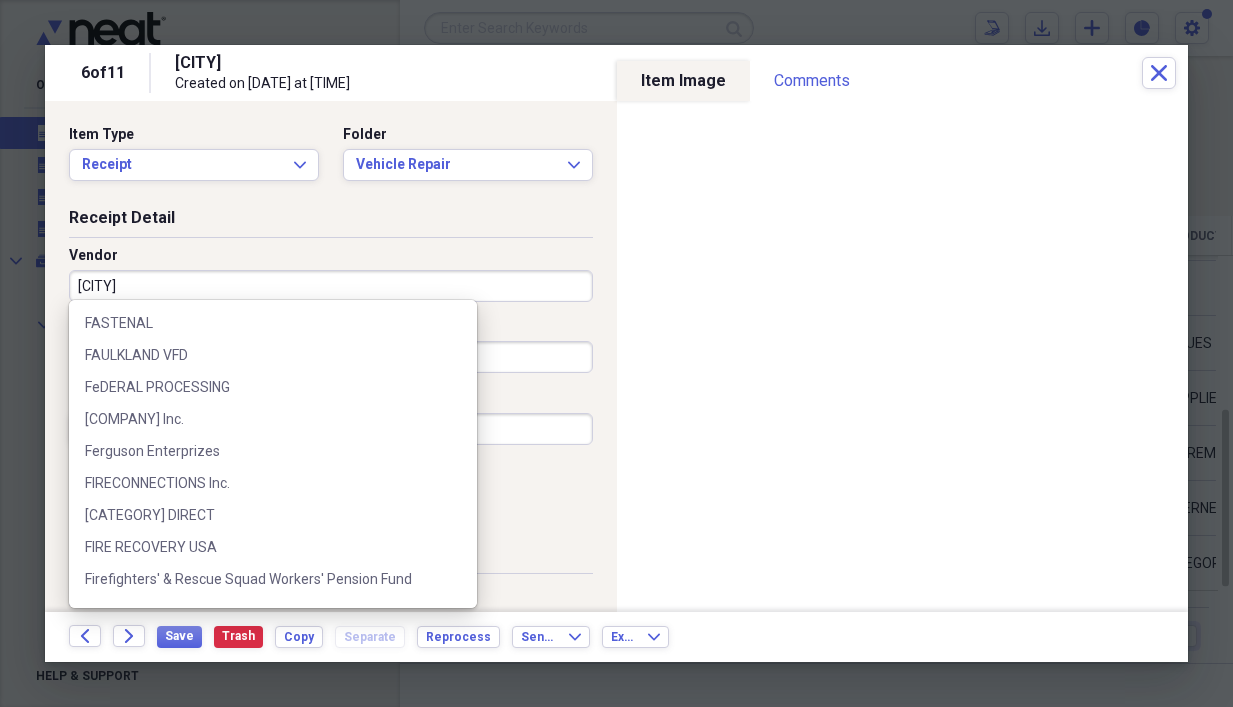 scroll, scrollTop: 5120, scrollLeft: 0, axis: vertical 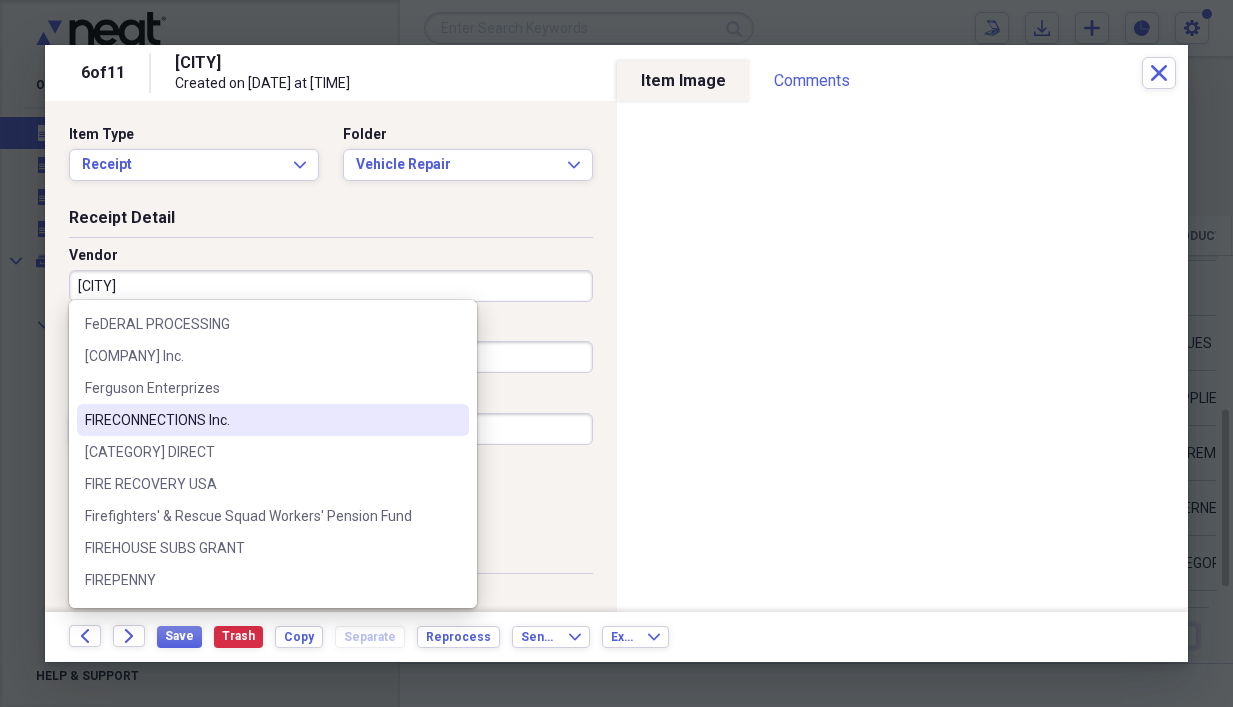 click on "FIRECONNECTIONS Inc." at bounding box center [261, 420] 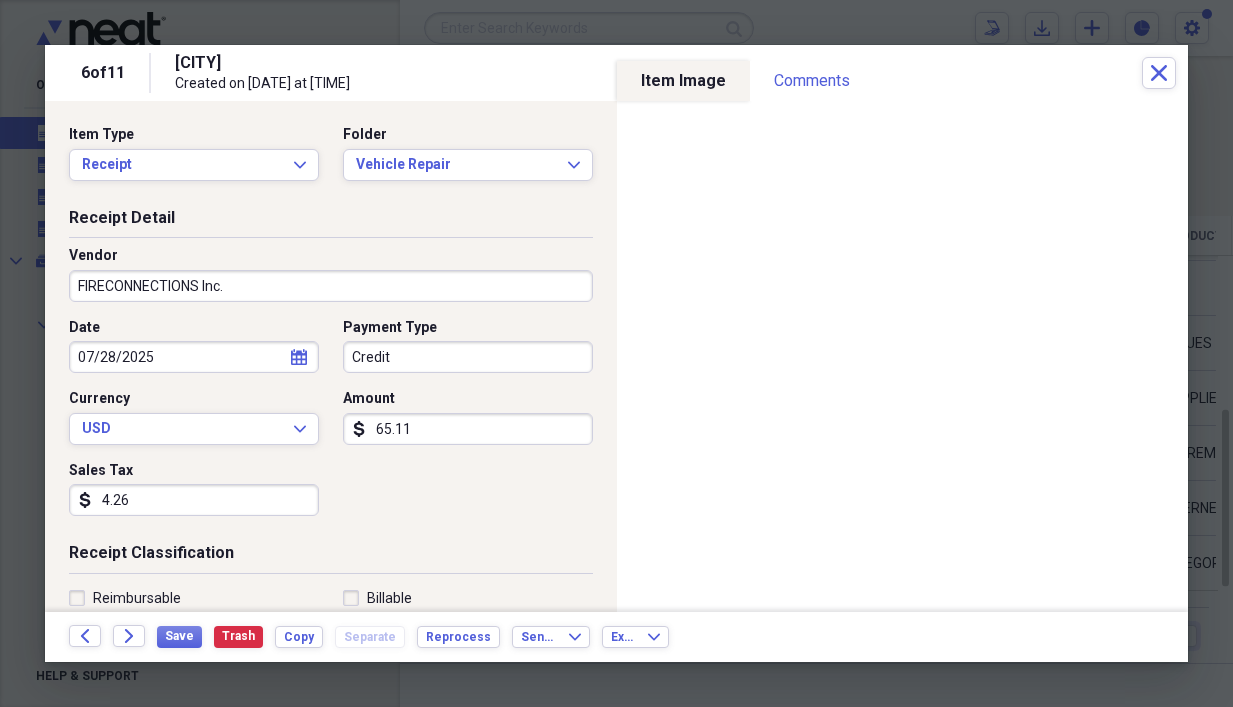click 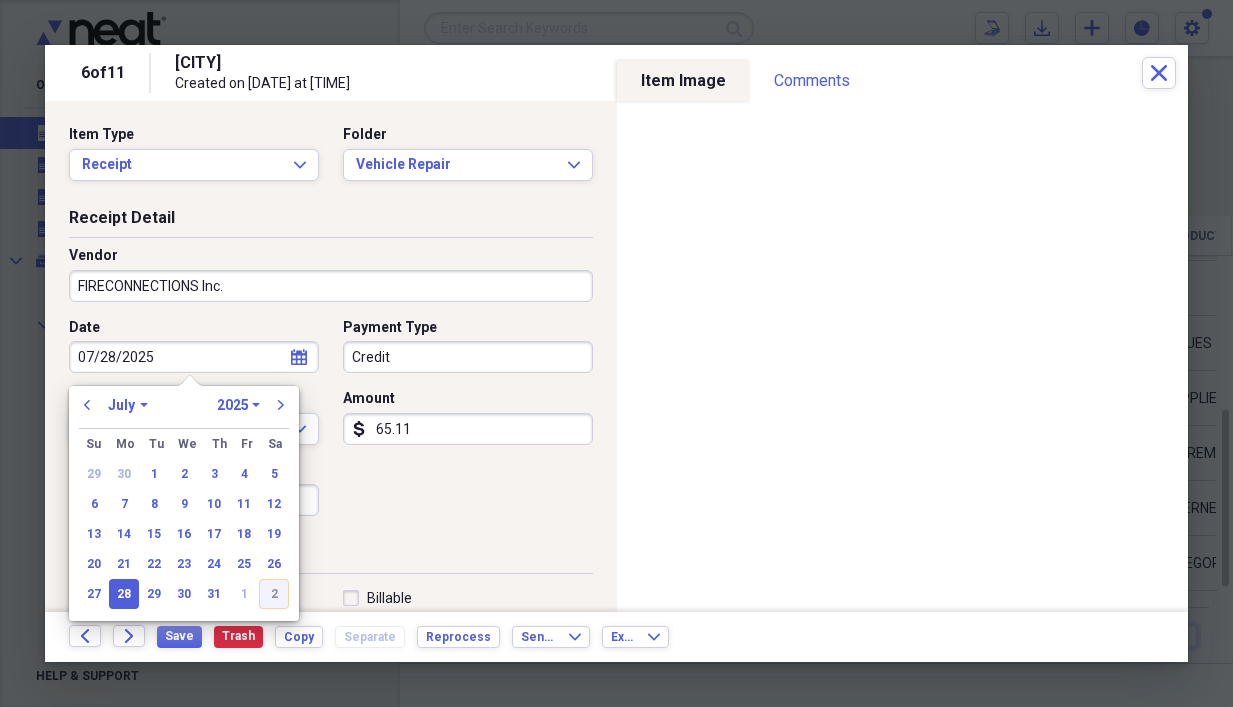 click on "2" at bounding box center (274, 594) 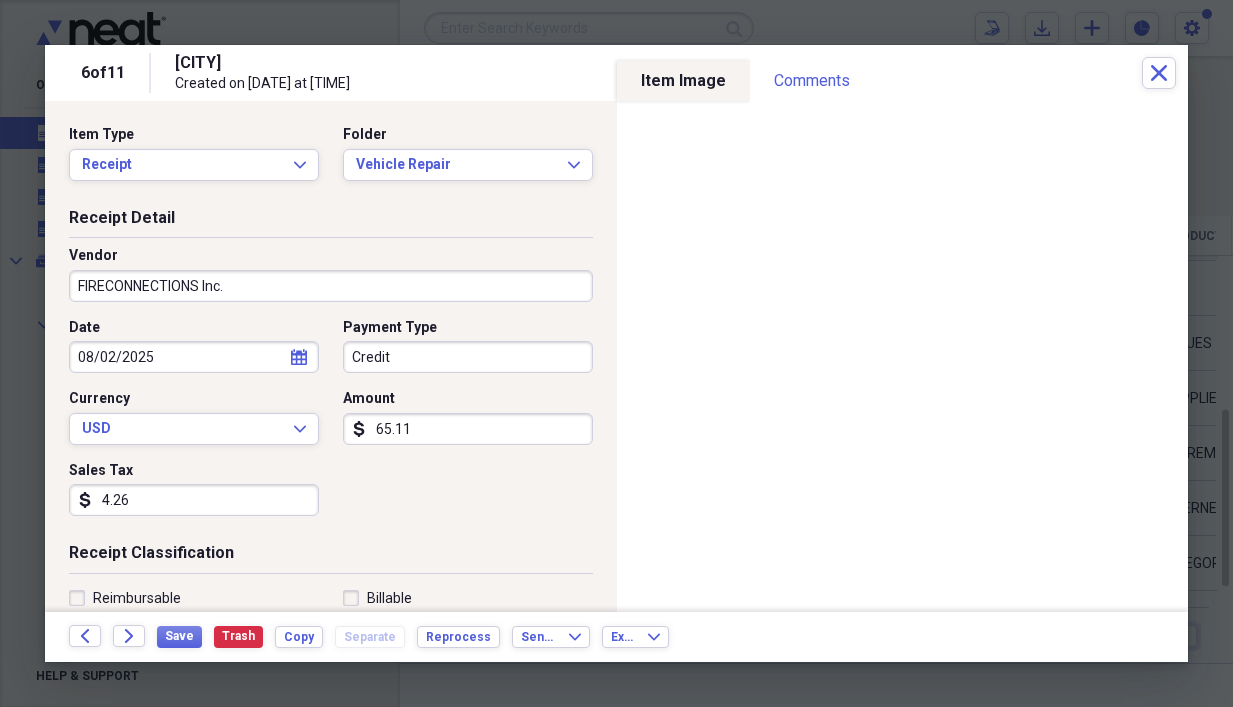 click on "Credit" at bounding box center [468, 357] 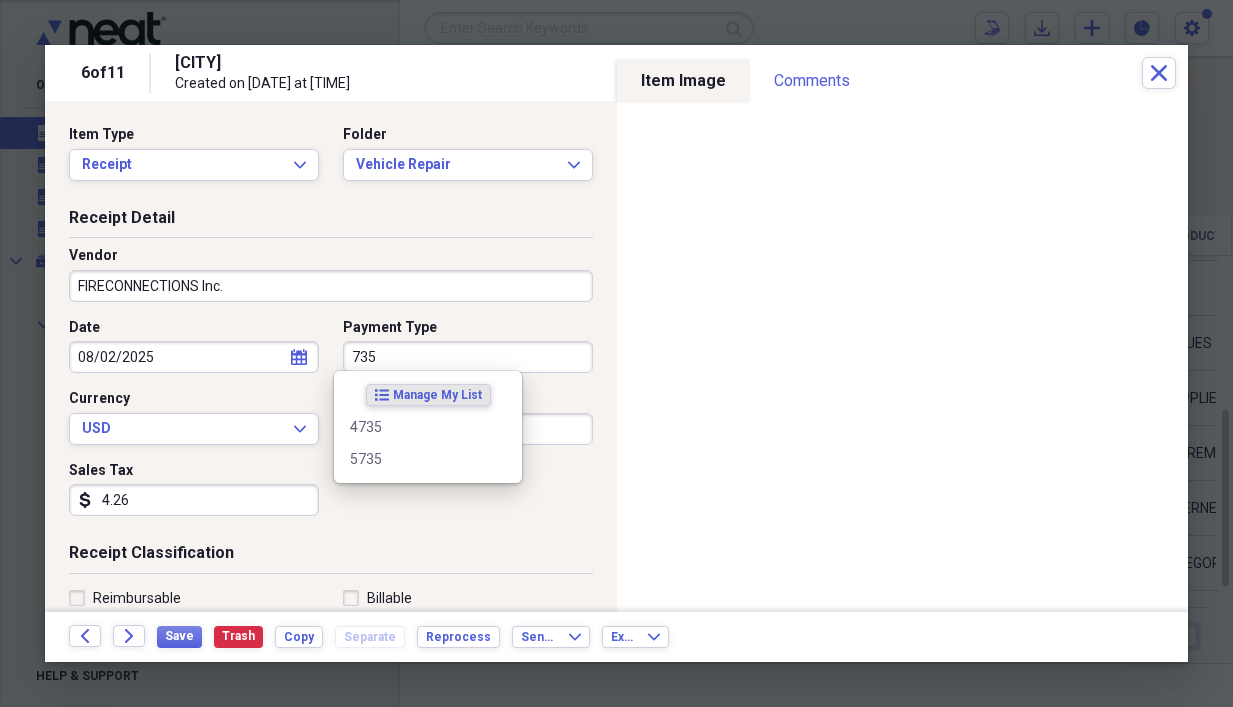 click on "735" at bounding box center [468, 357] 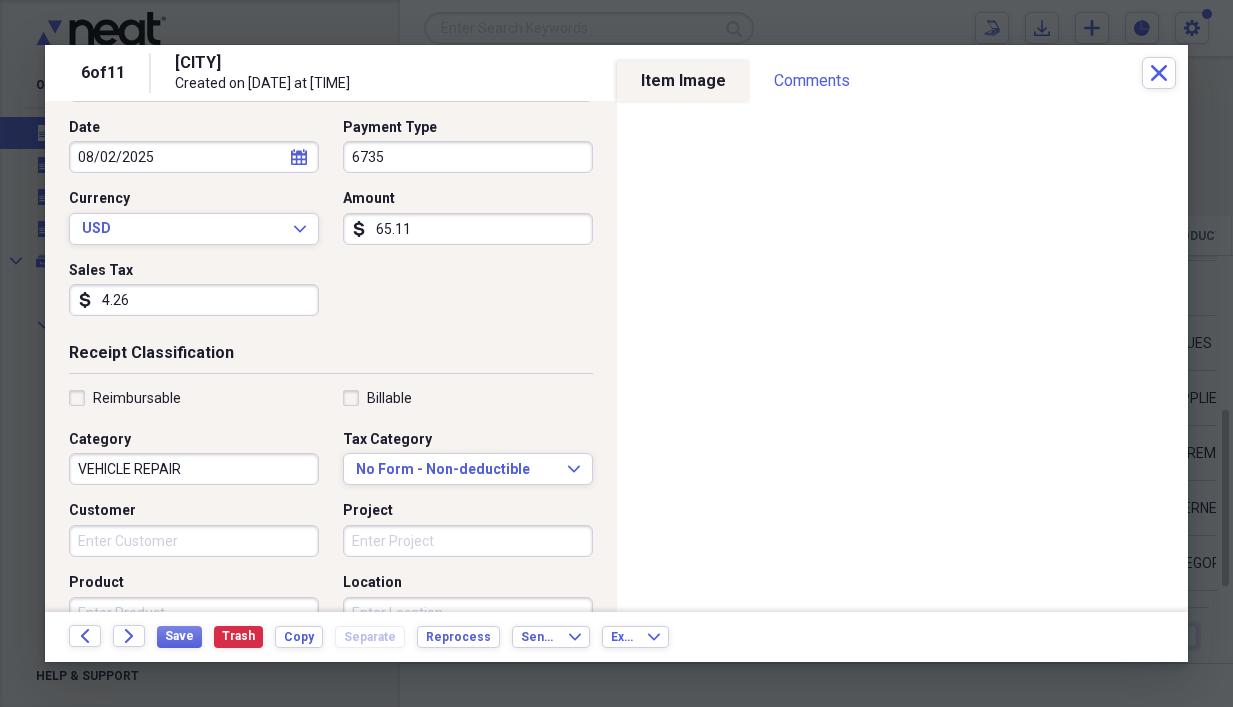 scroll, scrollTop: 300, scrollLeft: 0, axis: vertical 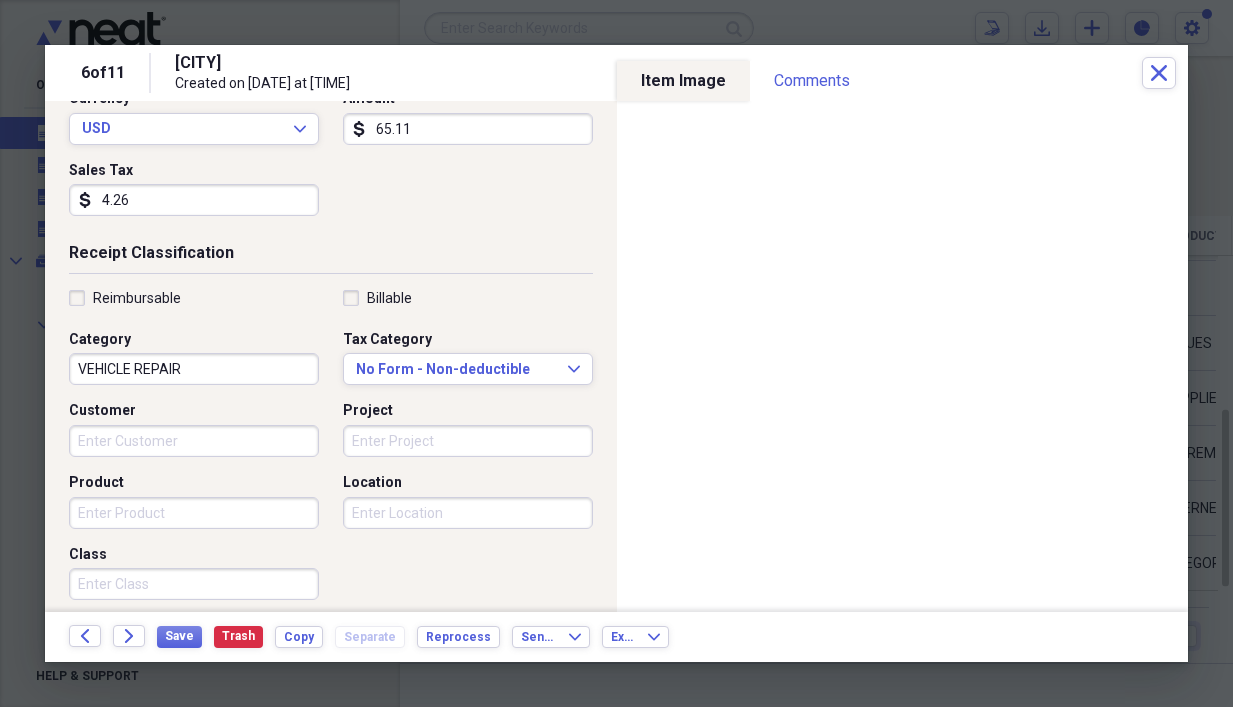 type on "6735" 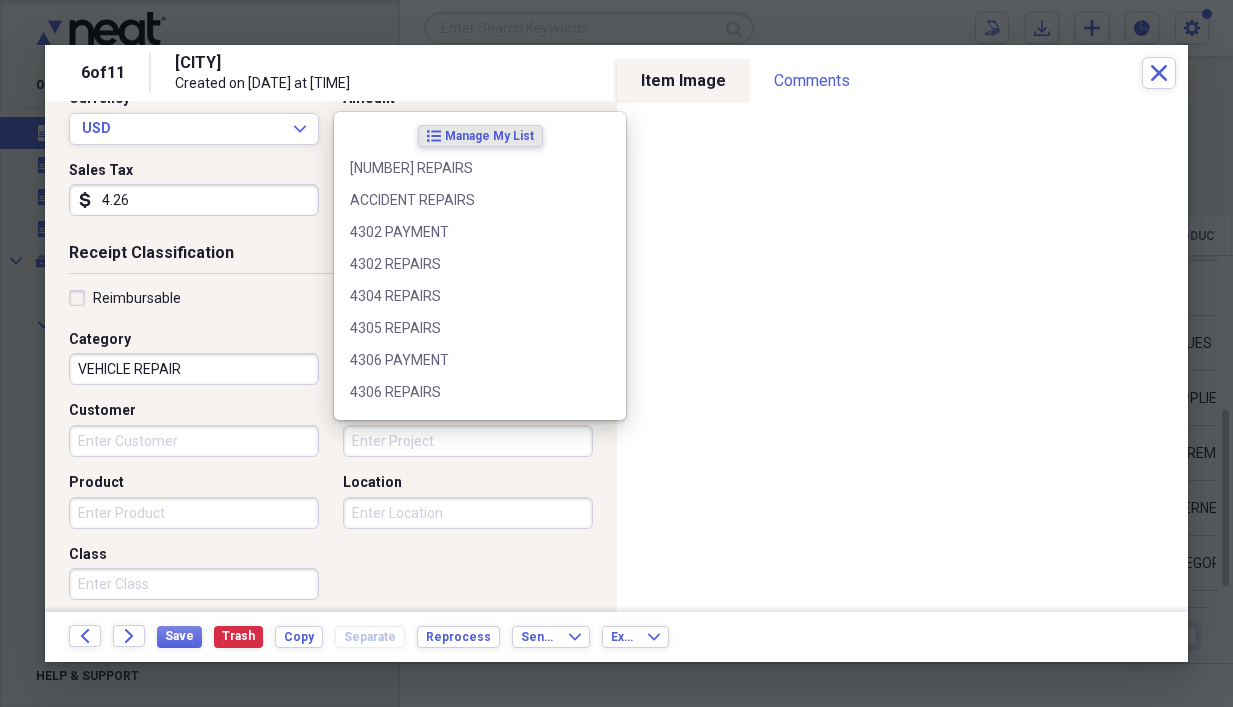 click on "Project" at bounding box center [468, 441] 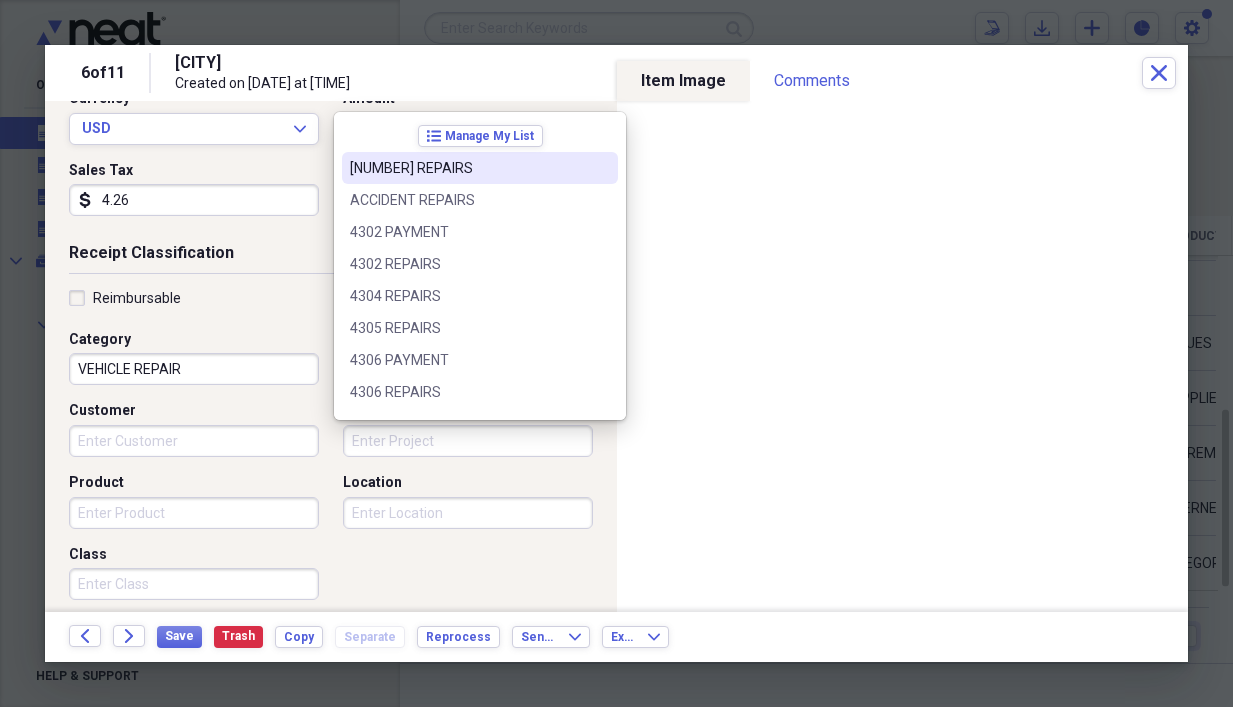 click on "[NUMBER] REPAIRS" at bounding box center [468, 168] 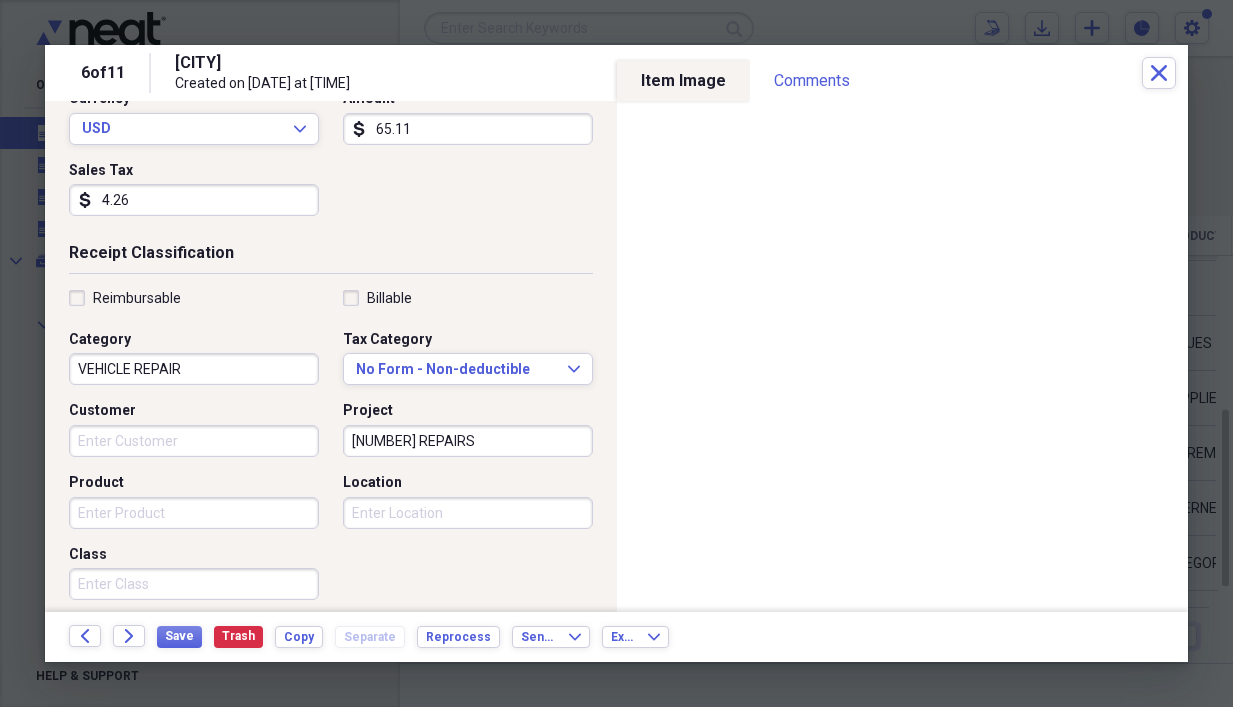 click on "Product" at bounding box center (194, 513) 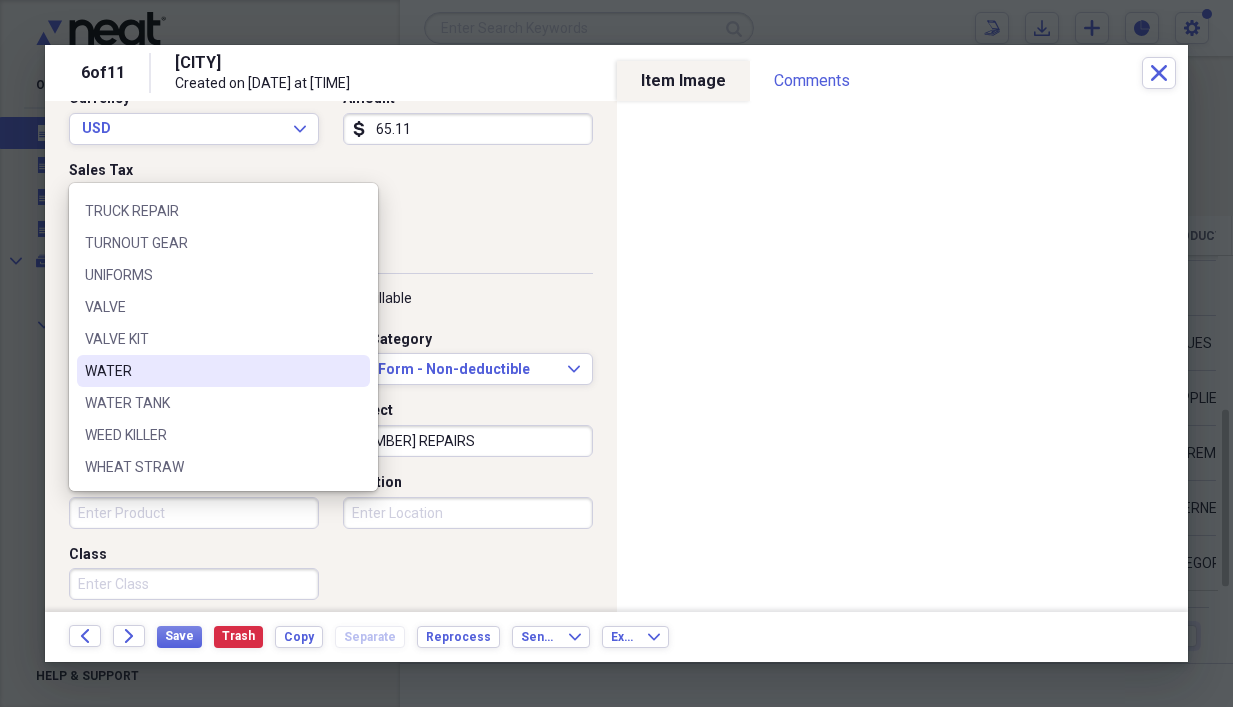 scroll, scrollTop: 4184, scrollLeft: 0, axis: vertical 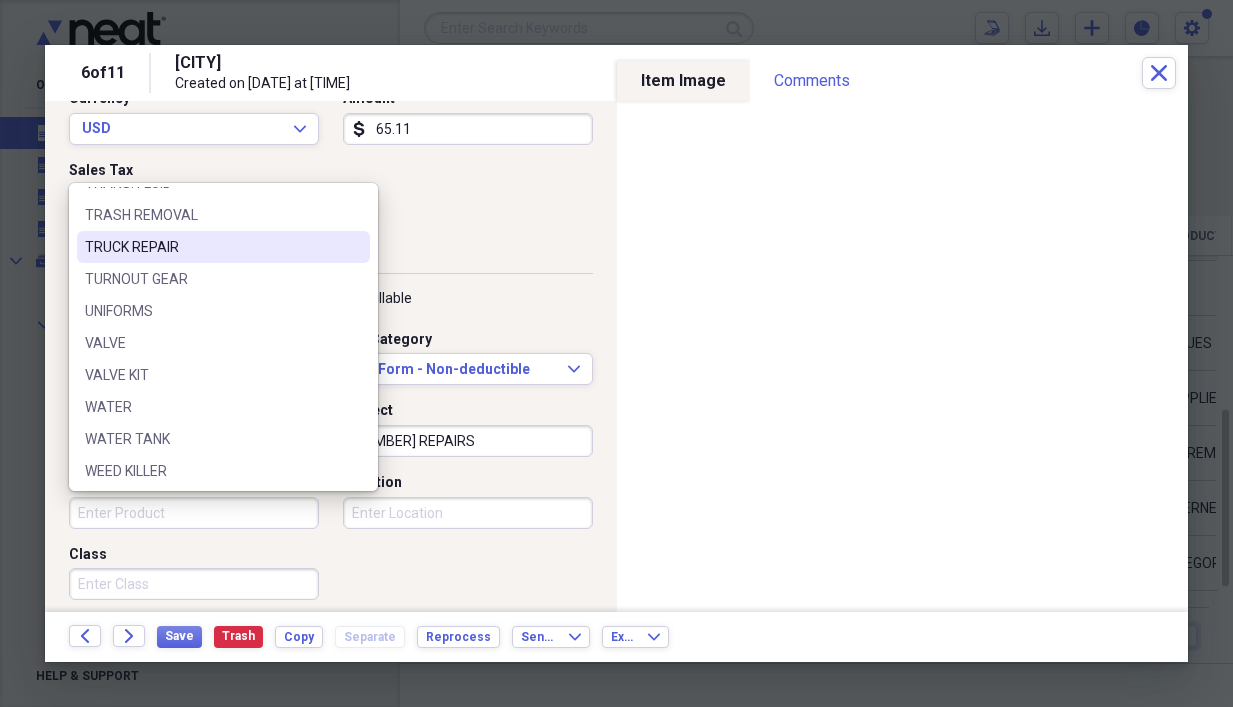 click on "TRUCK REPAIR" at bounding box center (211, 247) 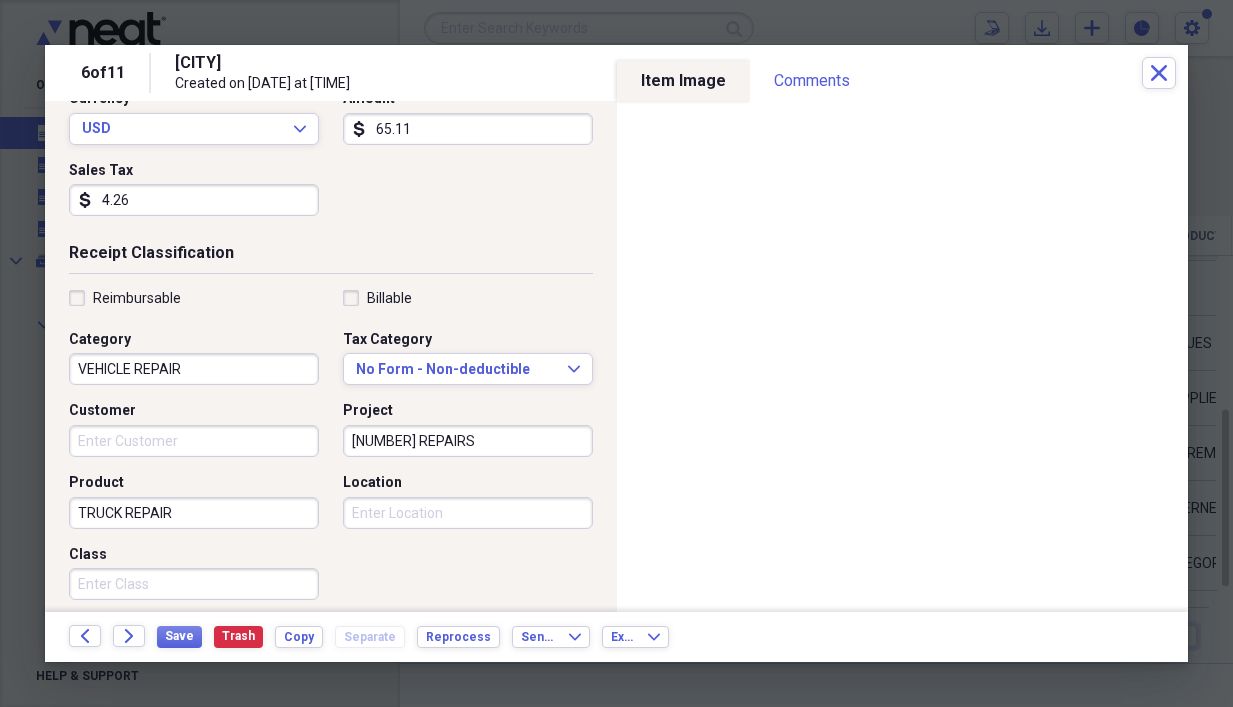 click on "Location" at bounding box center (468, 513) 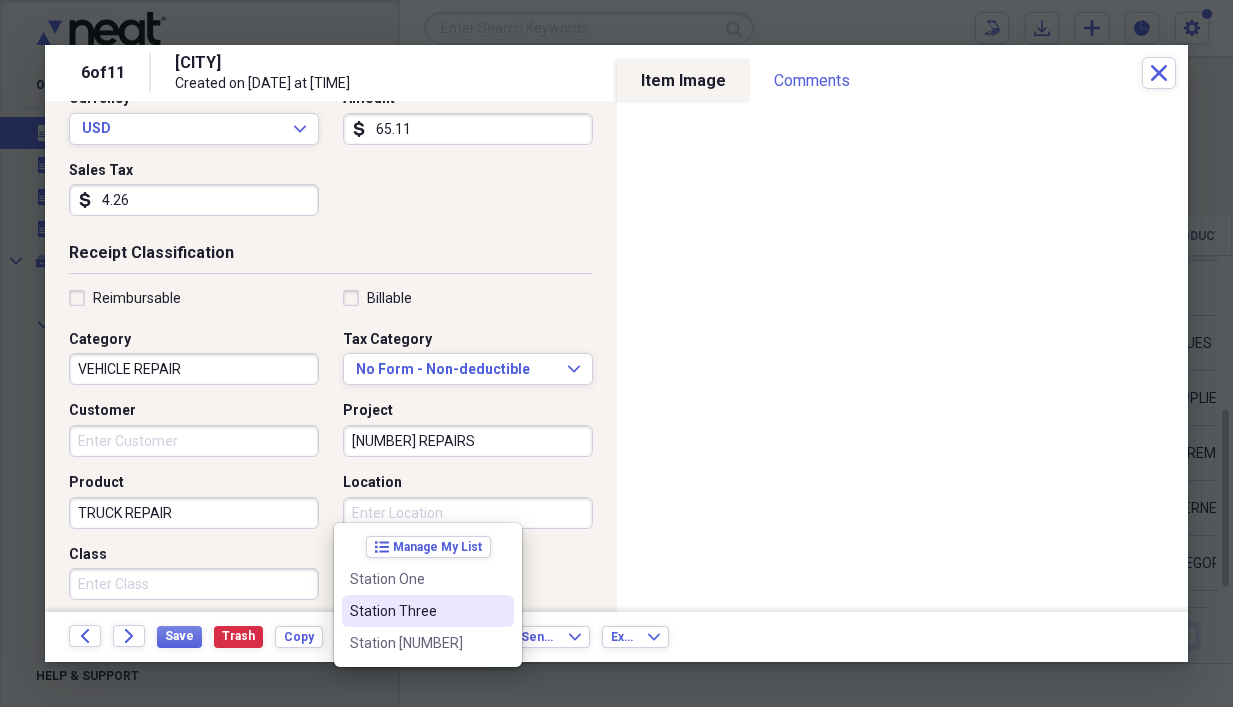 click on "Station Three" at bounding box center (416, 611) 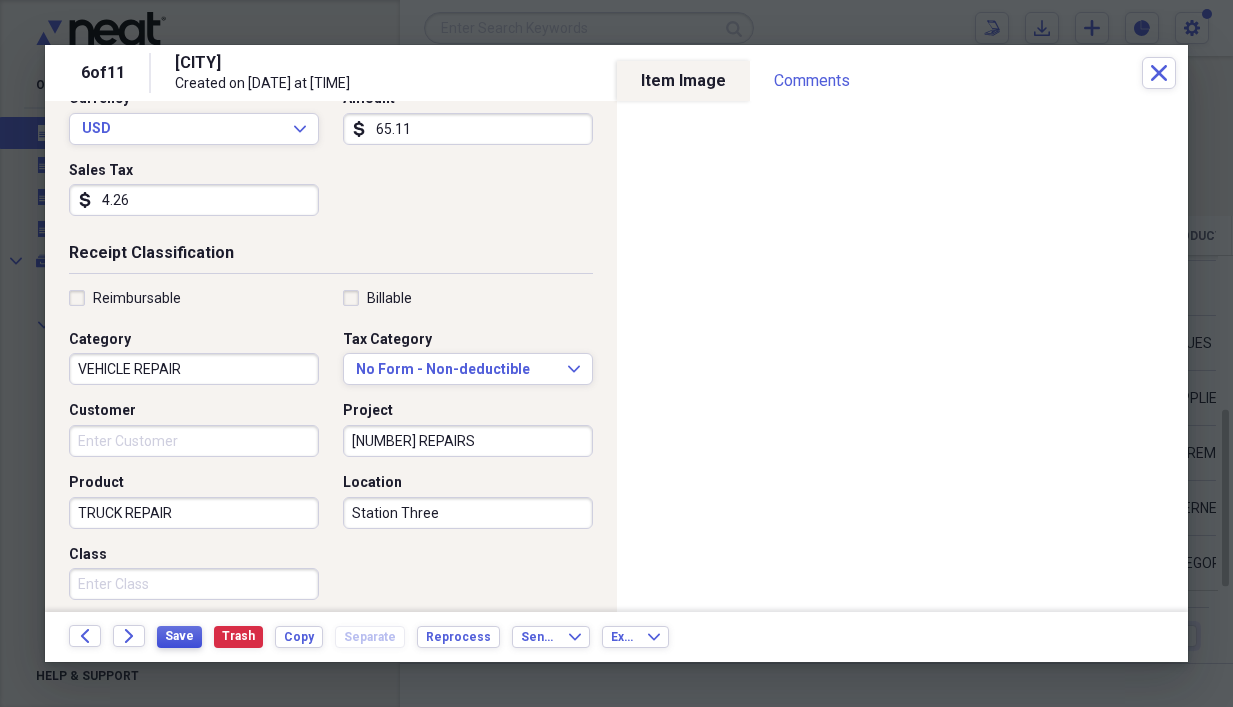 click on "Save" at bounding box center [179, 636] 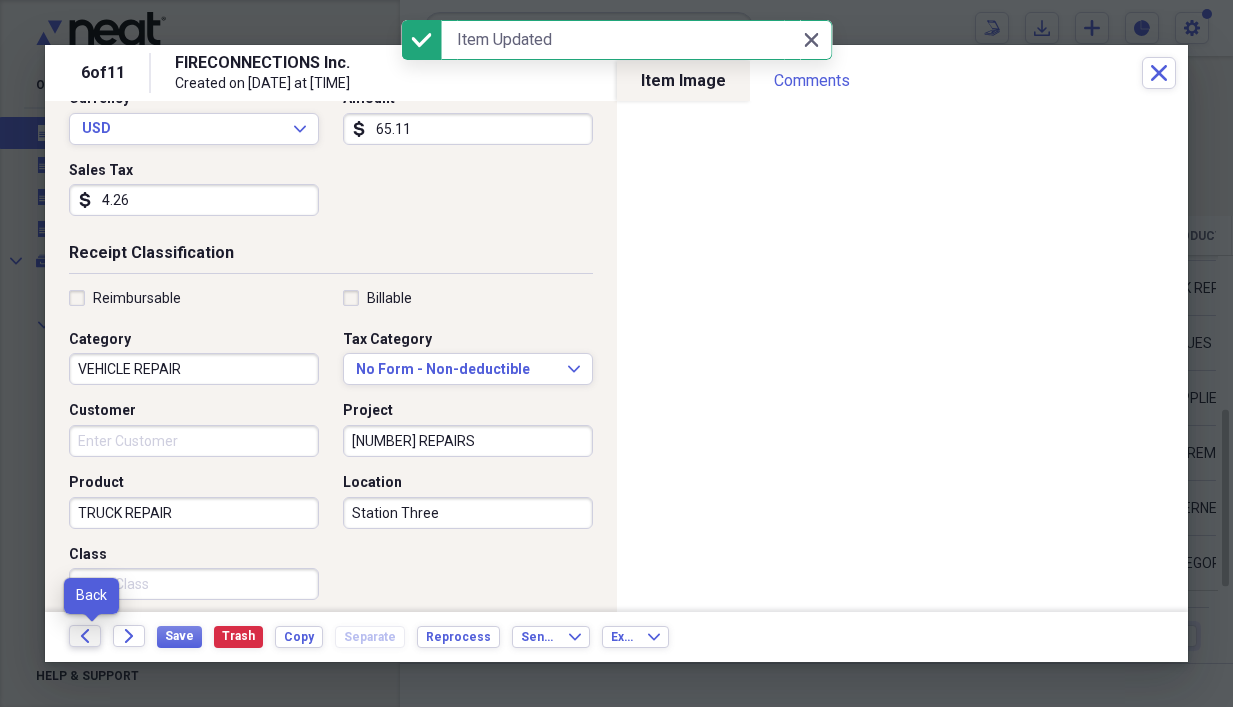 click 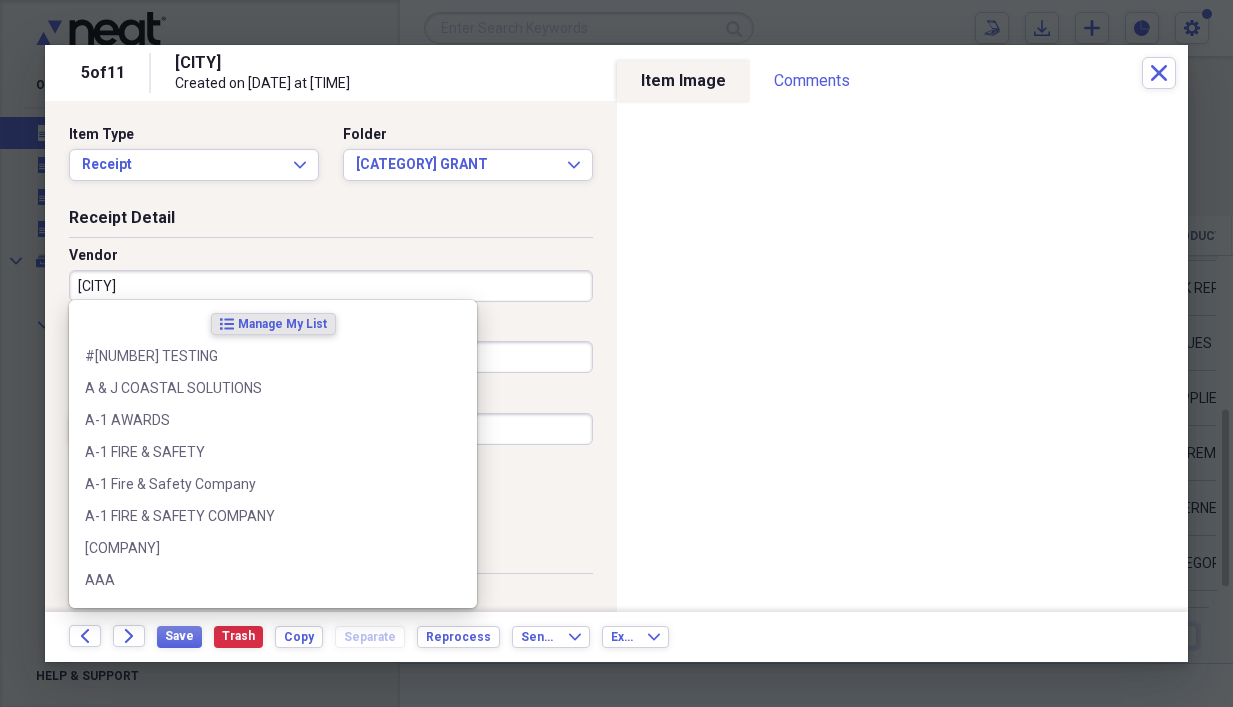 click on "[CITY]" at bounding box center (331, 286) 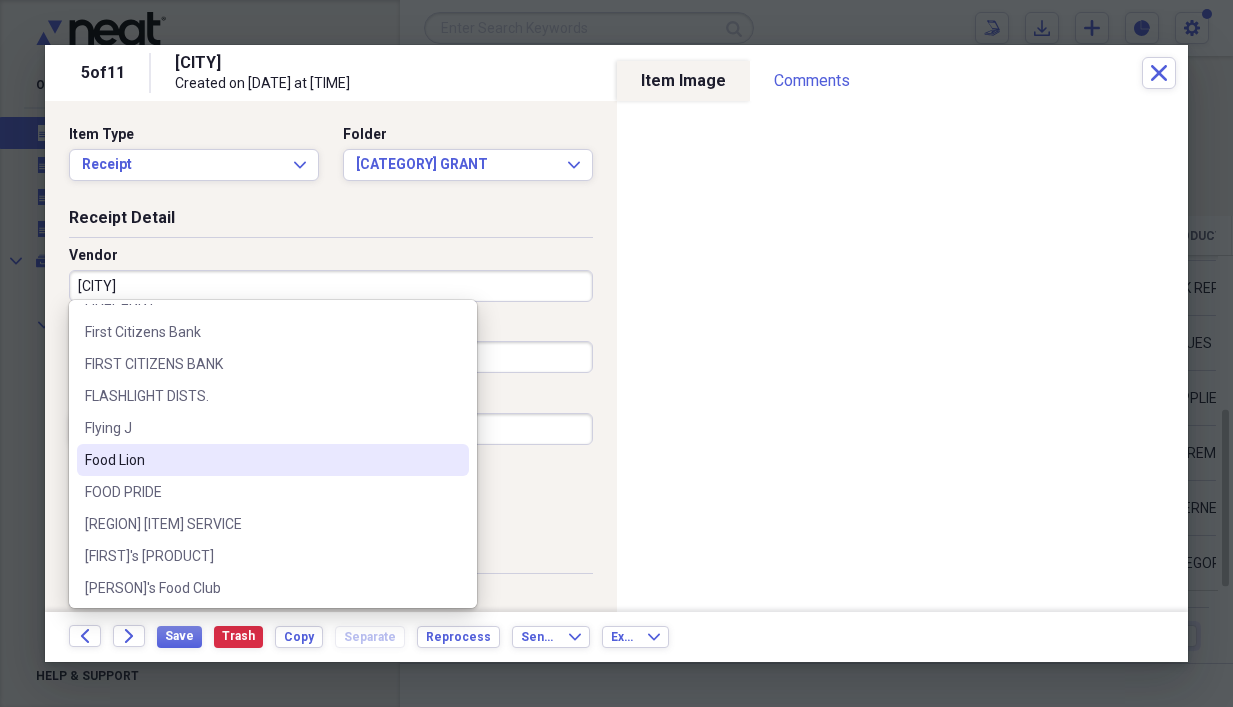 scroll, scrollTop: 5900, scrollLeft: 0, axis: vertical 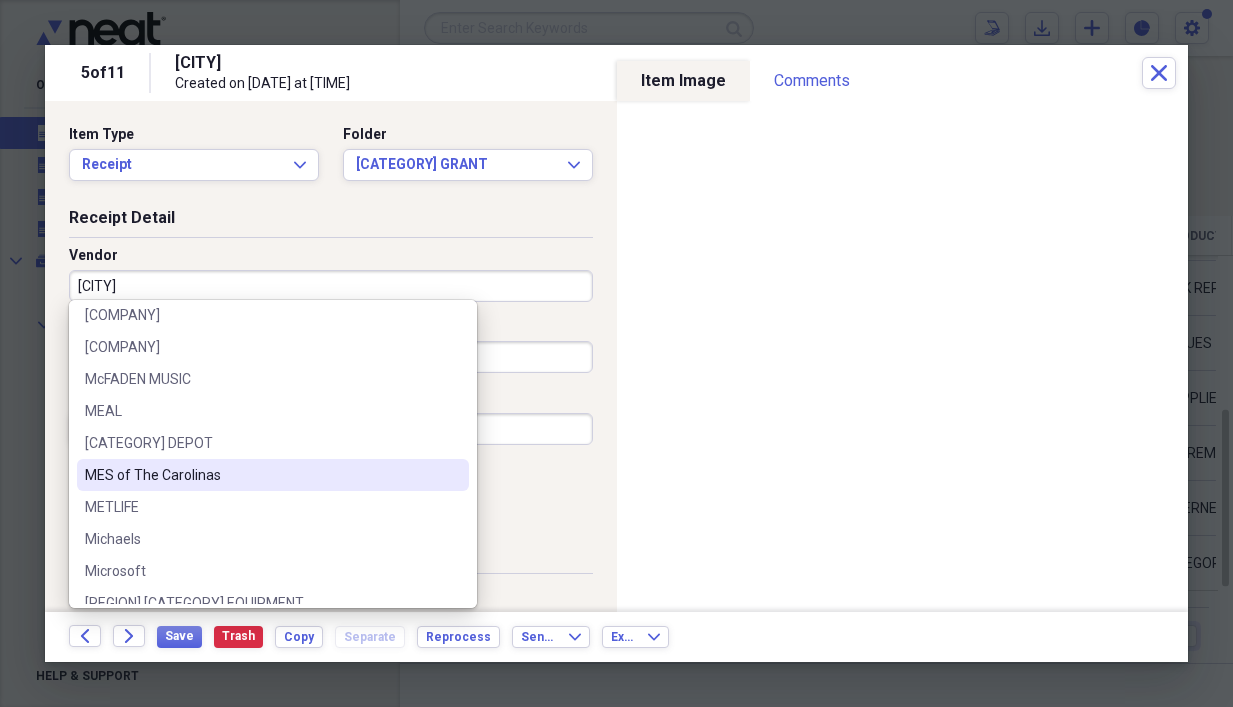 click on "MES of The Carolinas" at bounding box center [261, 475] 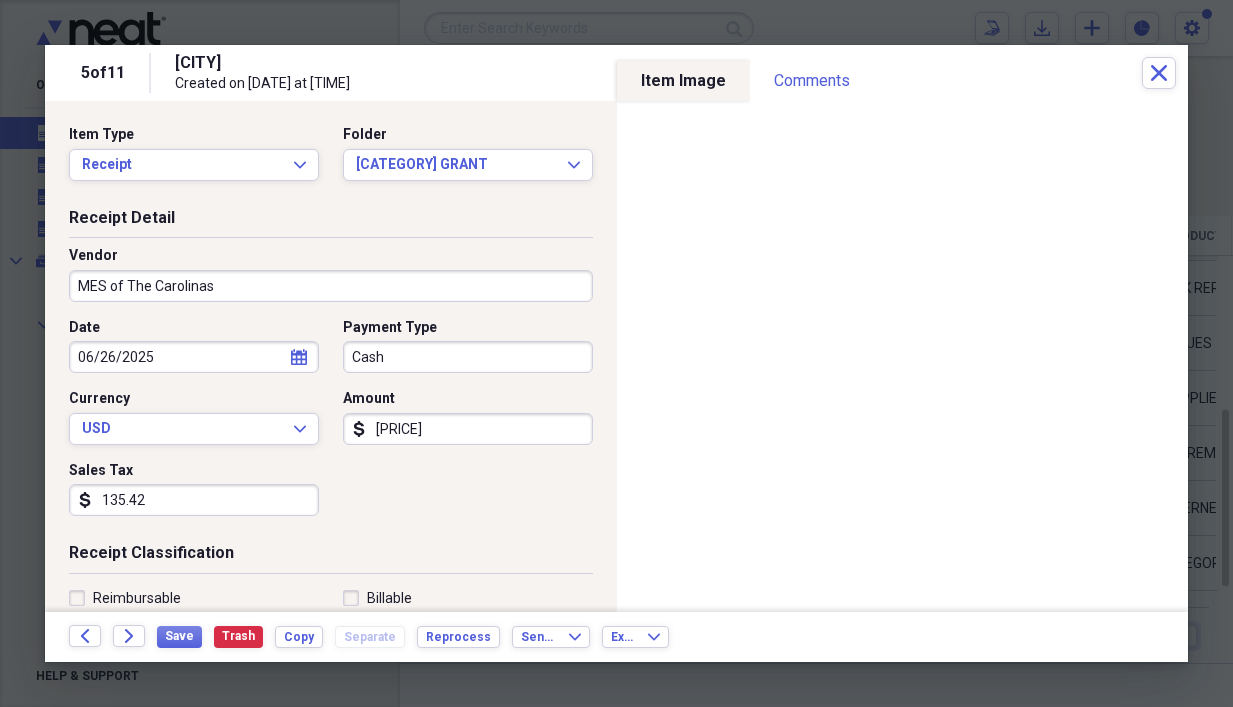 type on "EQUIPMENT" 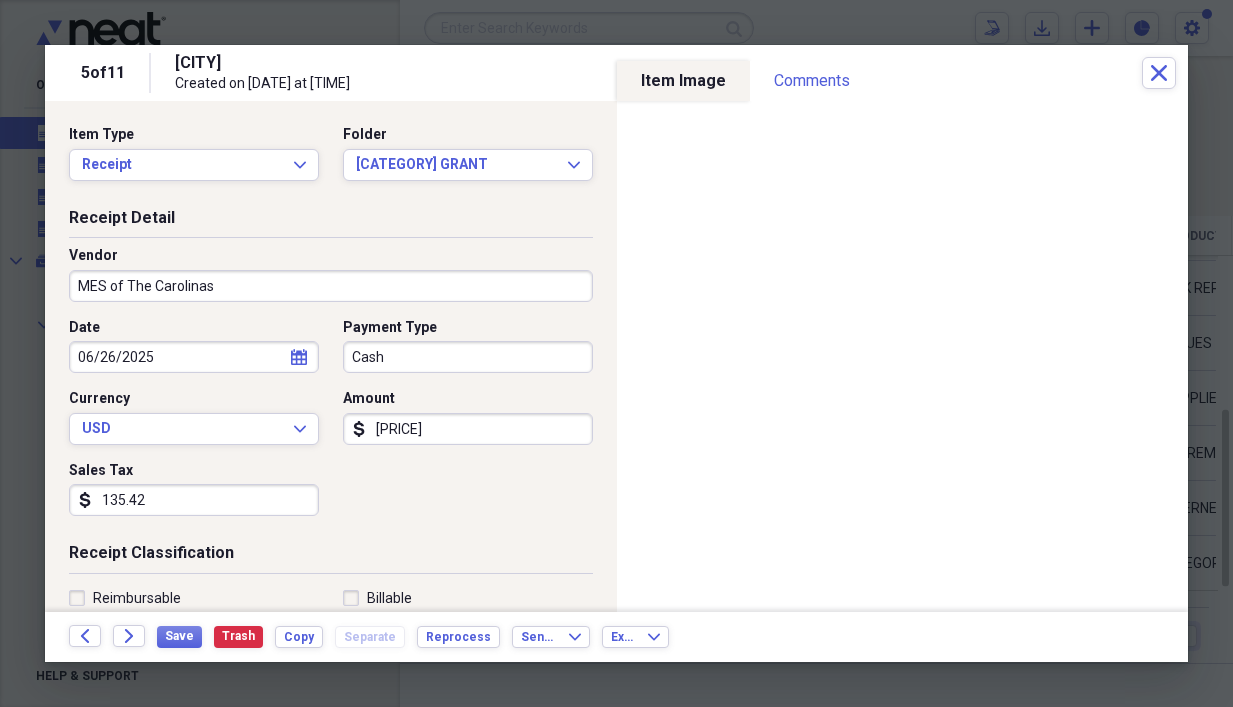 drag, startPoint x: 110, startPoint y: 282, endPoint x: 241, endPoint y: 274, distance: 131.24405 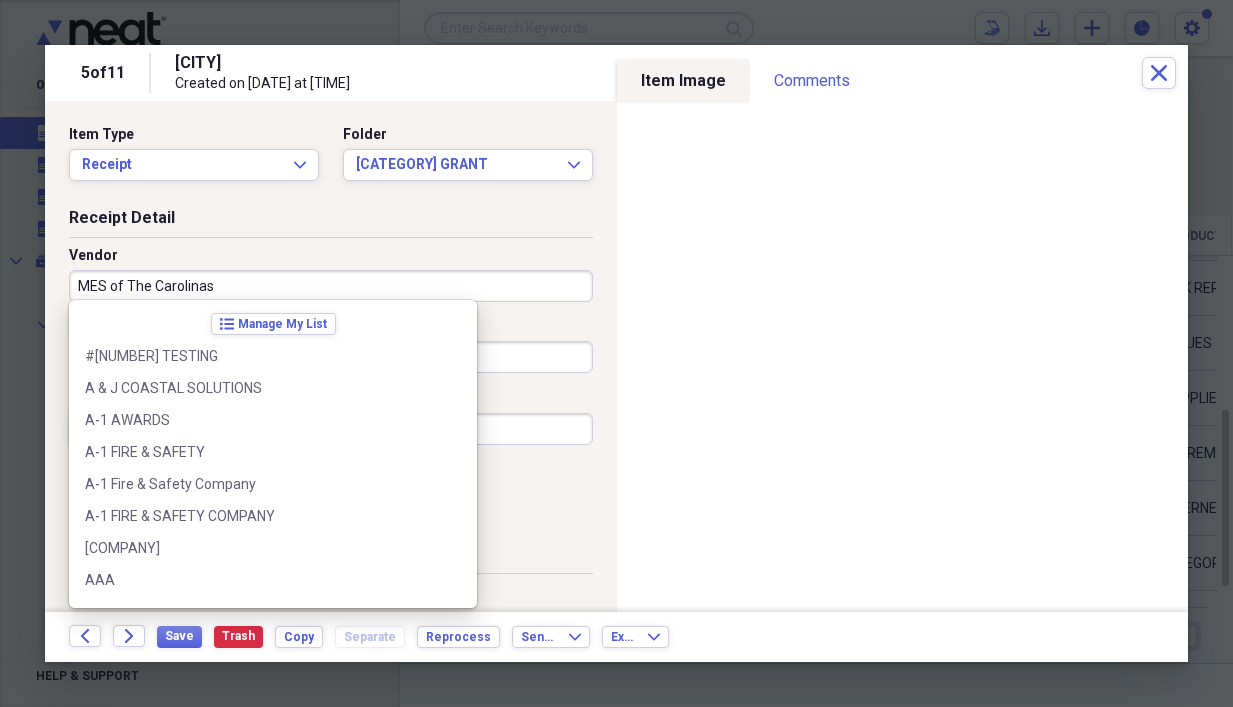 scroll, scrollTop: 8604, scrollLeft: 0, axis: vertical 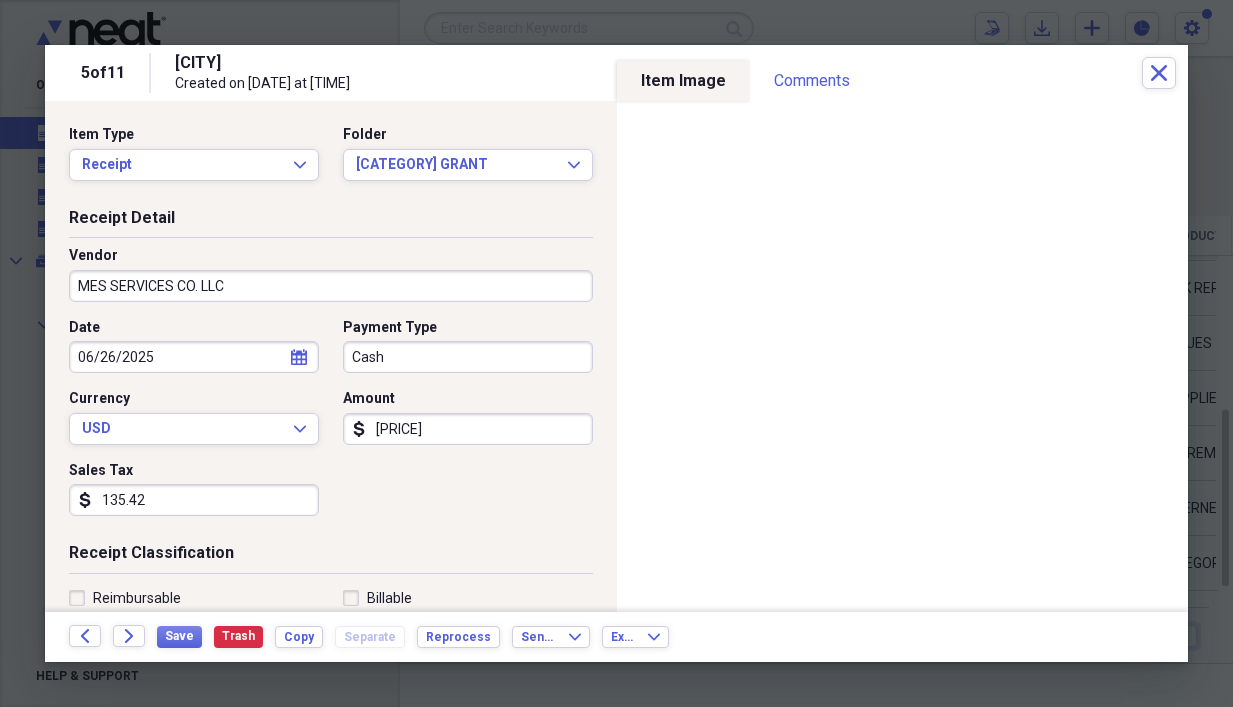 type on "MES SERVICES CO. LLC" 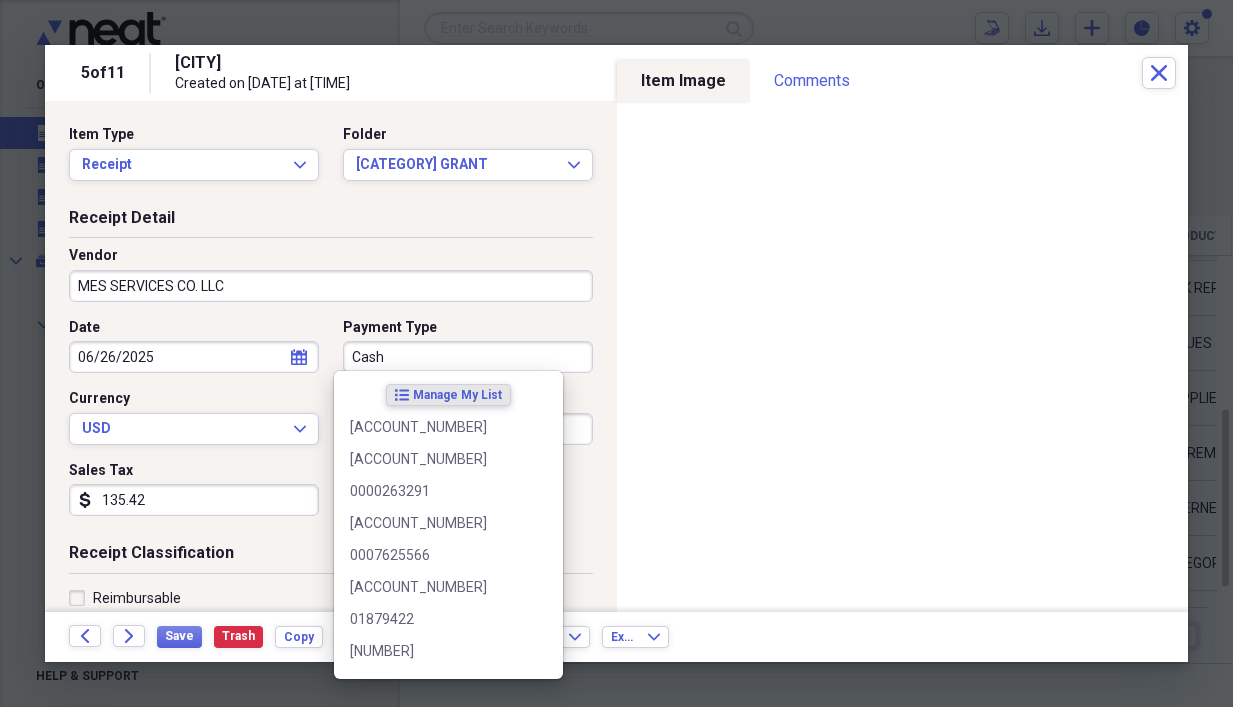 click 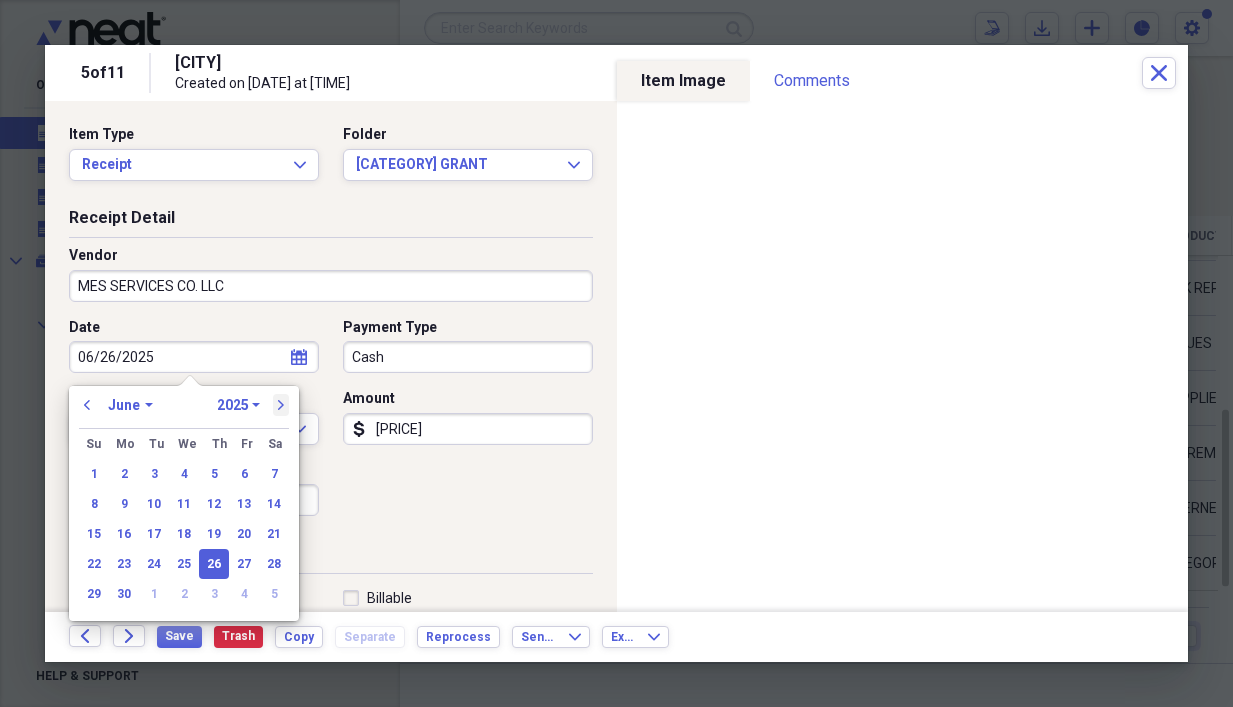 click on "next" at bounding box center [281, 405] 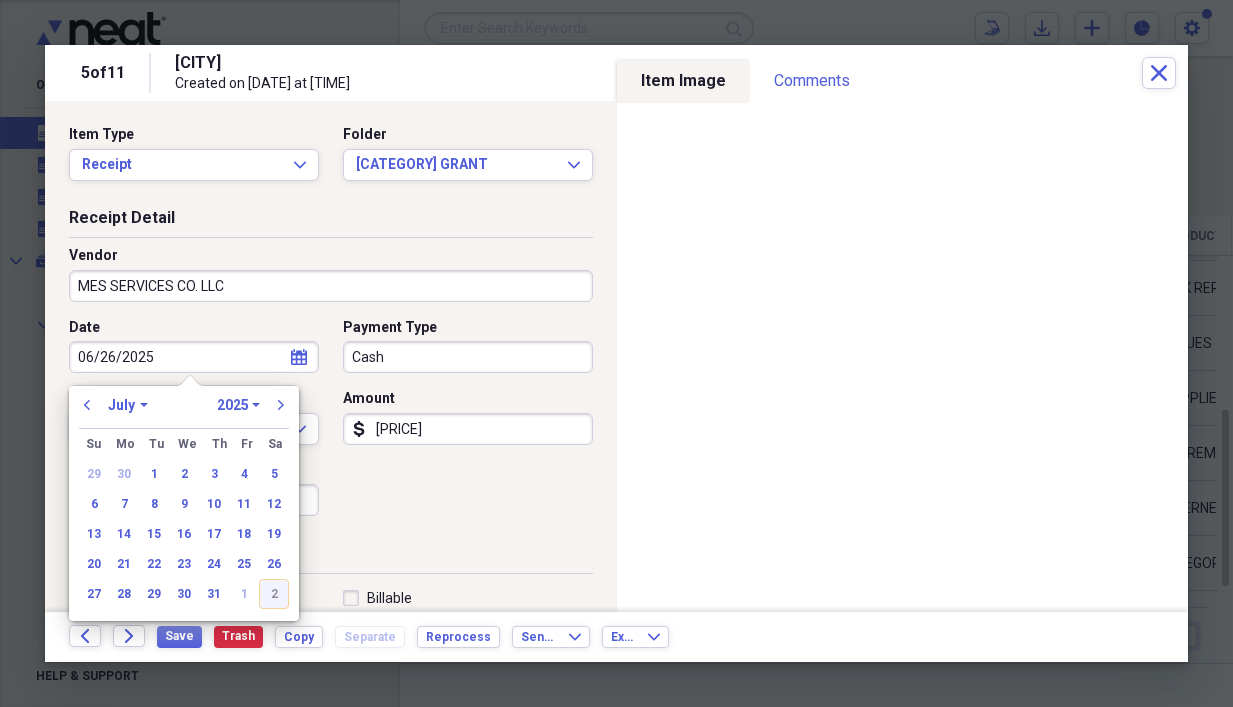 click on "2" at bounding box center (274, 594) 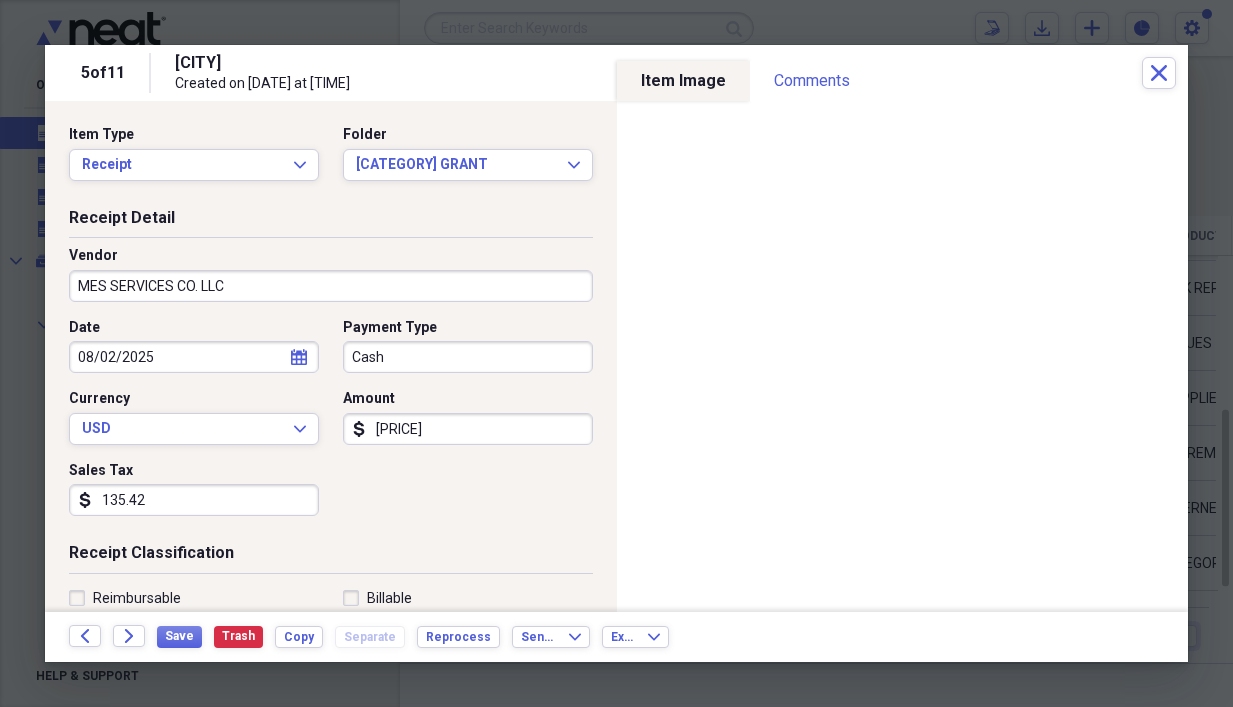 type on "08/02/2025" 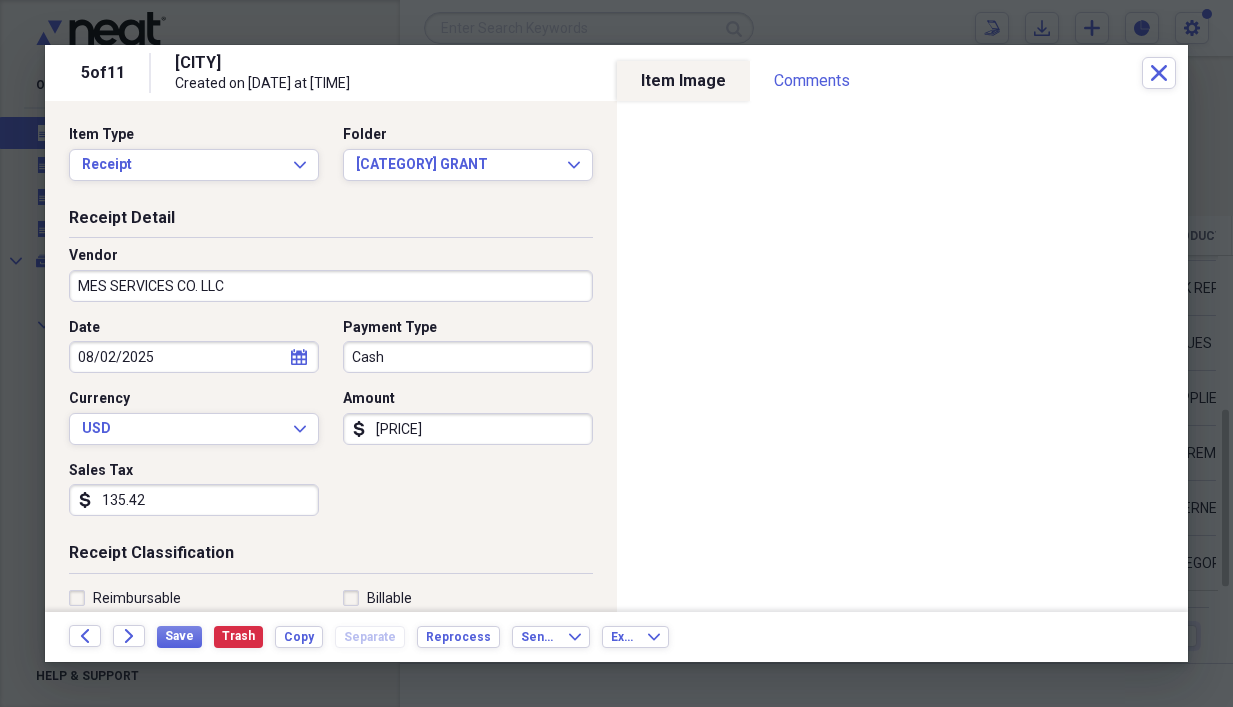 click on "Cash" at bounding box center [468, 357] 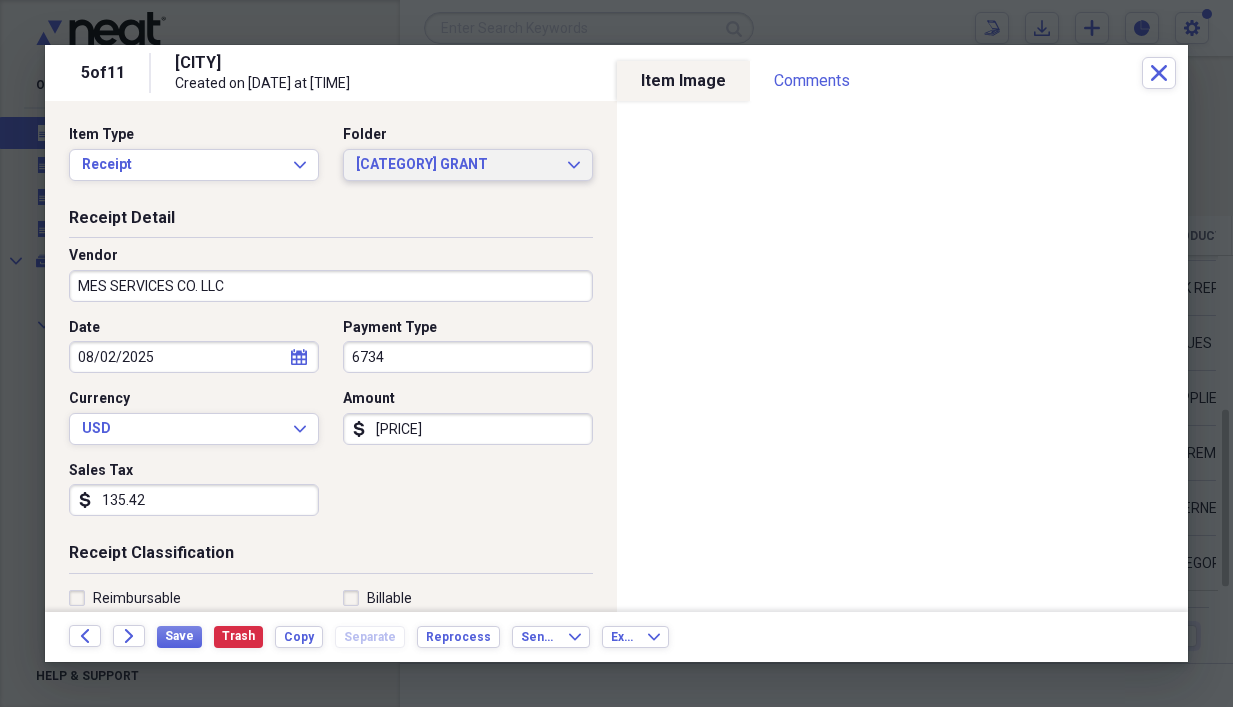 type on "6734" 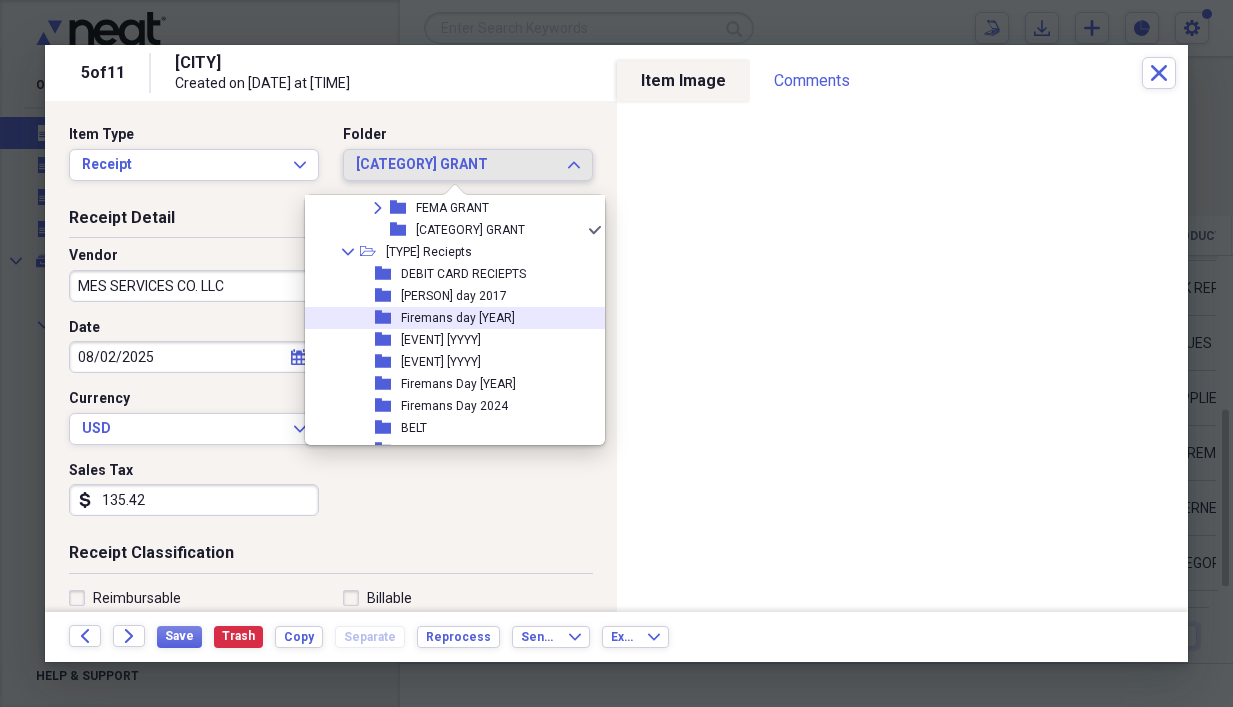 scroll, scrollTop: 133, scrollLeft: 0, axis: vertical 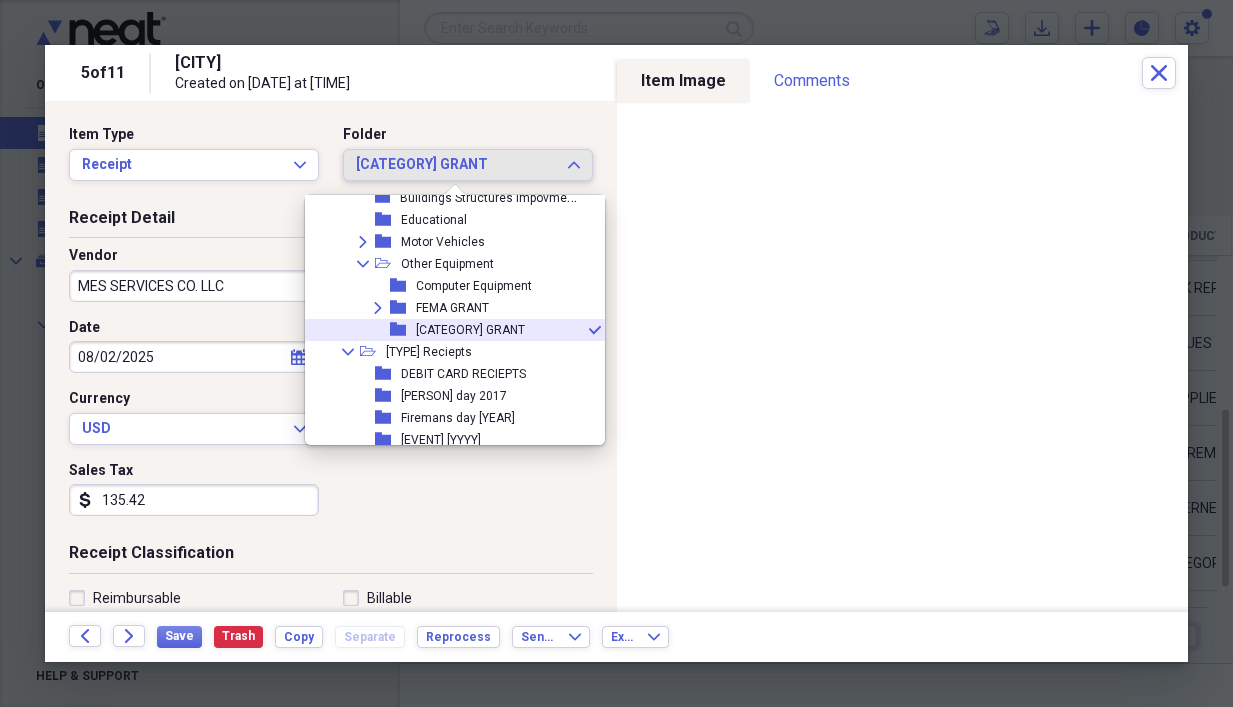 click on "[CATEGORY] GRANT" at bounding box center [470, 330] 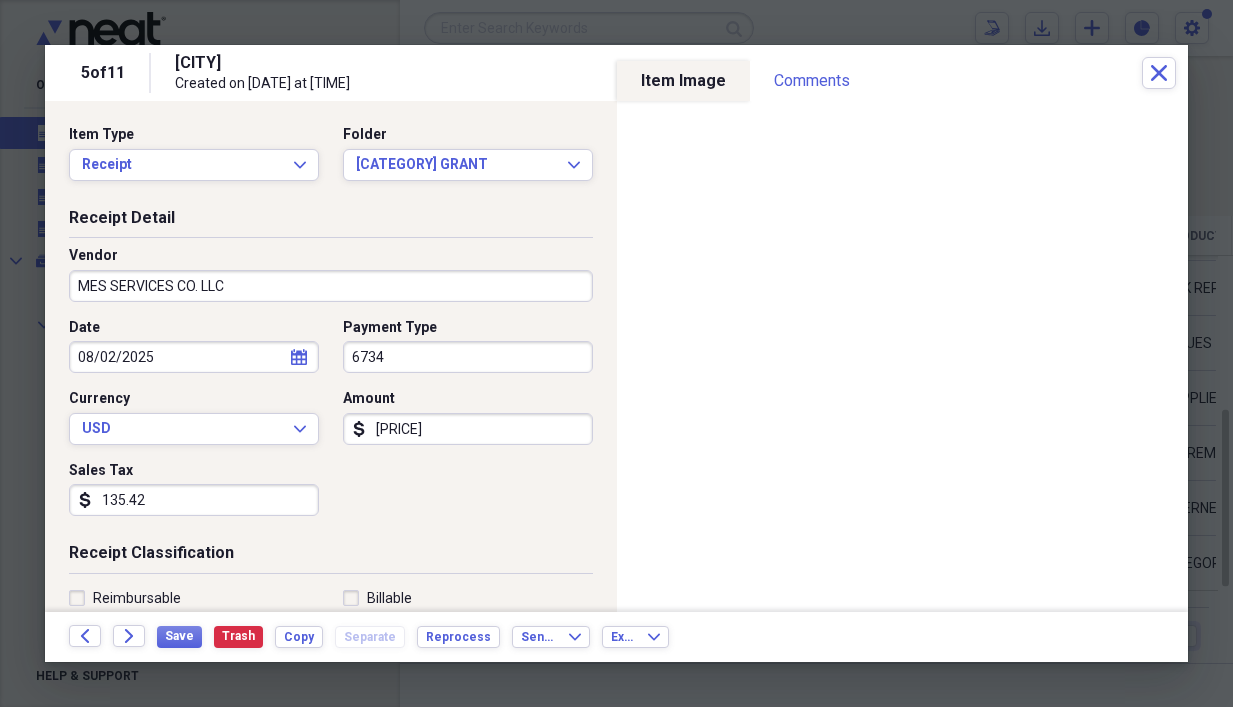 click on "135.42" at bounding box center (194, 500) 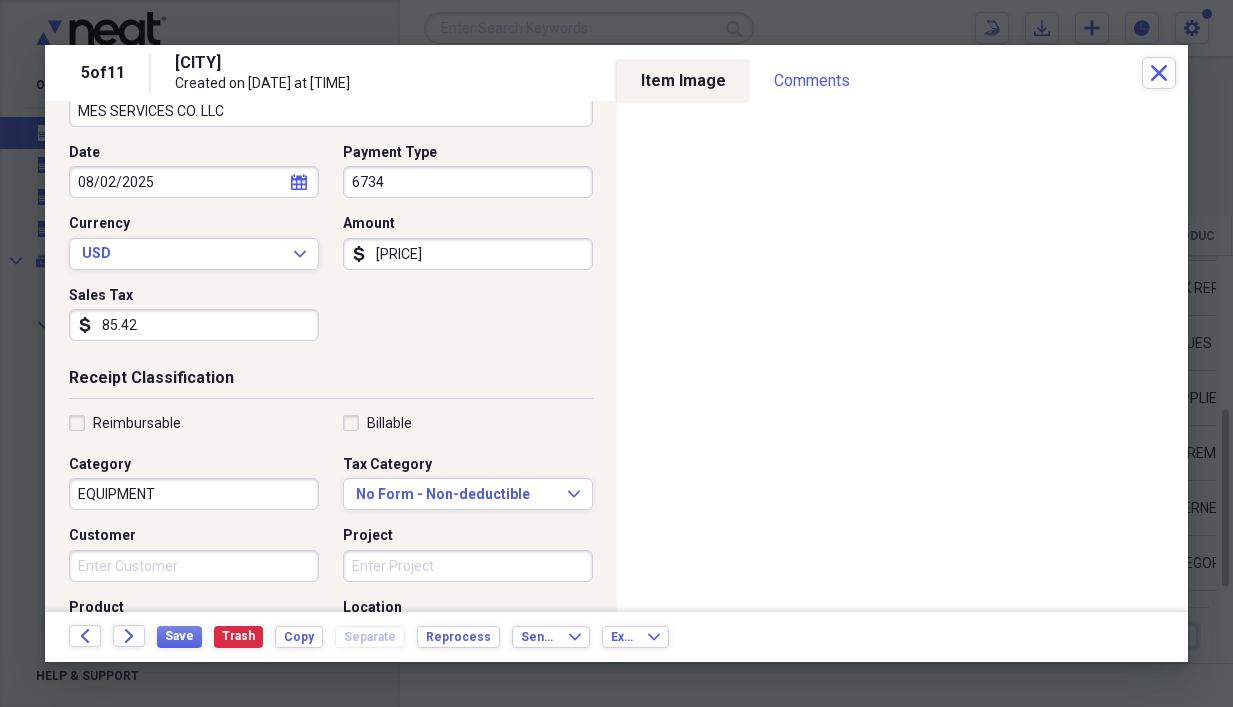 scroll, scrollTop: 200, scrollLeft: 0, axis: vertical 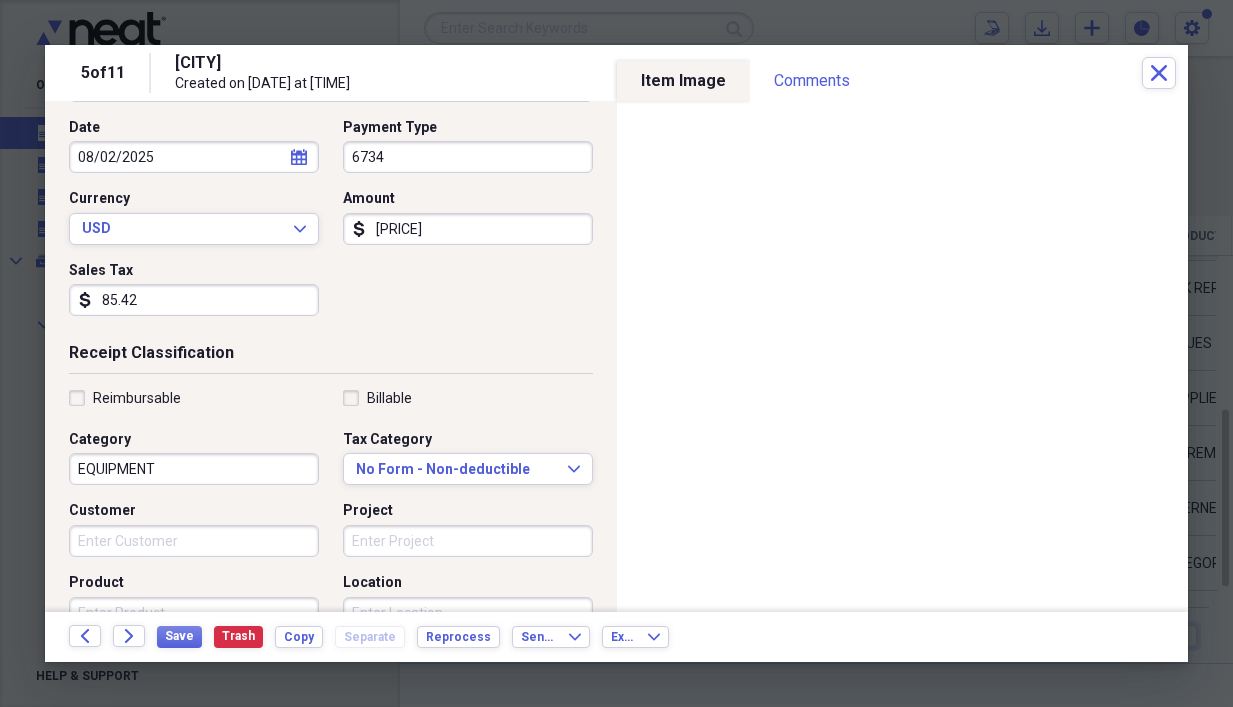 type on "85.42" 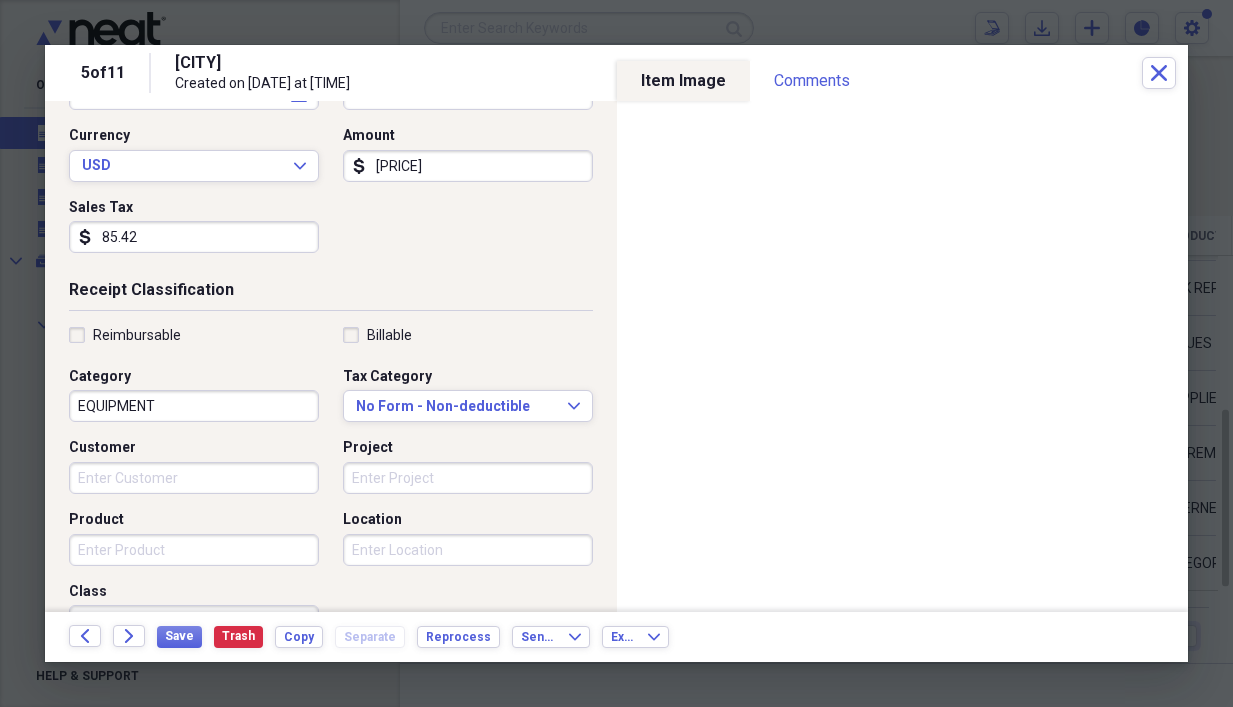 scroll, scrollTop: 400, scrollLeft: 0, axis: vertical 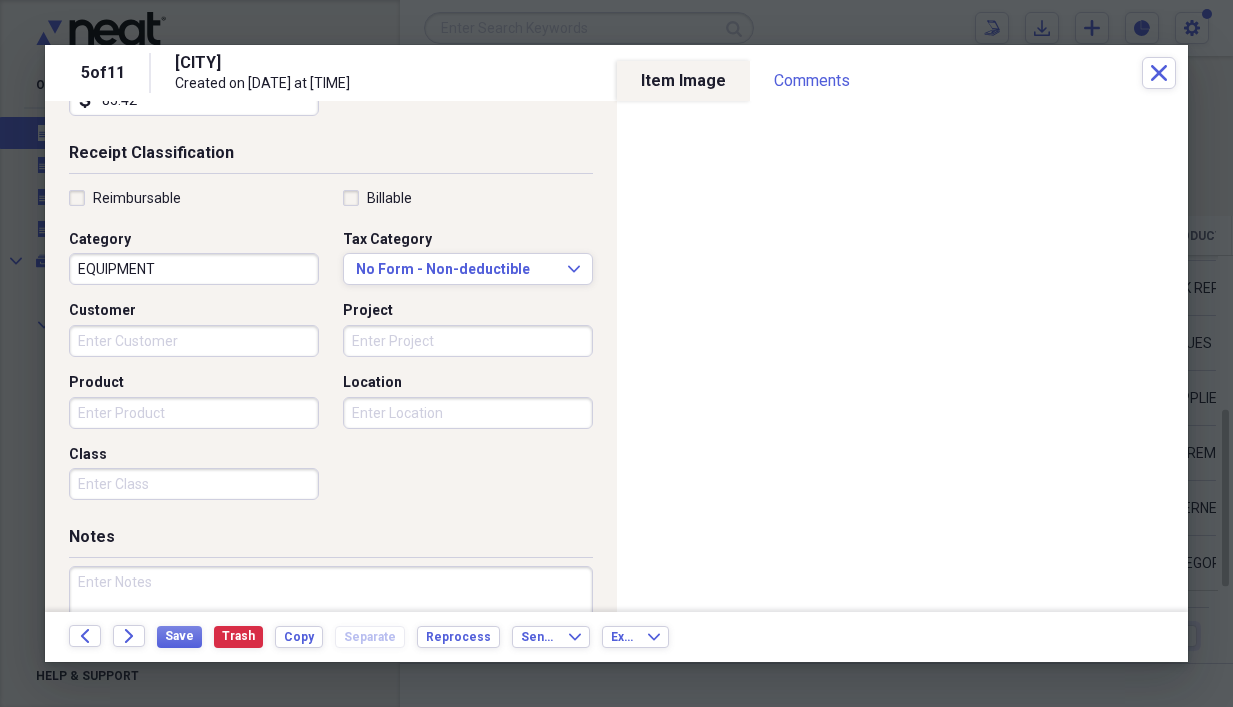 click on "Project" at bounding box center (468, 341) 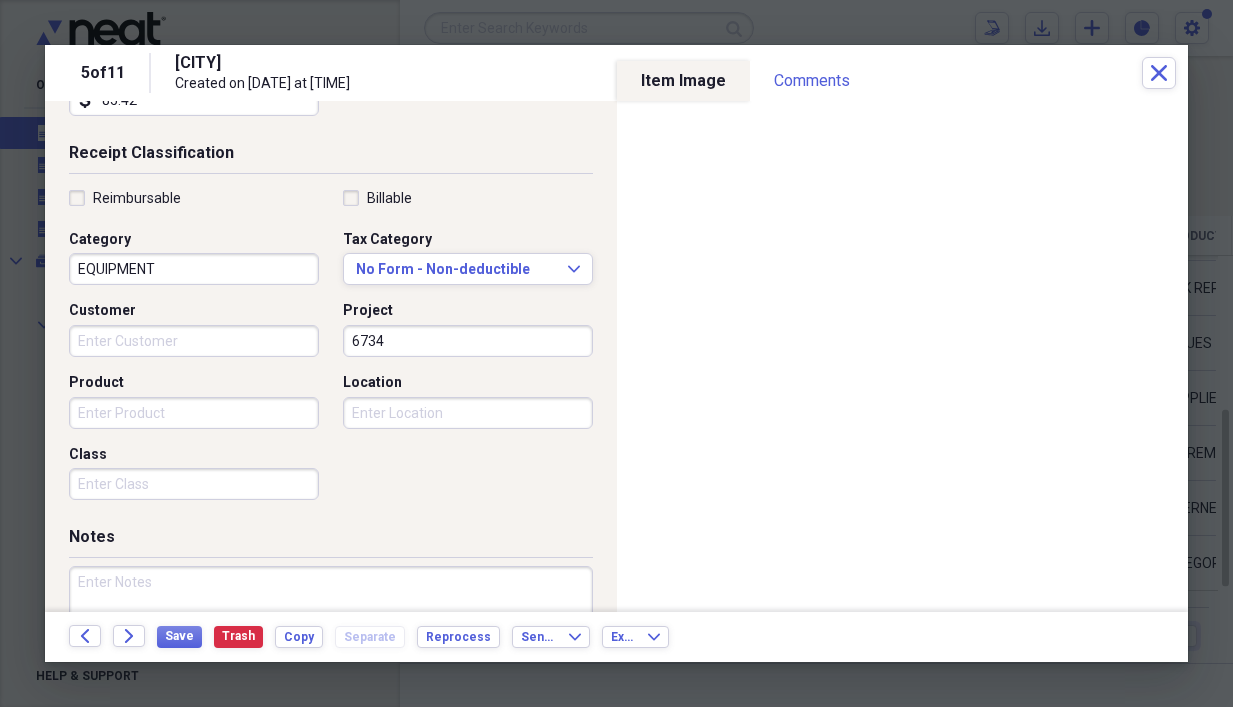 type on "6734" 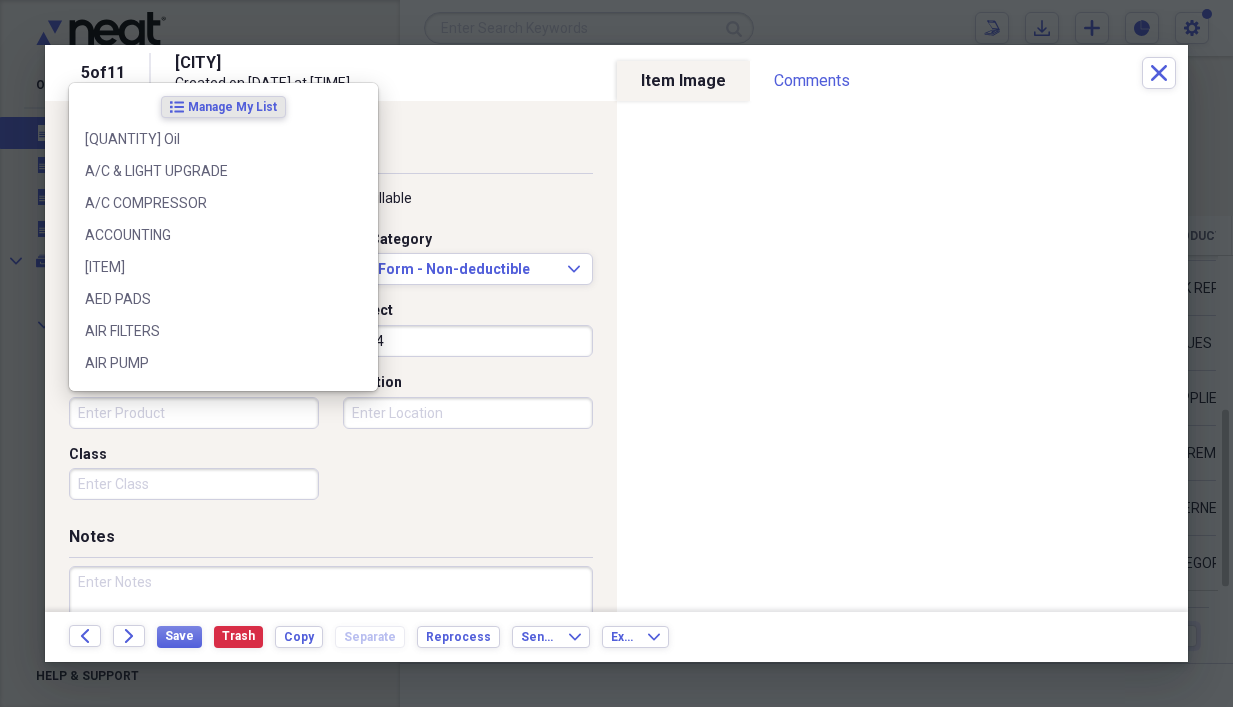 click on "Product" at bounding box center [194, 413] 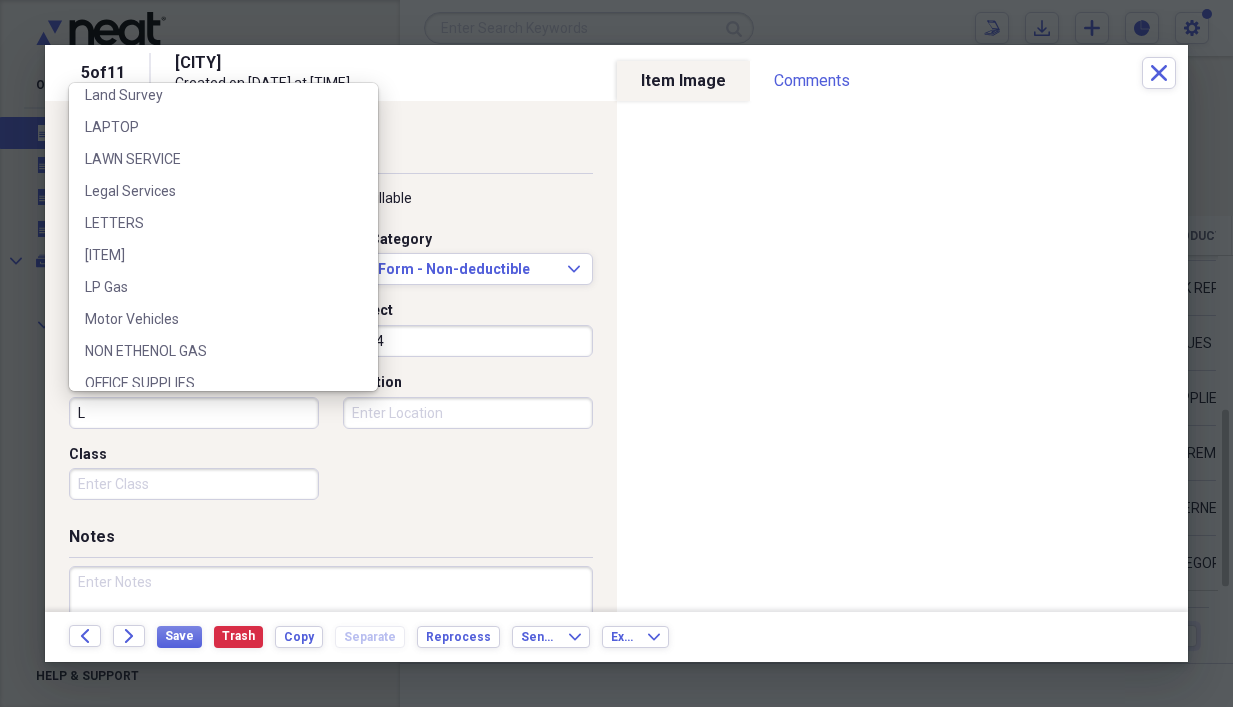 scroll, scrollTop: 0, scrollLeft: 0, axis: both 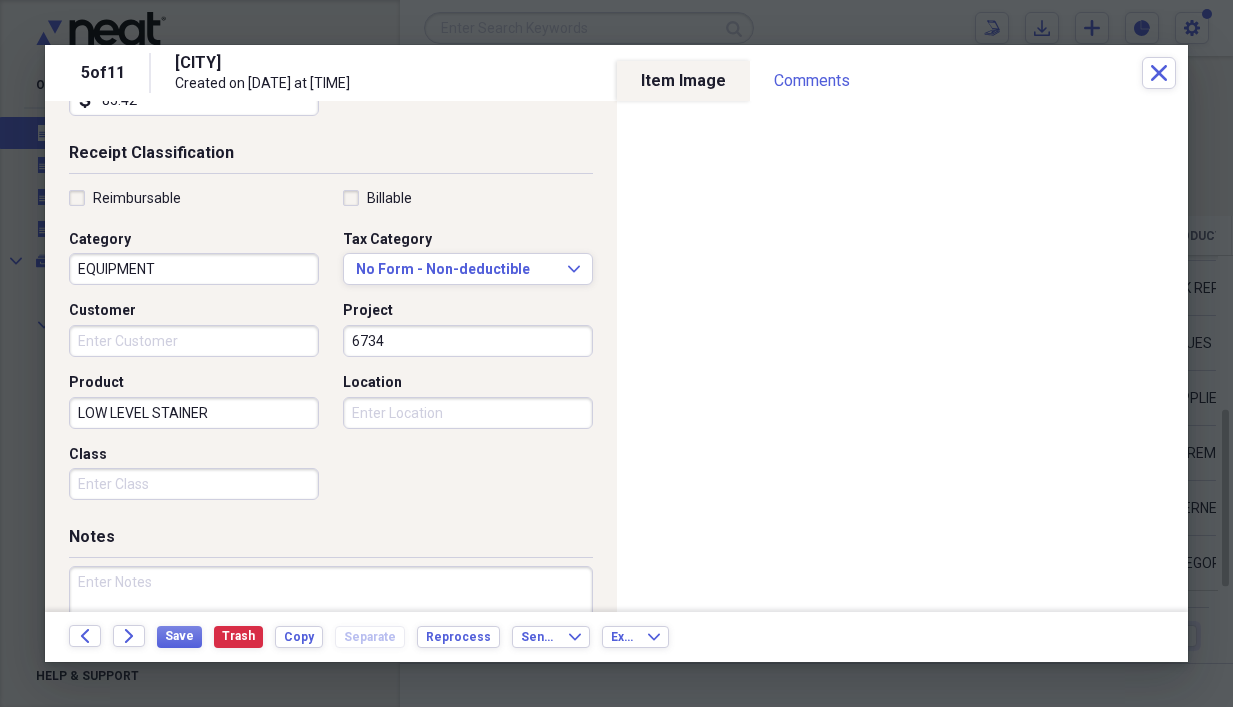 click on "LOW LEVEL STAINER" at bounding box center [194, 413] 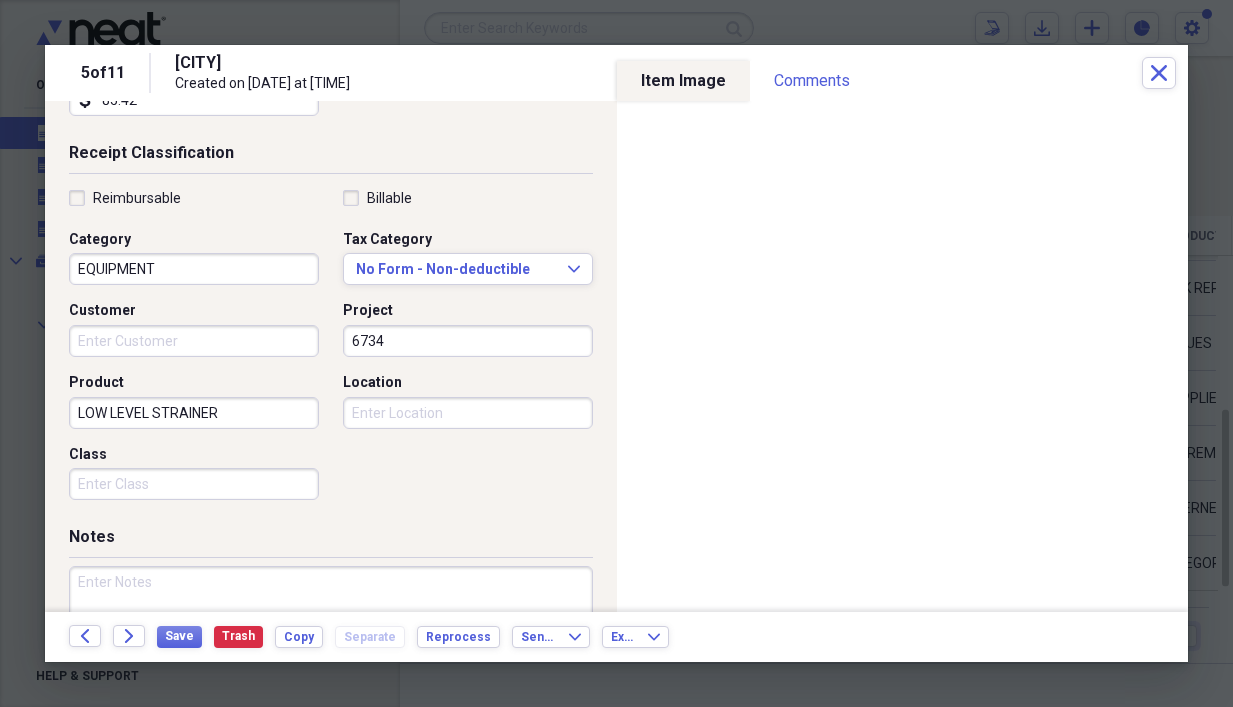 click on "LOW LEVEL STRAINER" at bounding box center [194, 413] 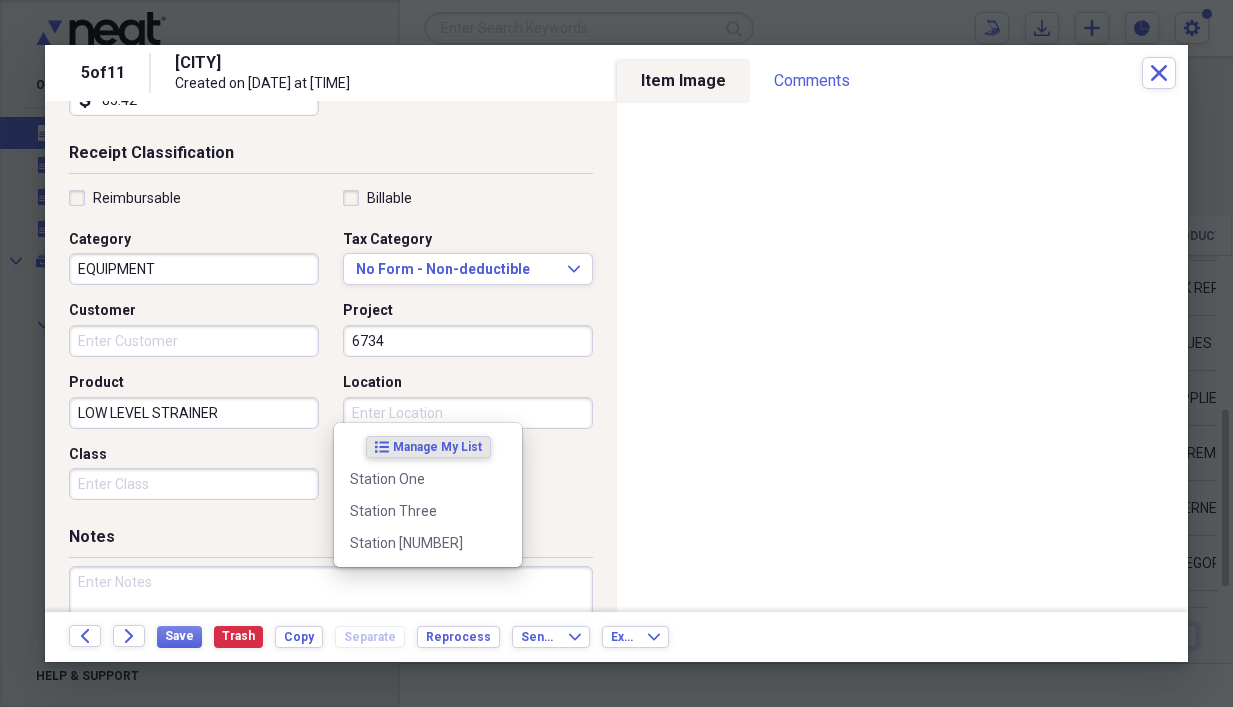 click on "Location" at bounding box center (468, 413) 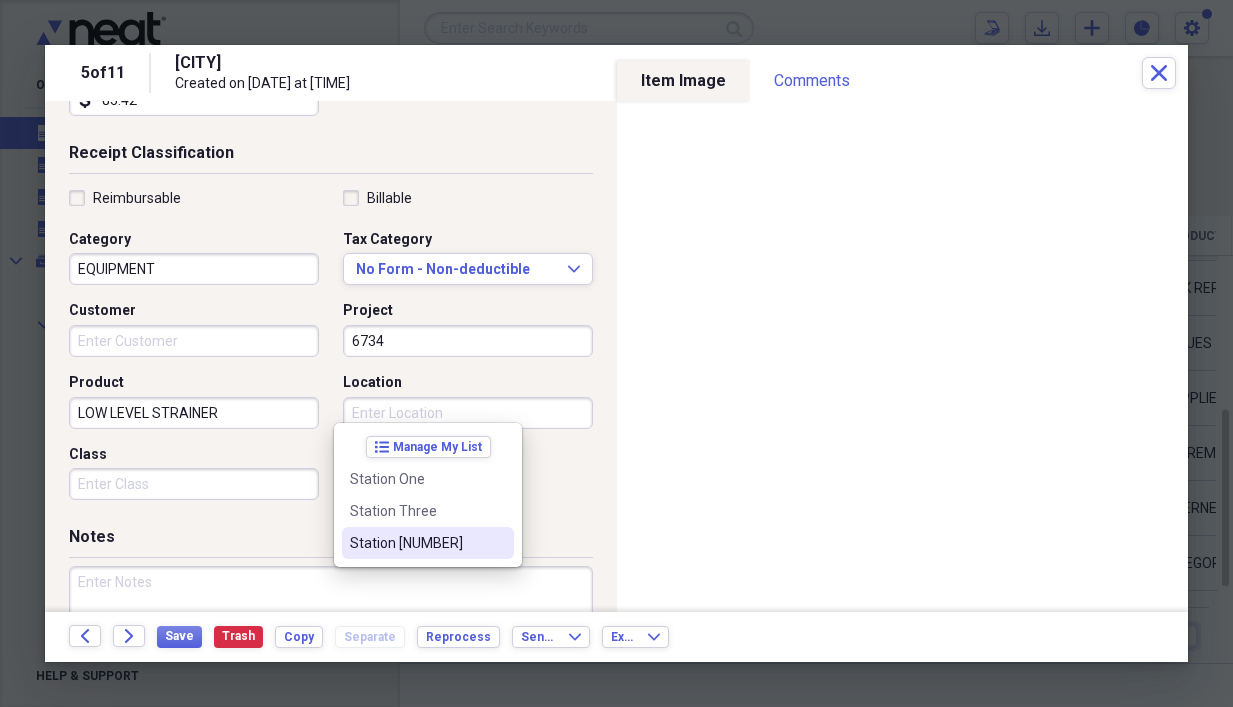 click on "Station [NUMBER]" at bounding box center (416, 543) 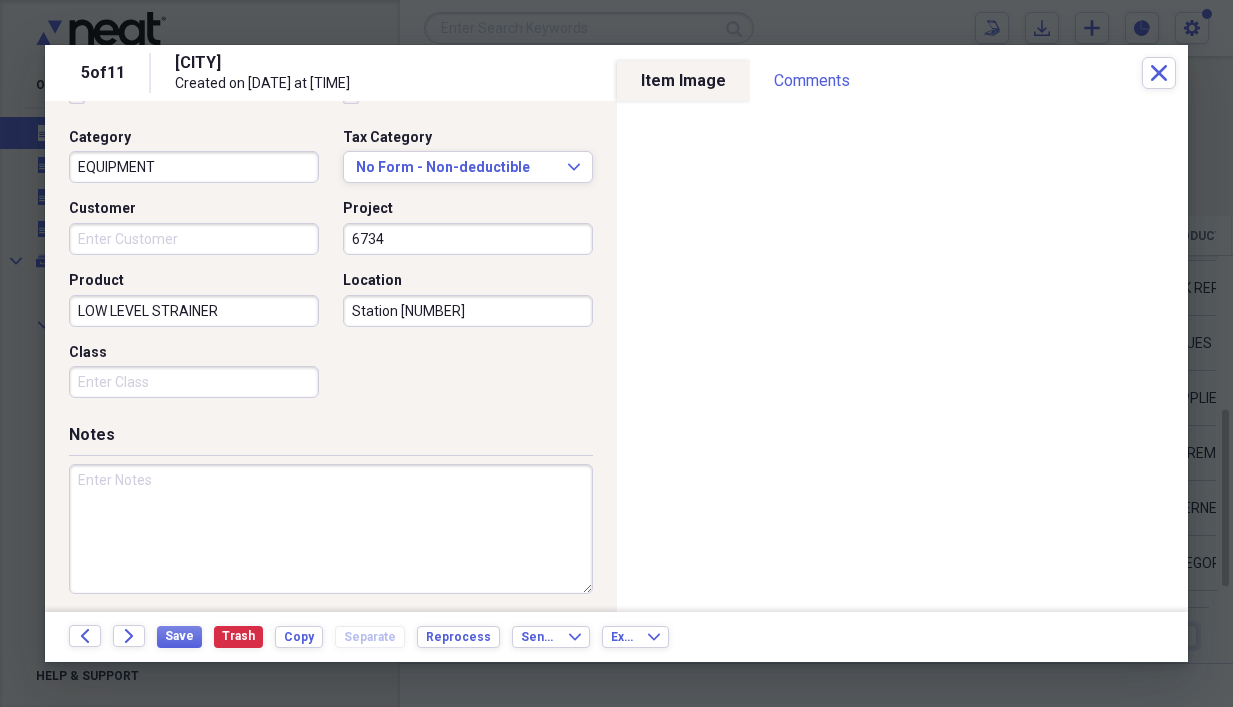 scroll, scrollTop: 503, scrollLeft: 0, axis: vertical 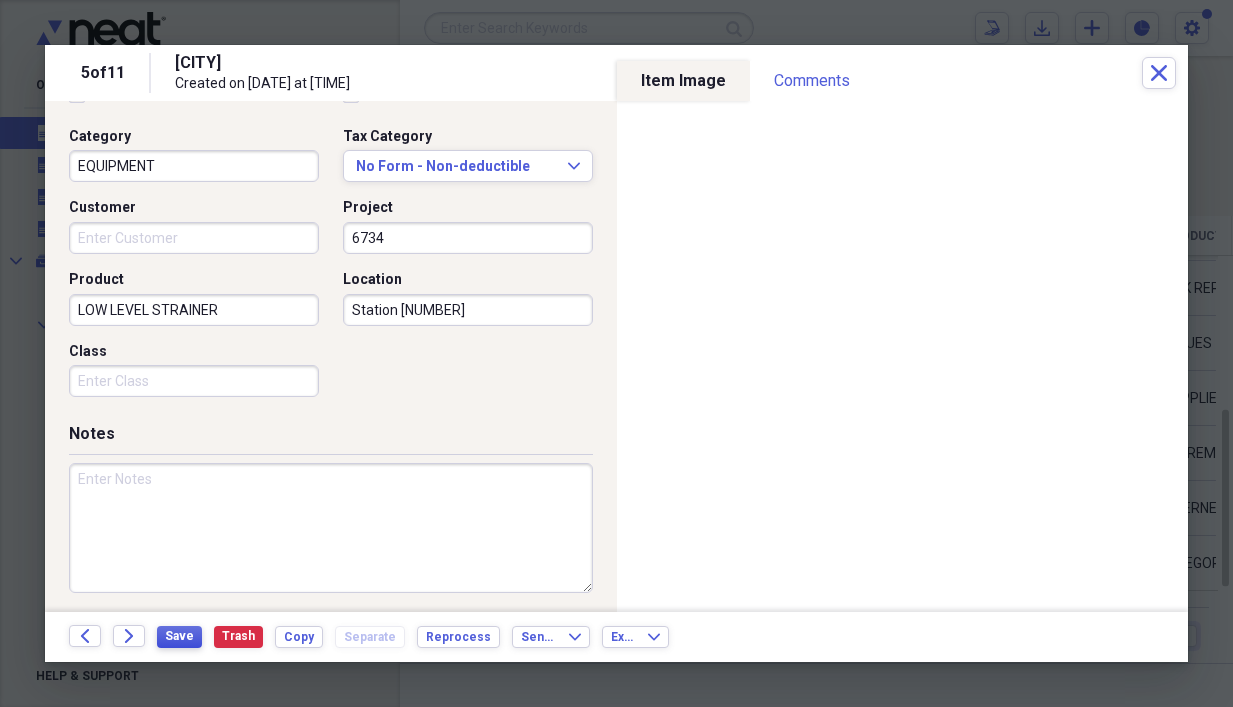 click on "Save" at bounding box center (179, 636) 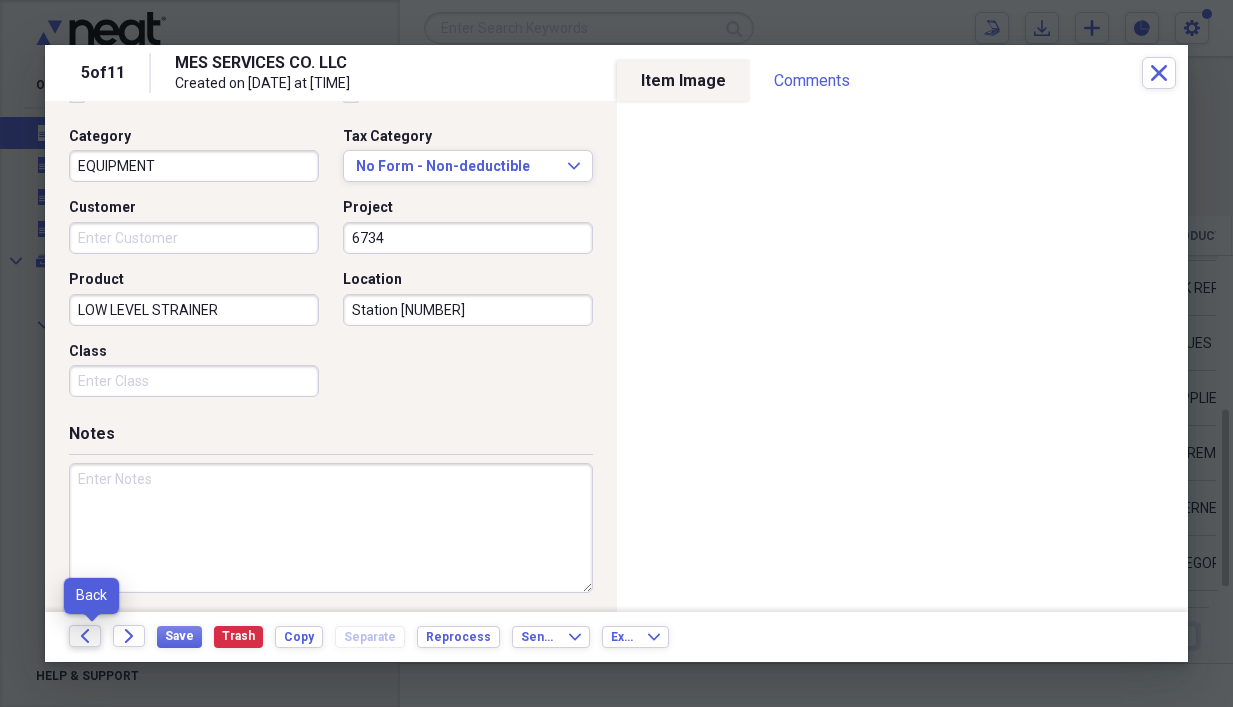 click on "Back" 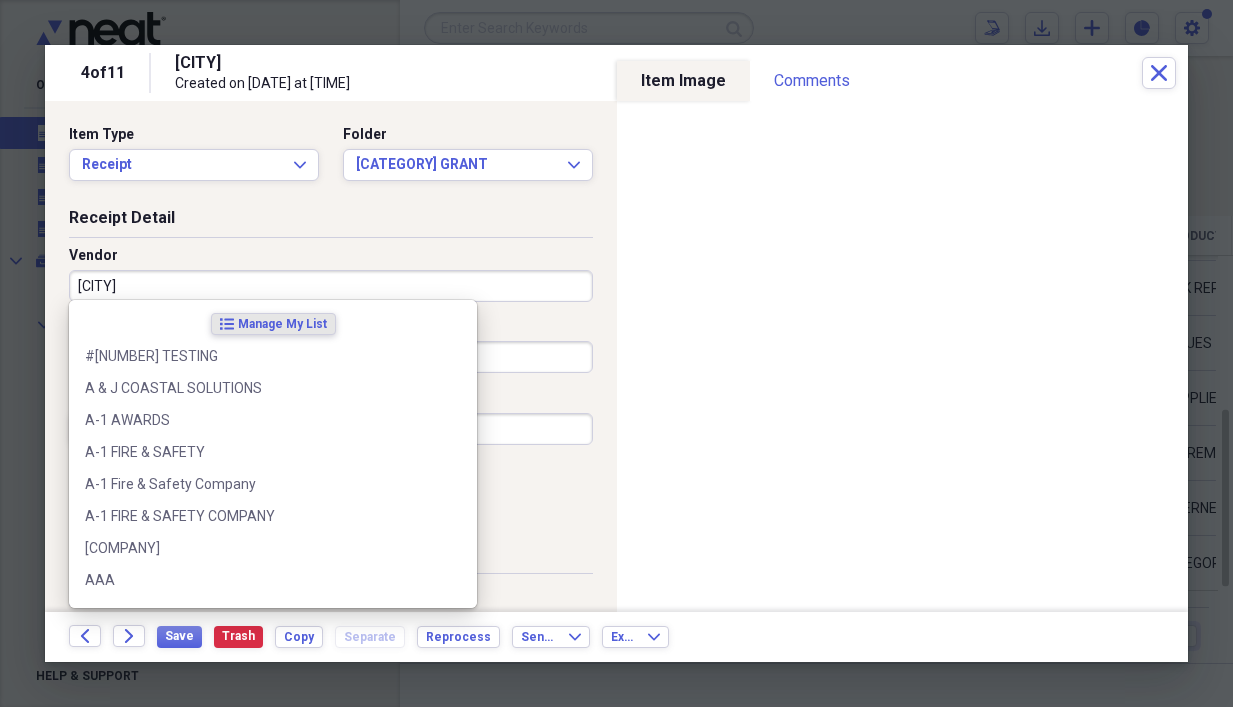 click on "[CITY]" at bounding box center [331, 286] 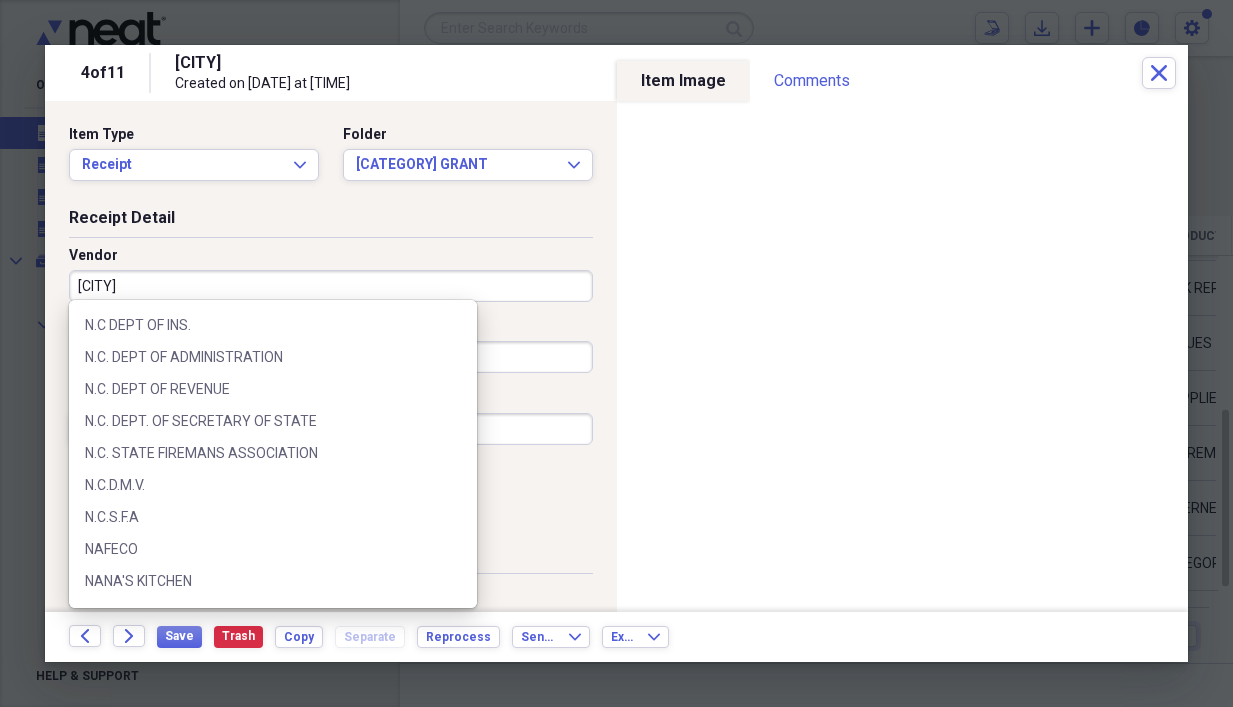 scroll, scrollTop: 9691, scrollLeft: 0, axis: vertical 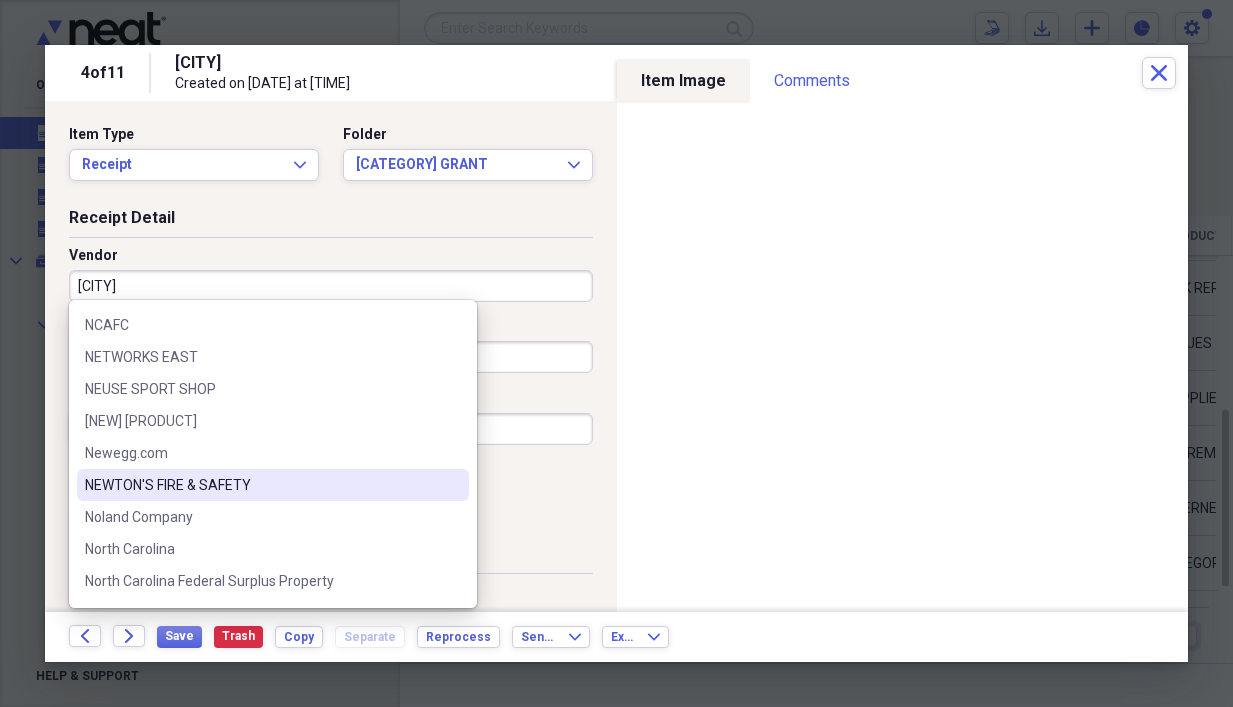 click on "NEWTON'S FIRE & SAFETY" at bounding box center (261, 485) 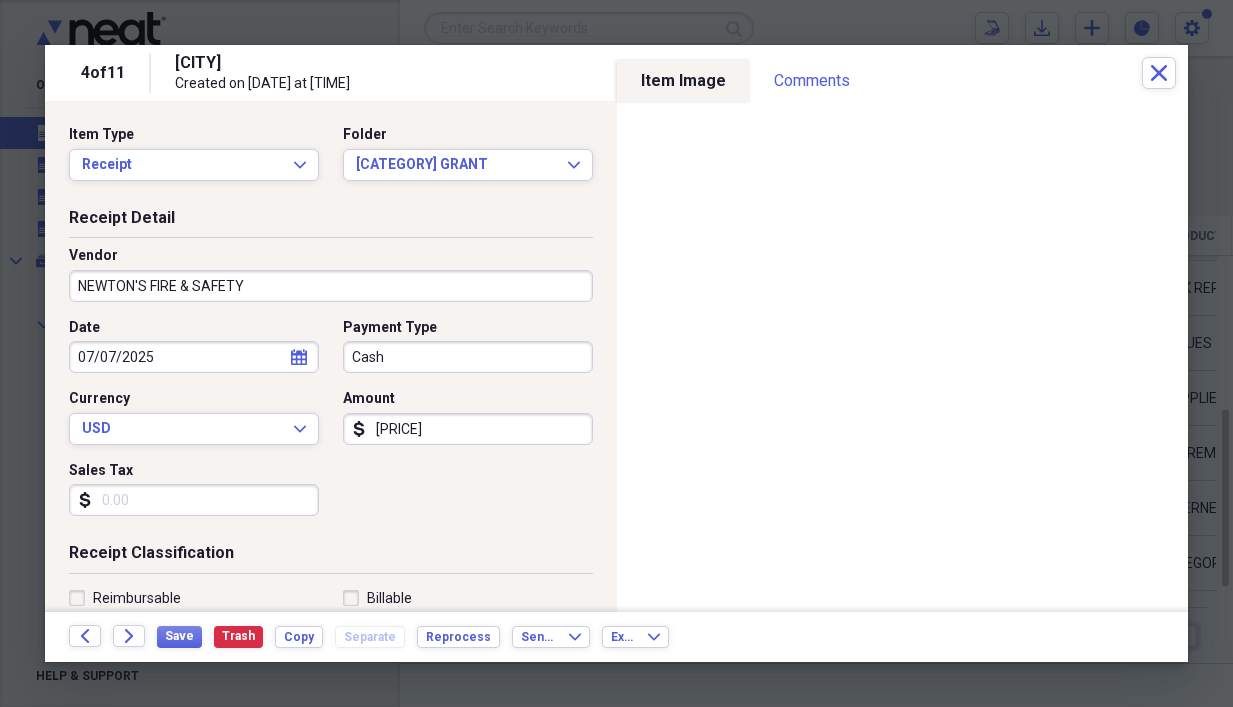 type on "EQUIPMENT REPAIR" 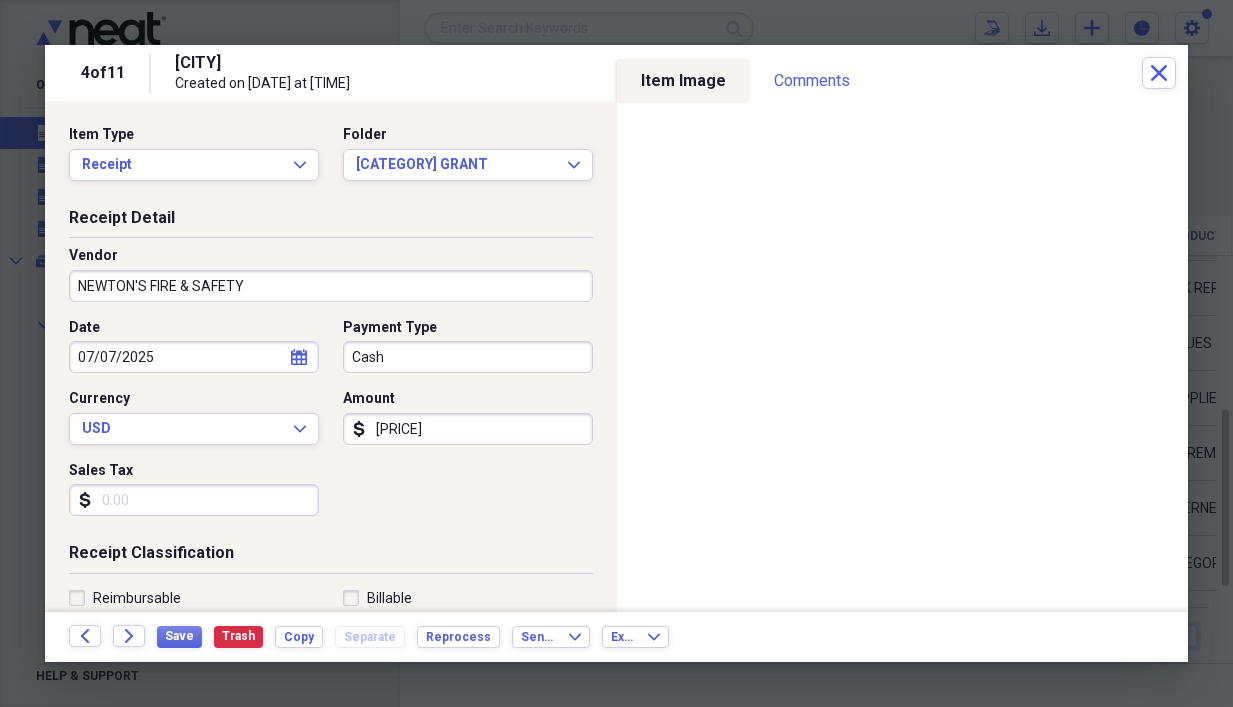 click 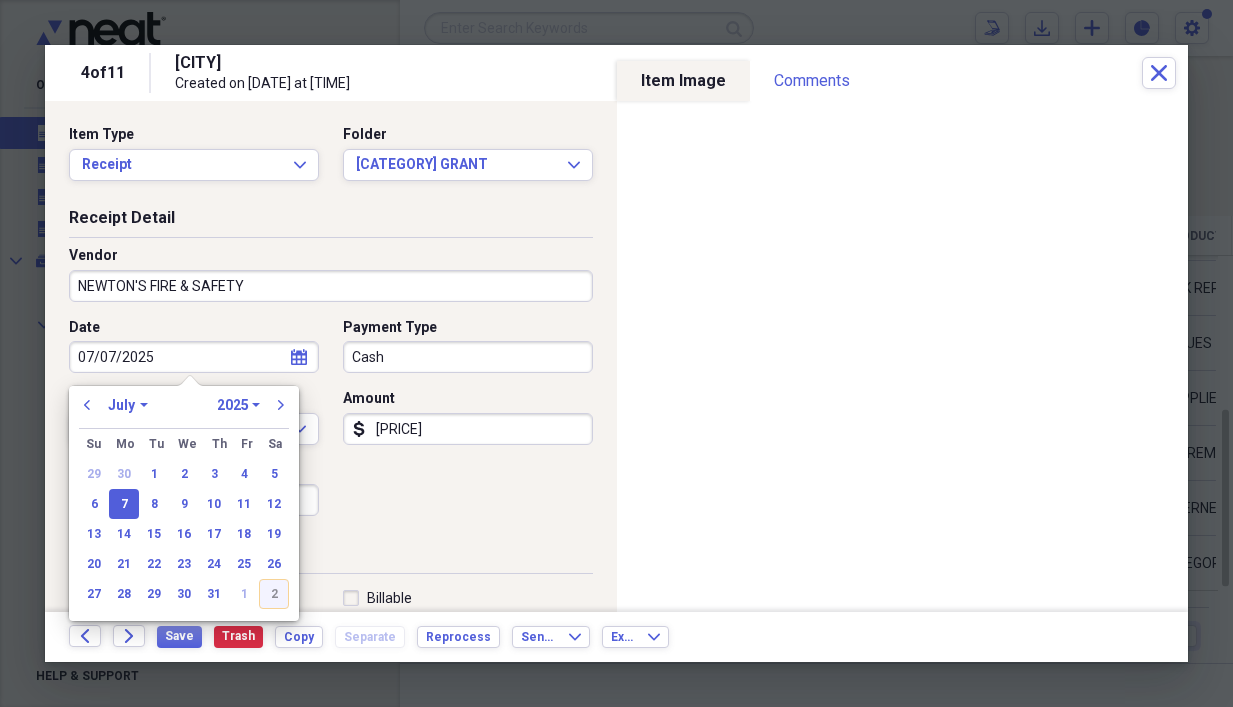 click on "2" at bounding box center [274, 594] 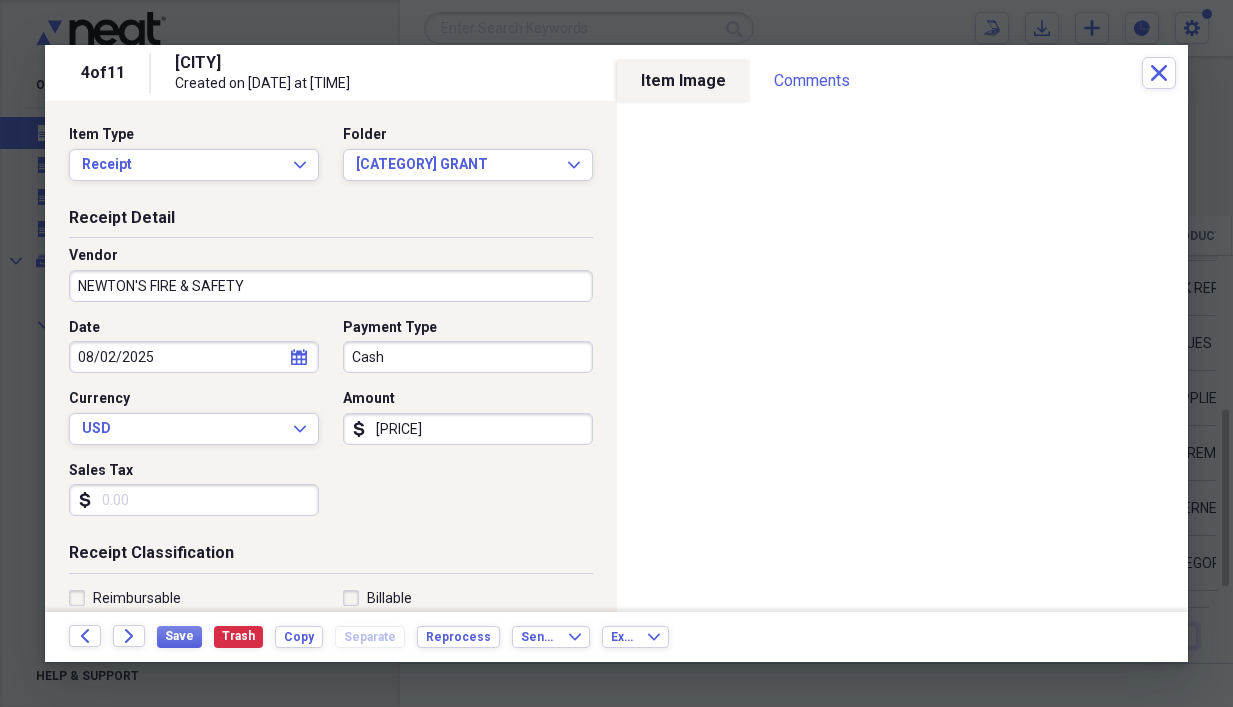 click on "Cash" at bounding box center [468, 357] 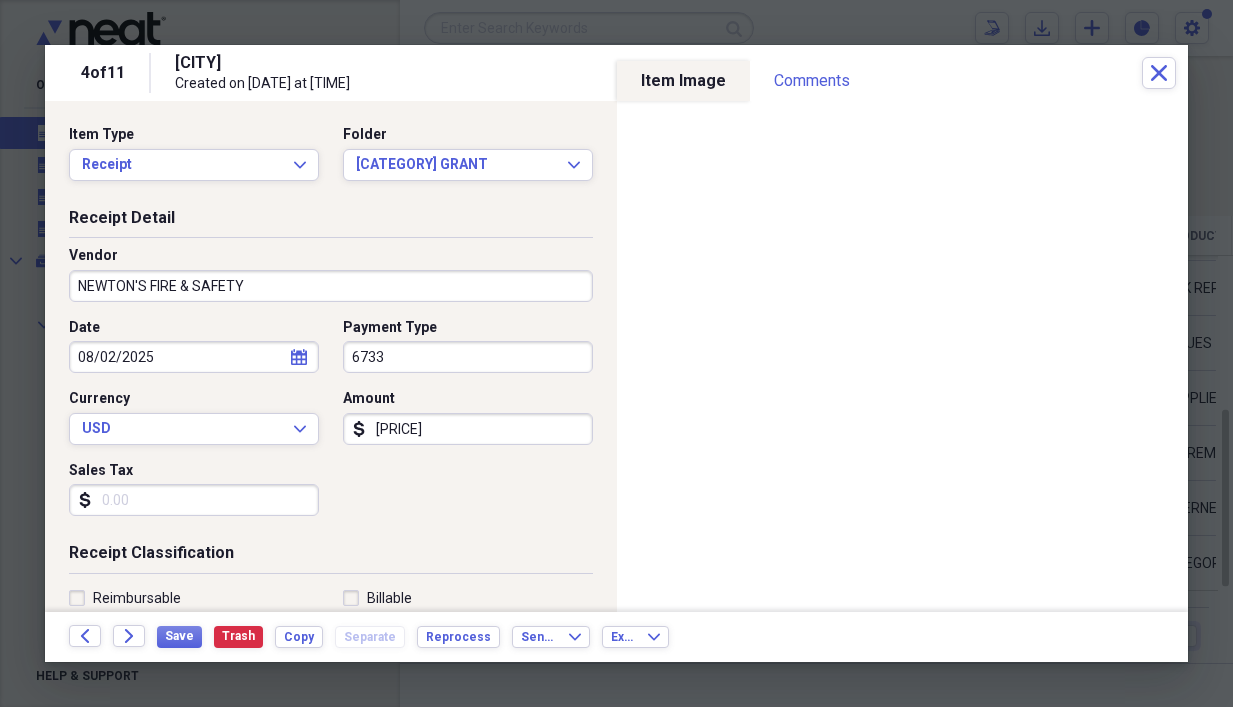 type on "6733" 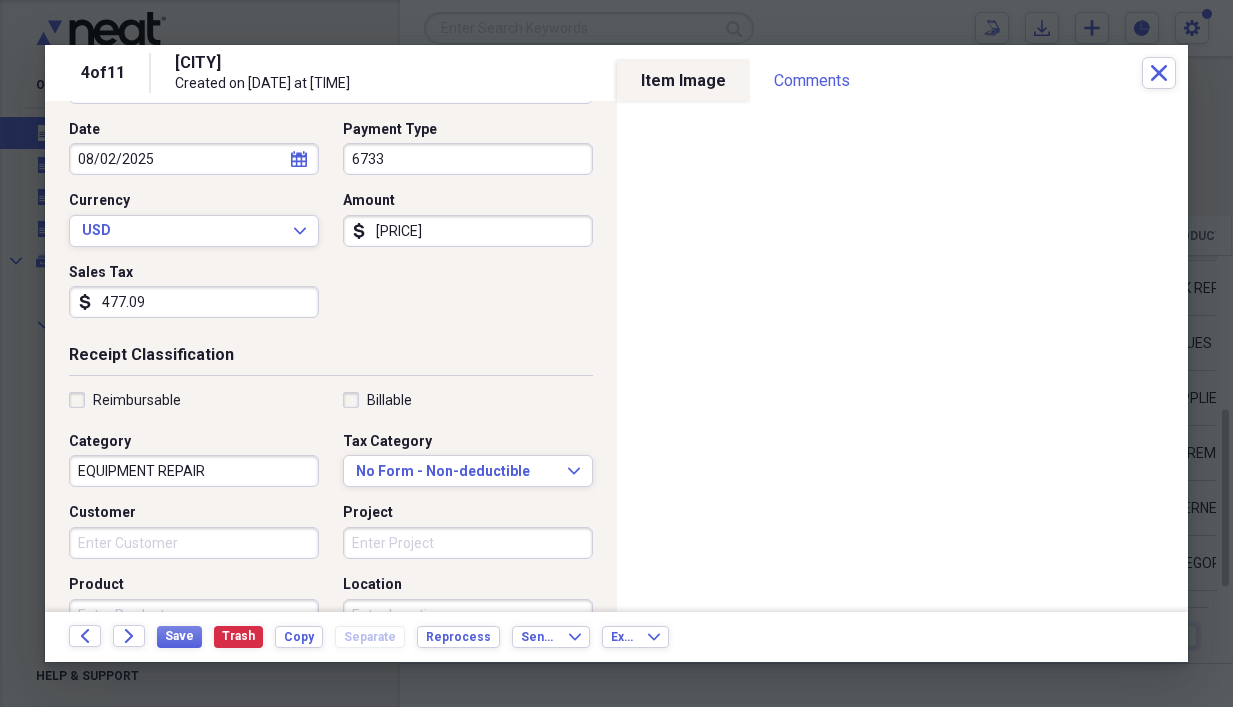 scroll, scrollTop: 200, scrollLeft: 0, axis: vertical 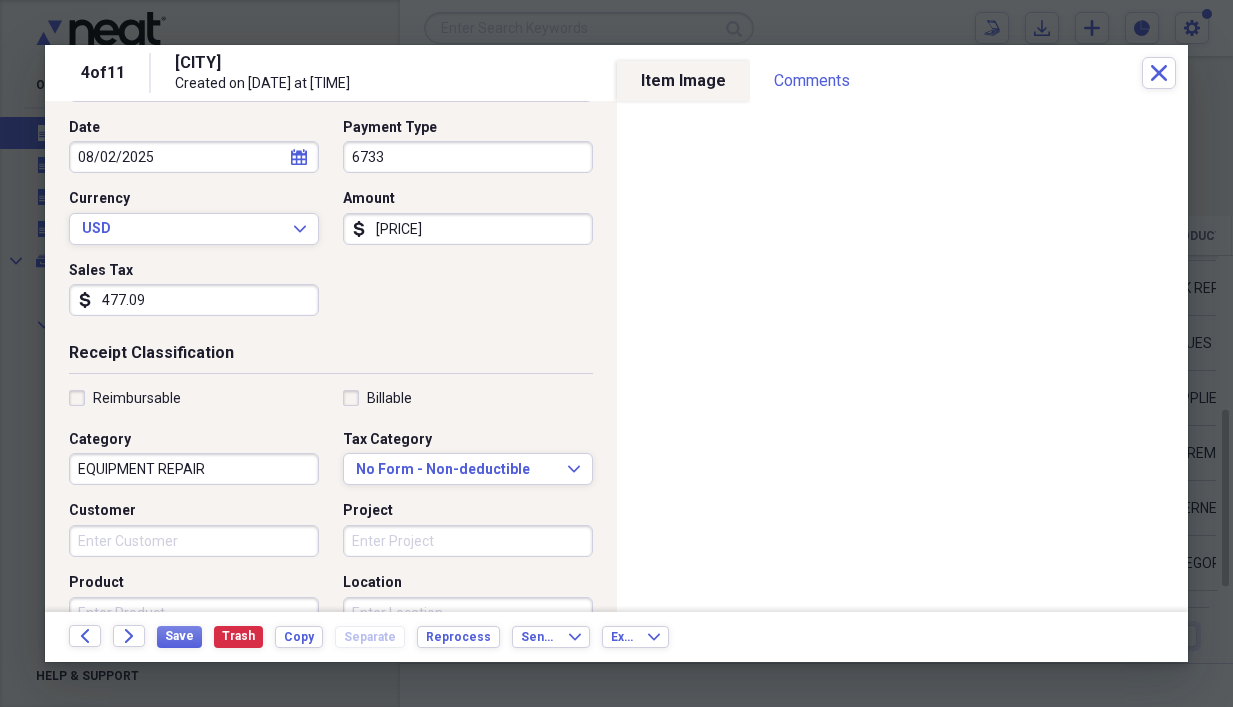 type on "477.09" 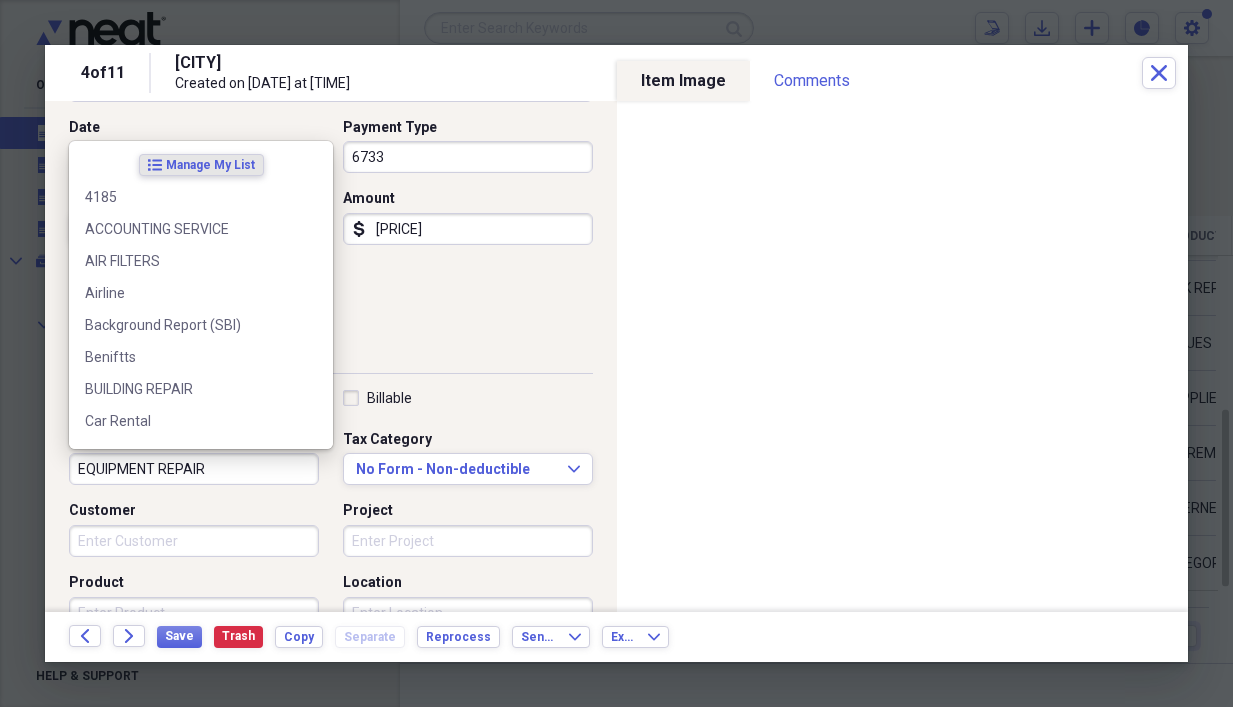 click on "EQUIPMENT REPAIR" at bounding box center [194, 469] 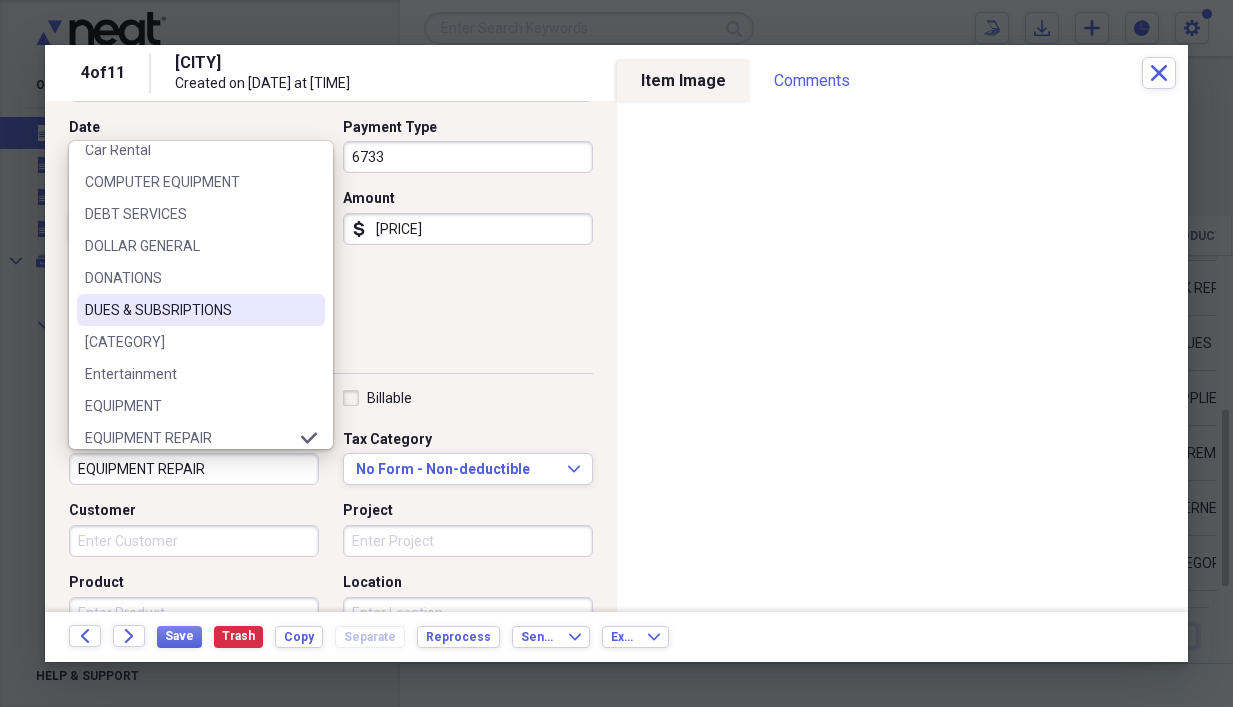scroll, scrollTop: 300, scrollLeft: 0, axis: vertical 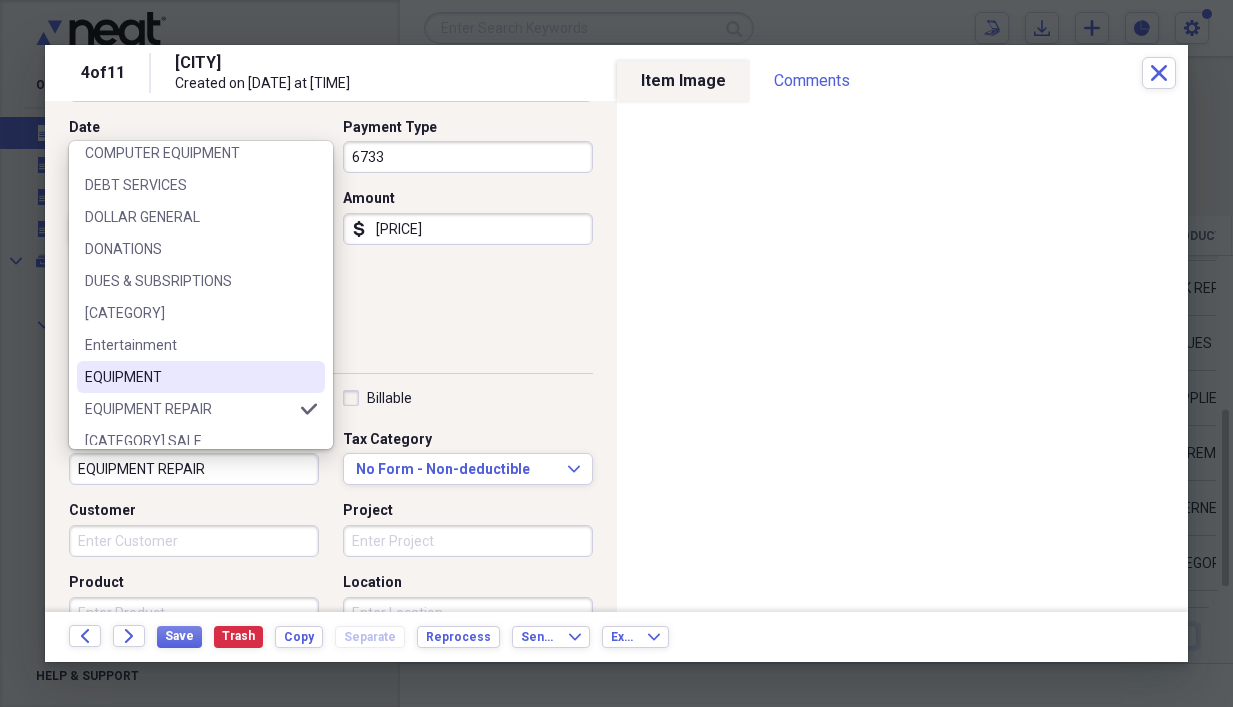click on "EQUIPMENT" at bounding box center (189, 377) 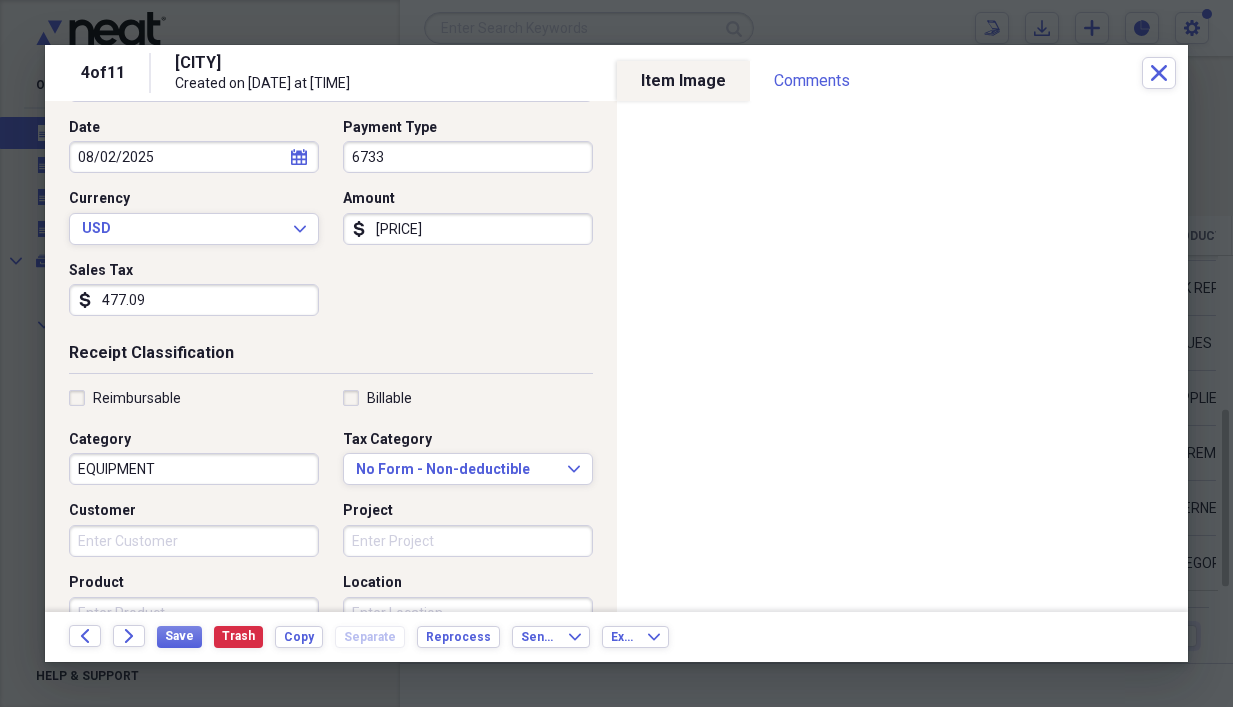 click on "Project" at bounding box center [468, 541] 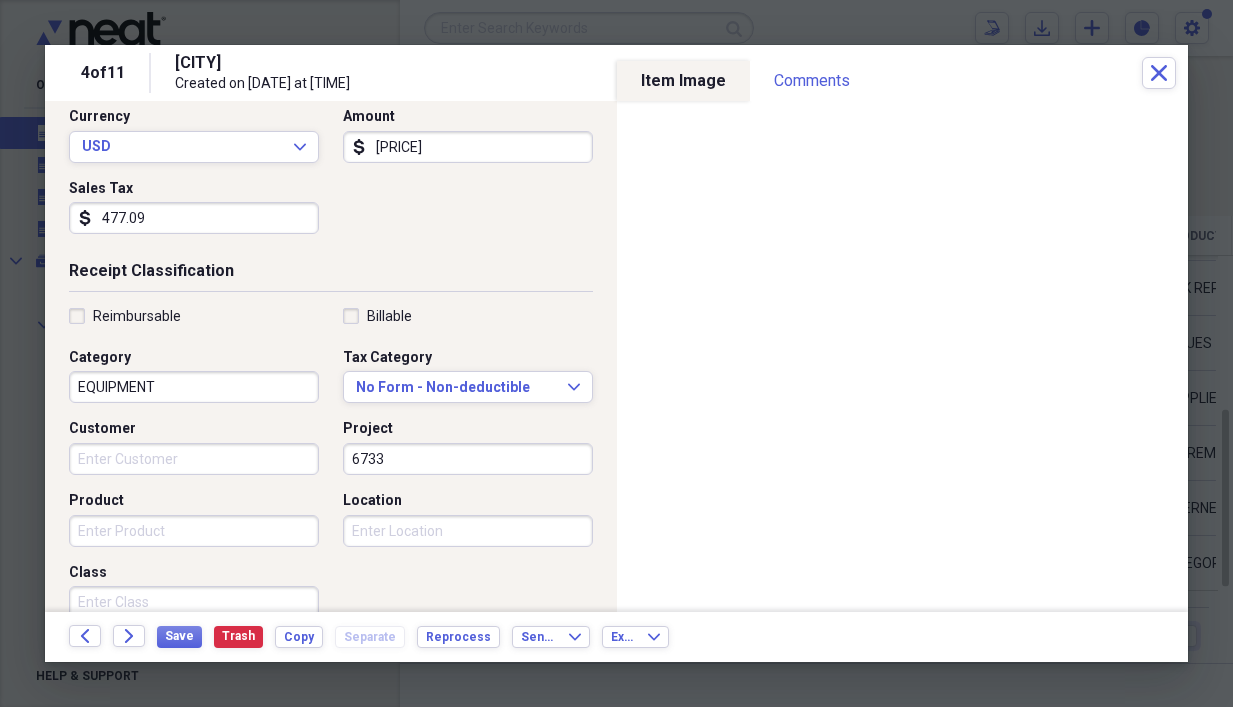 scroll, scrollTop: 400, scrollLeft: 0, axis: vertical 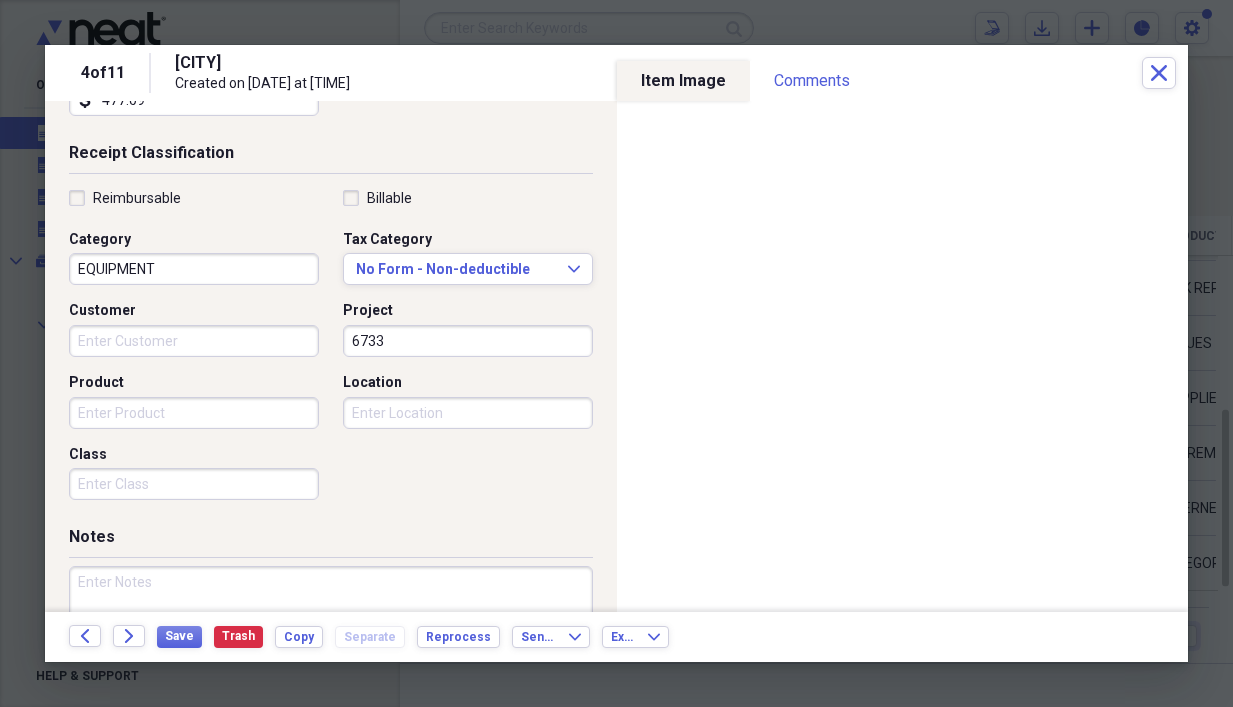 type on "6733" 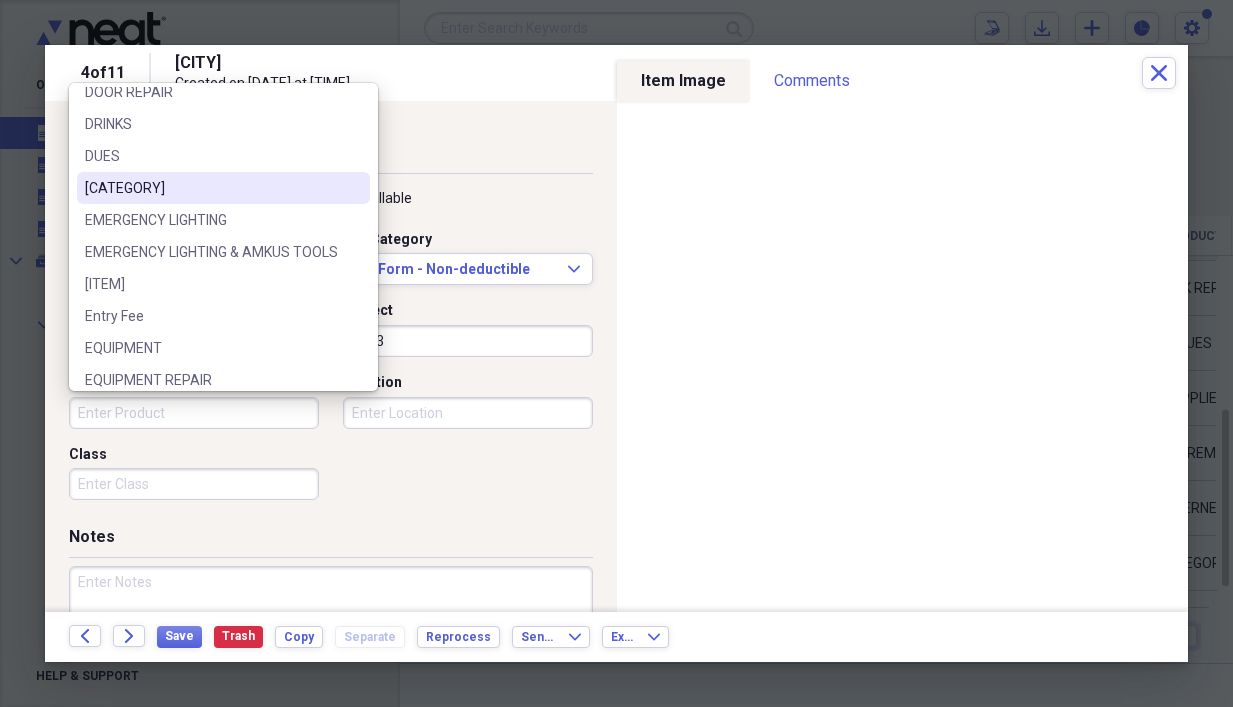 scroll, scrollTop: 1300, scrollLeft: 0, axis: vertical 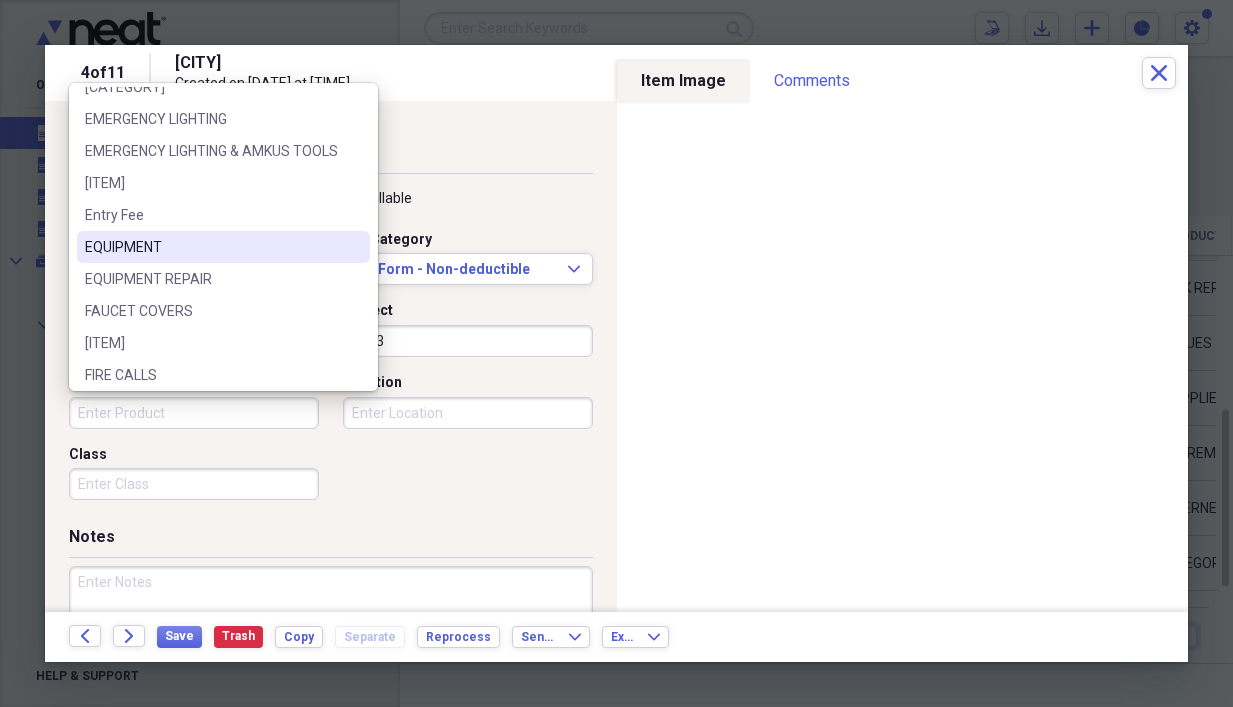 click on "EQUIPMENT" at bounding box center [211, 247] 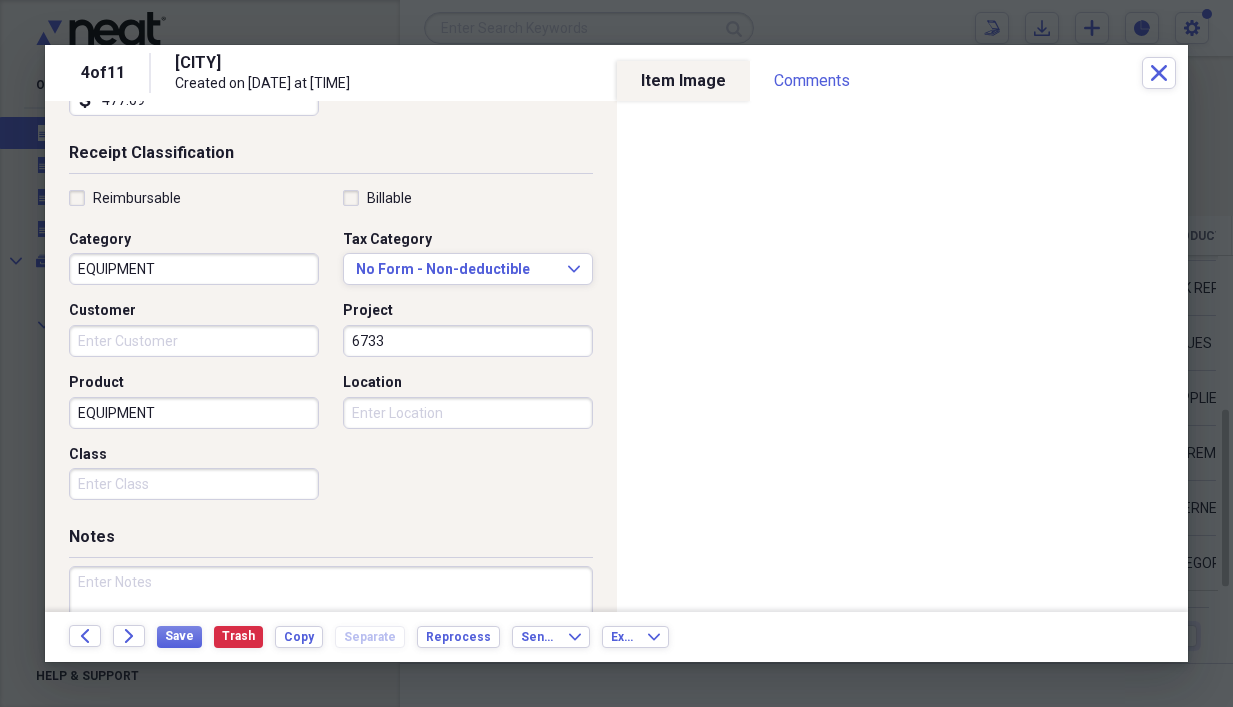 click on "Location" at bounding box center [468, 413] 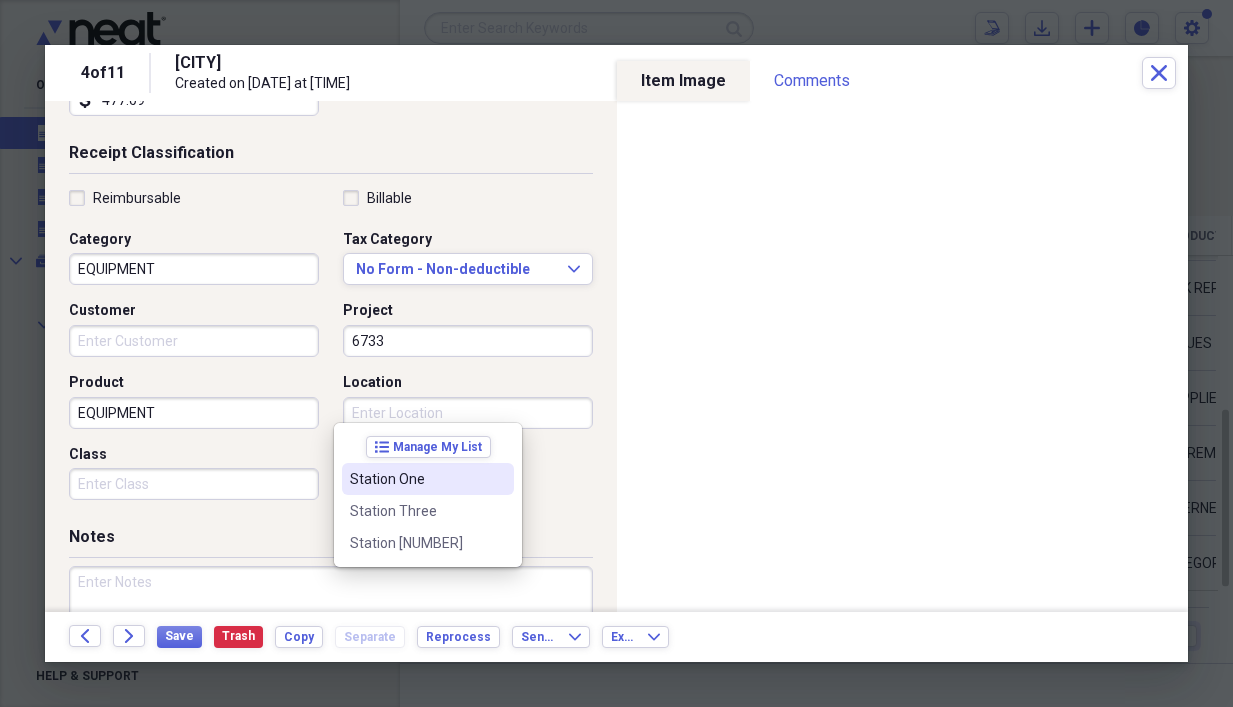 click on "Station One" at bounding box center [416, 479] 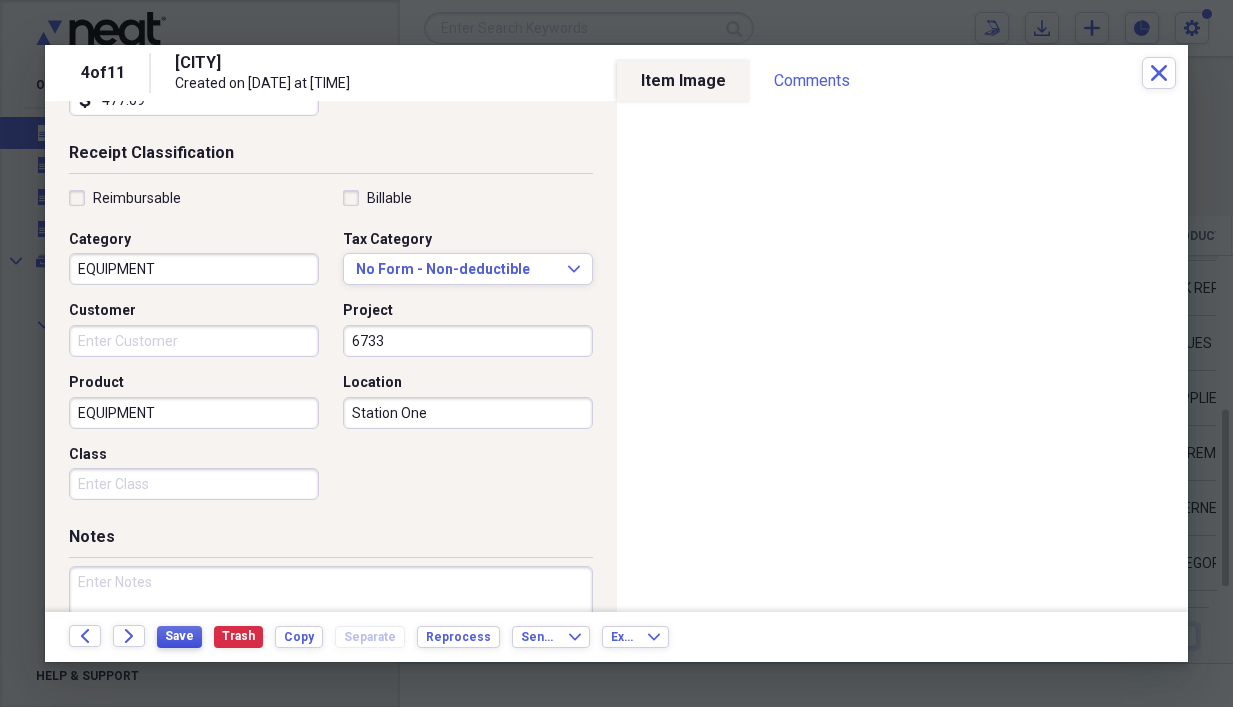 click on "Save" at bounding box center (179, 636) 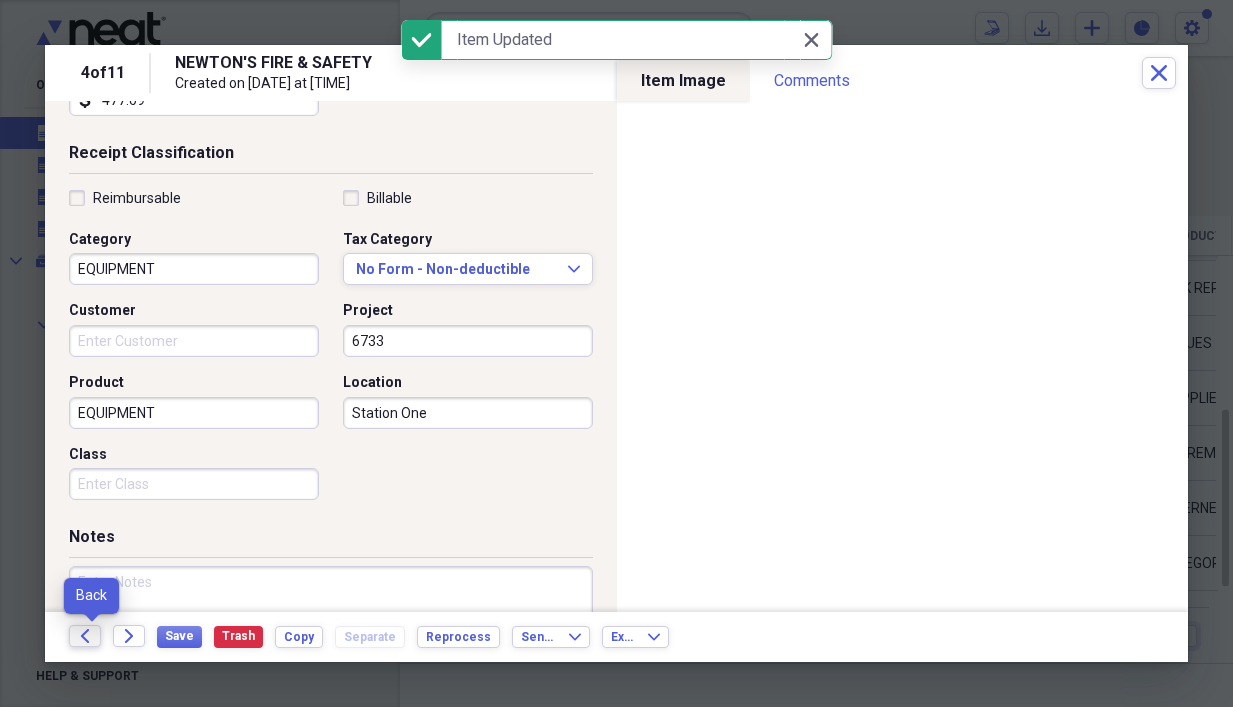 click on "Back" 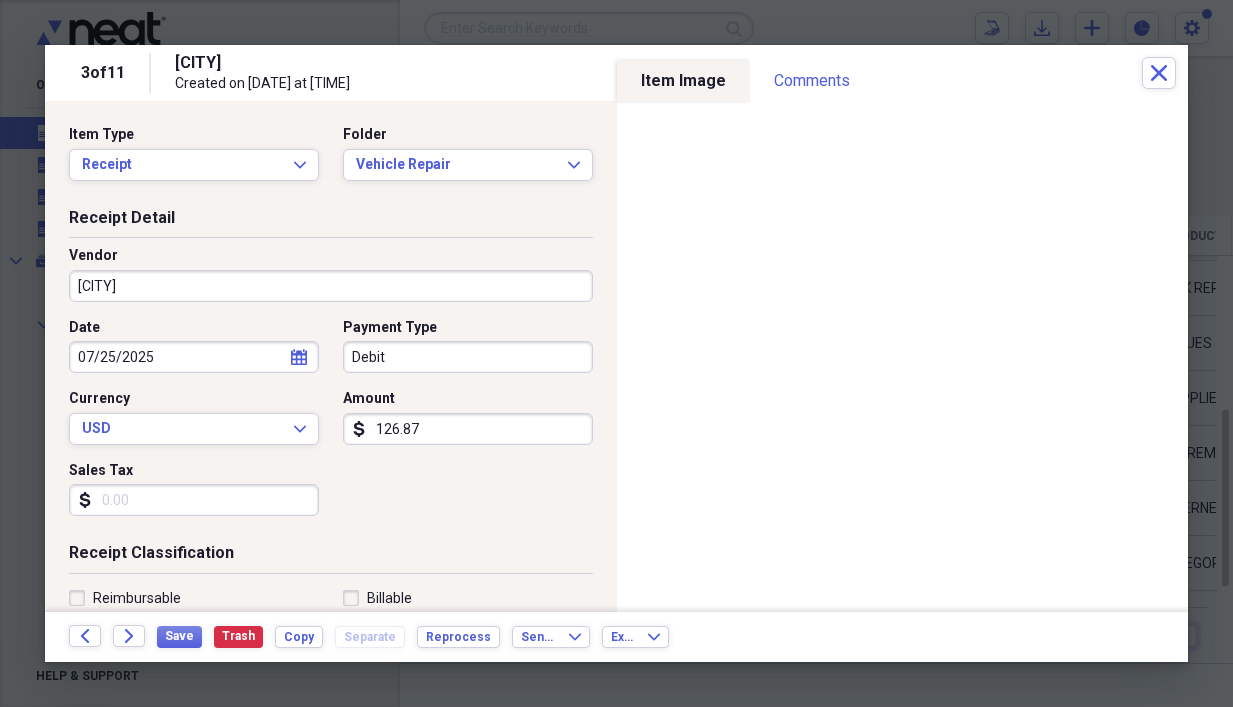 click on "[CITY]" at bounding box center (331, 286) 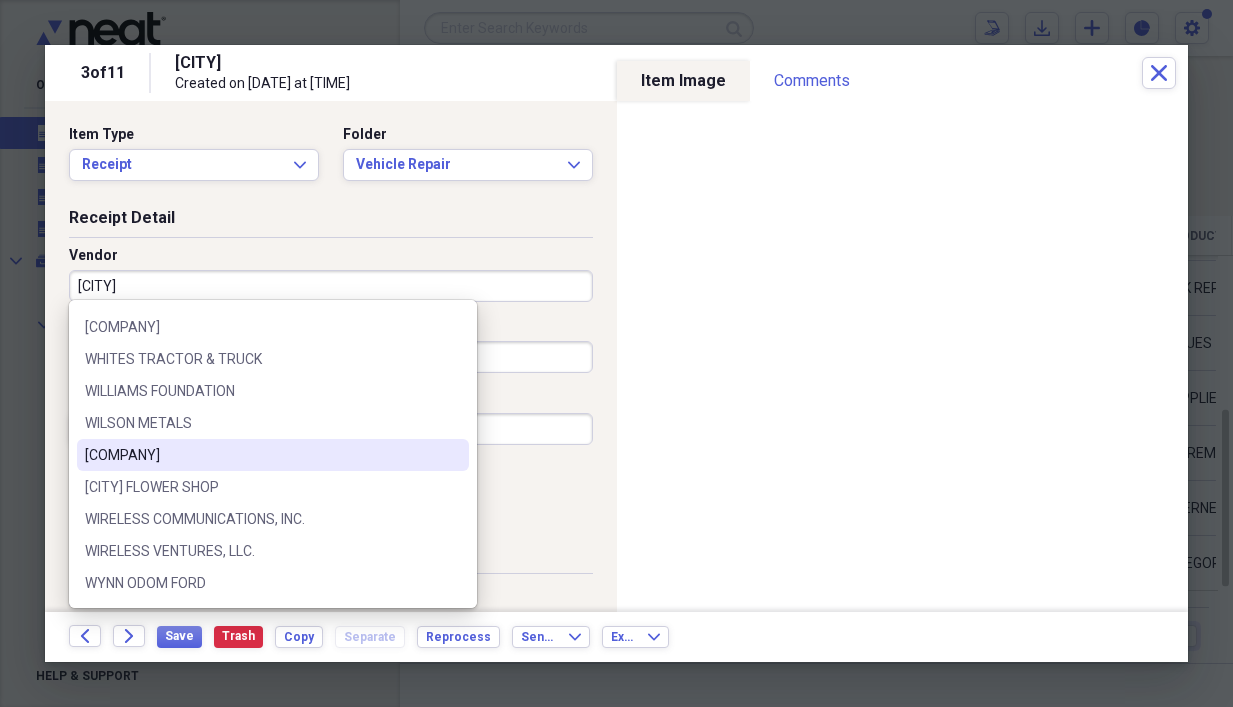 scroll, scrollTop: 15672, scrollLeft: 0, axis: vertical 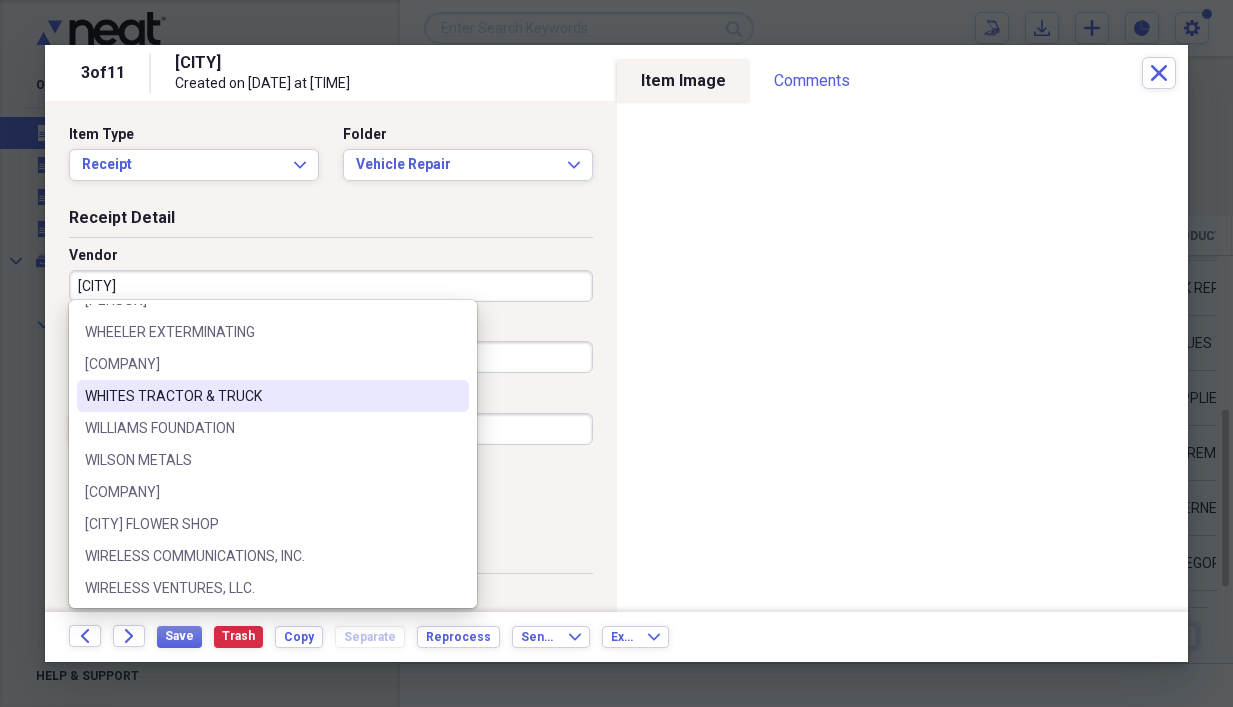 click on "WHITES TRACTOR & TRUCK" at bounding box center (261, 396) 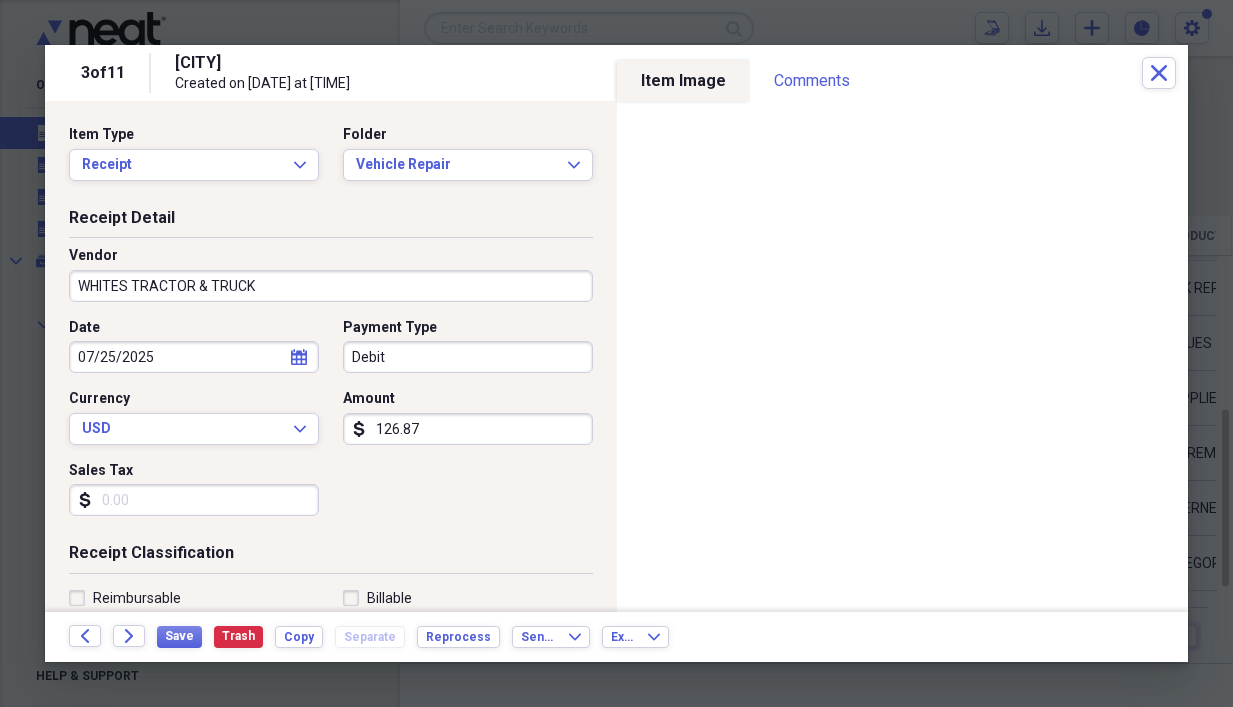 type on "WHITES TRACTOR & TRUCK" 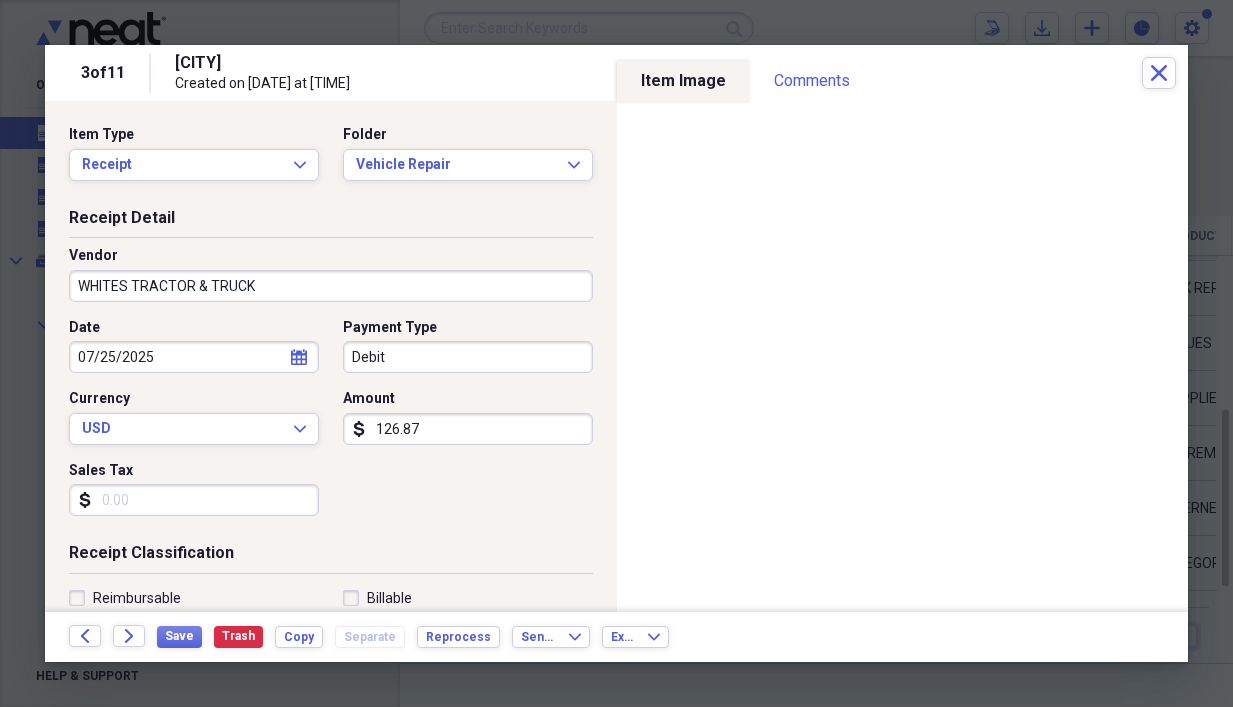 click on "calendar" 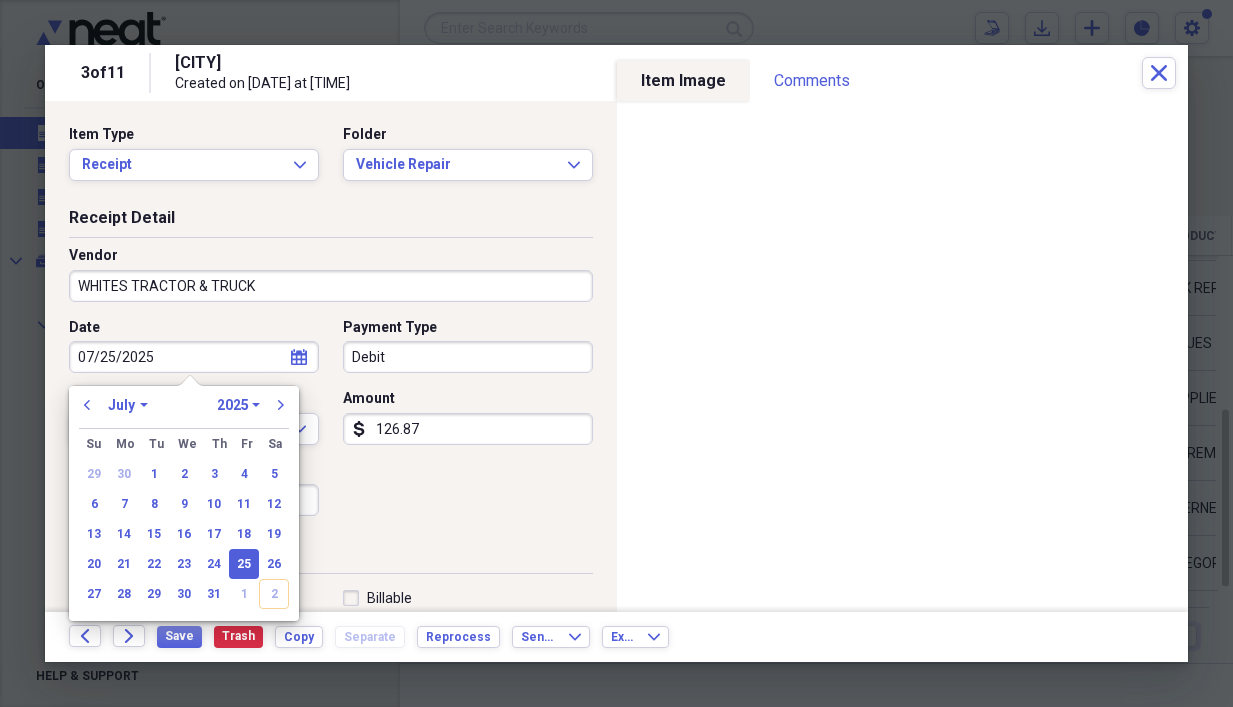 click on "25" at bounding box center (244, 564) 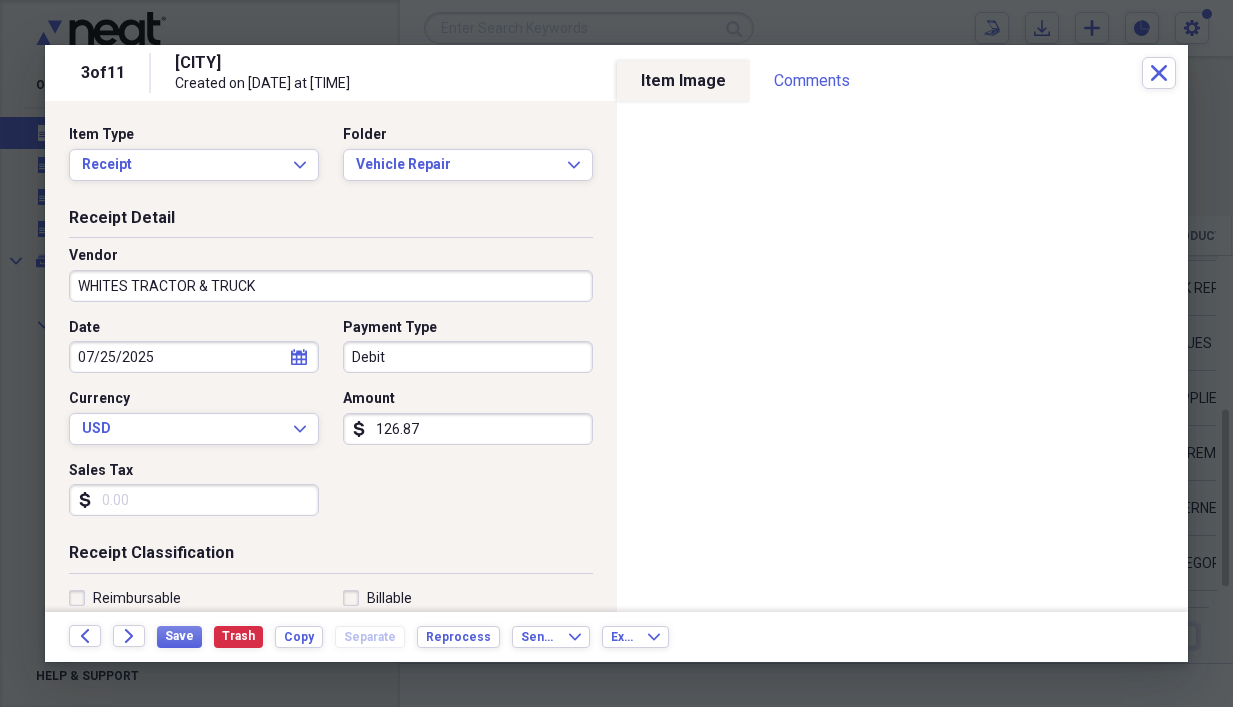 click on "126.87" at bounding box center [468, 429] 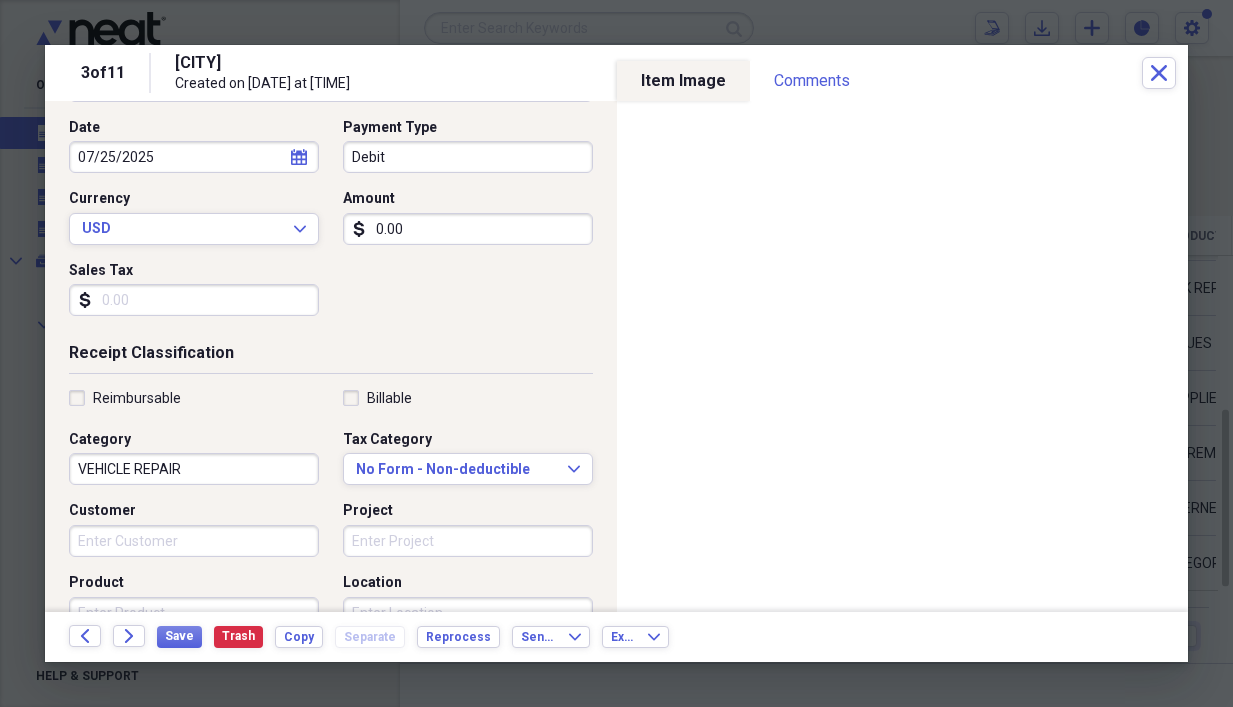 scroll, scrollTop: 300, scrollLeft: 0, axis: vertical 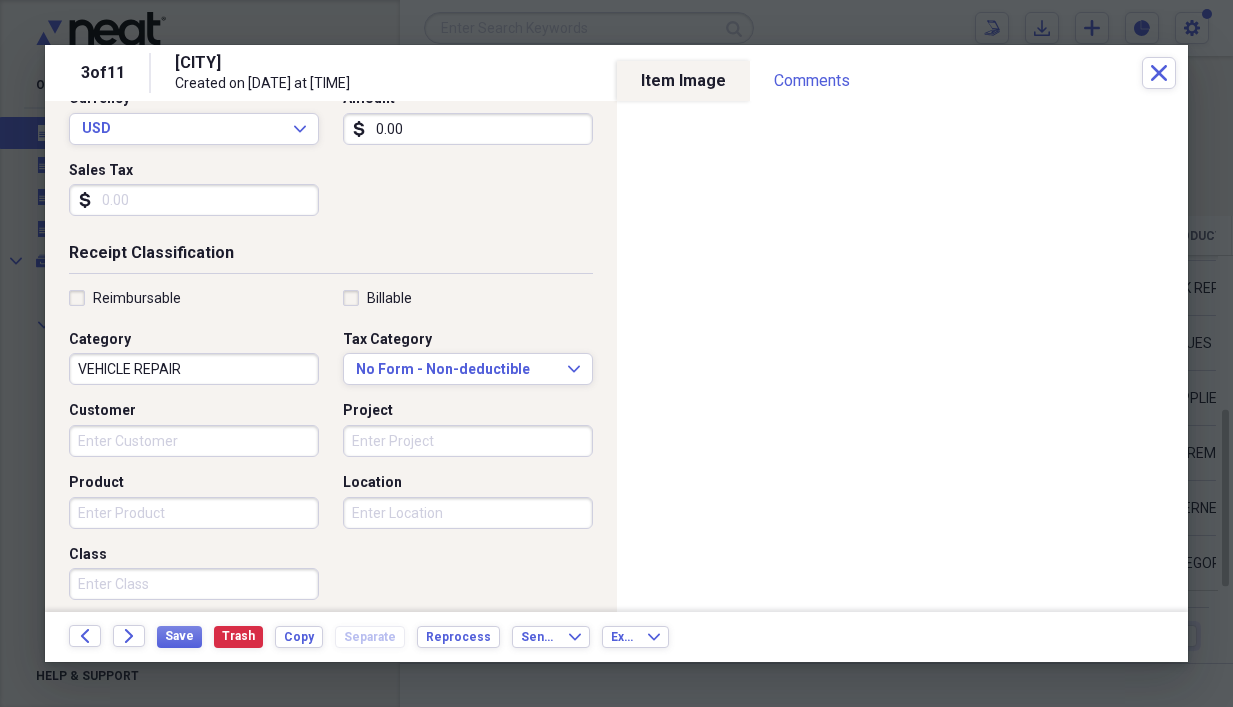 type on "0.00" 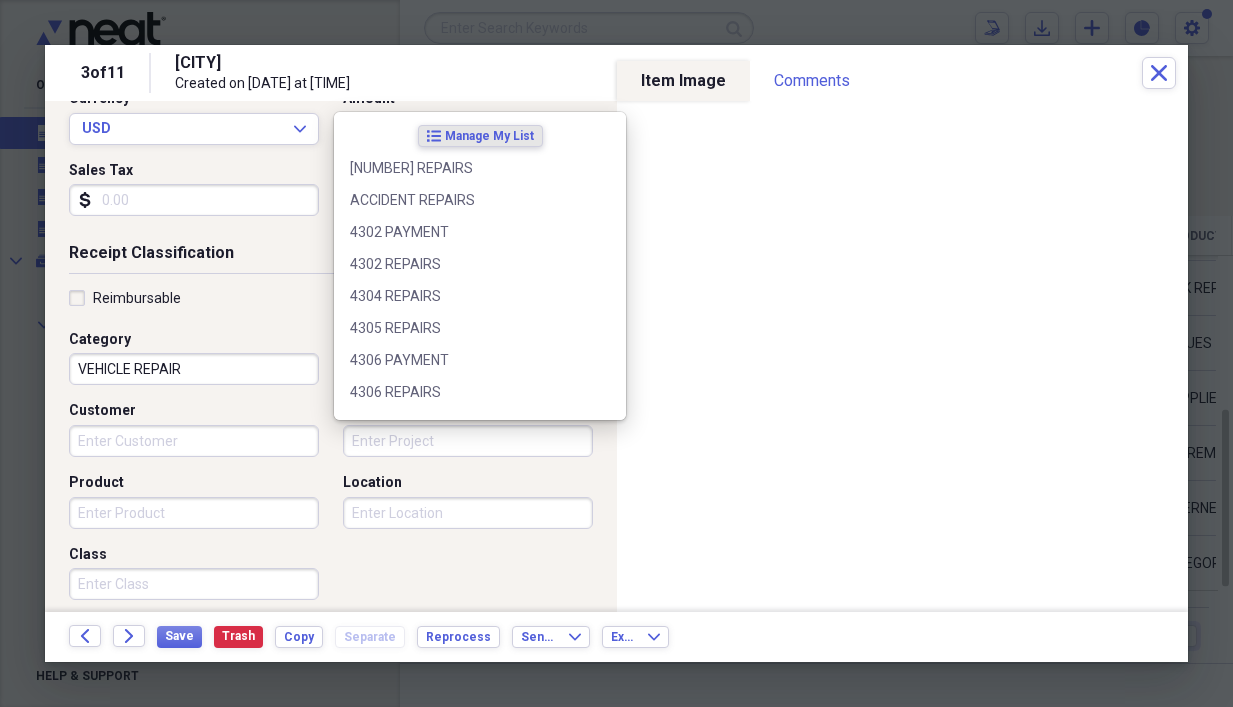 click on "Project" at bounding box center [468, 441] 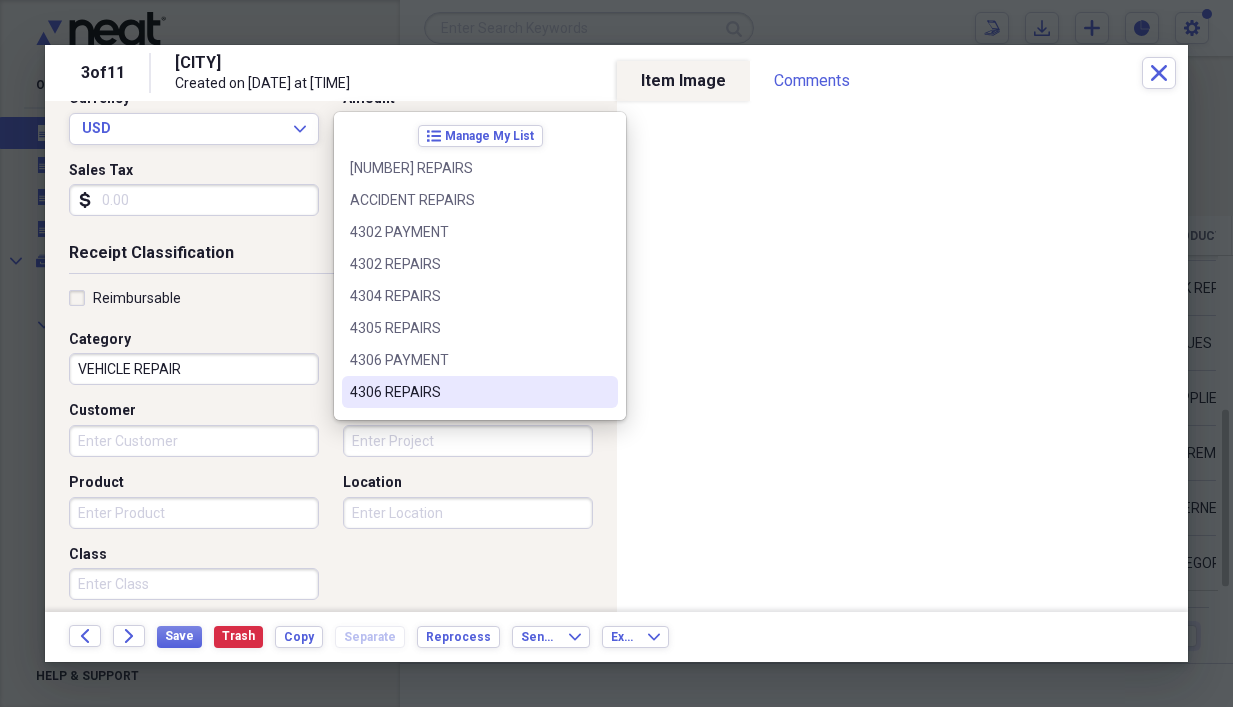 scroll, scrollTop: 100, scrollLeft: 0, axis: vertical 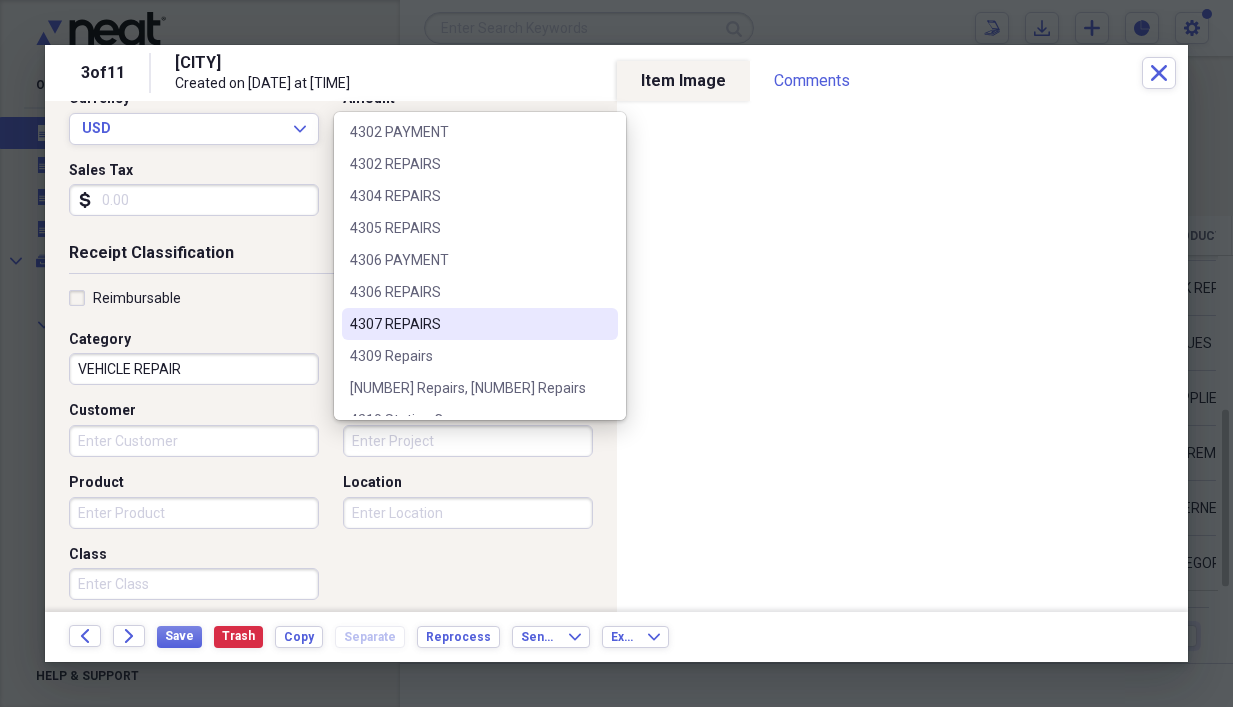 click on "4307 REPAIRS" at bounding box center [468, 324] 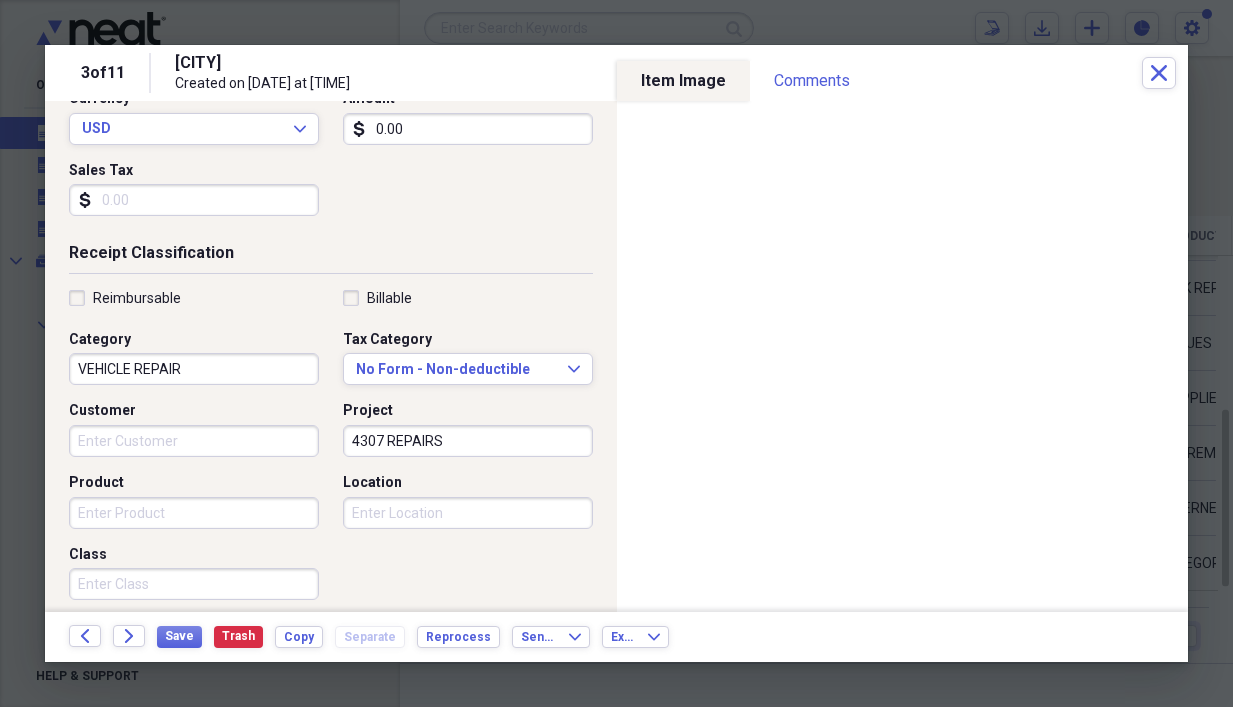 click on "Product" at bounding box center (194, 513) 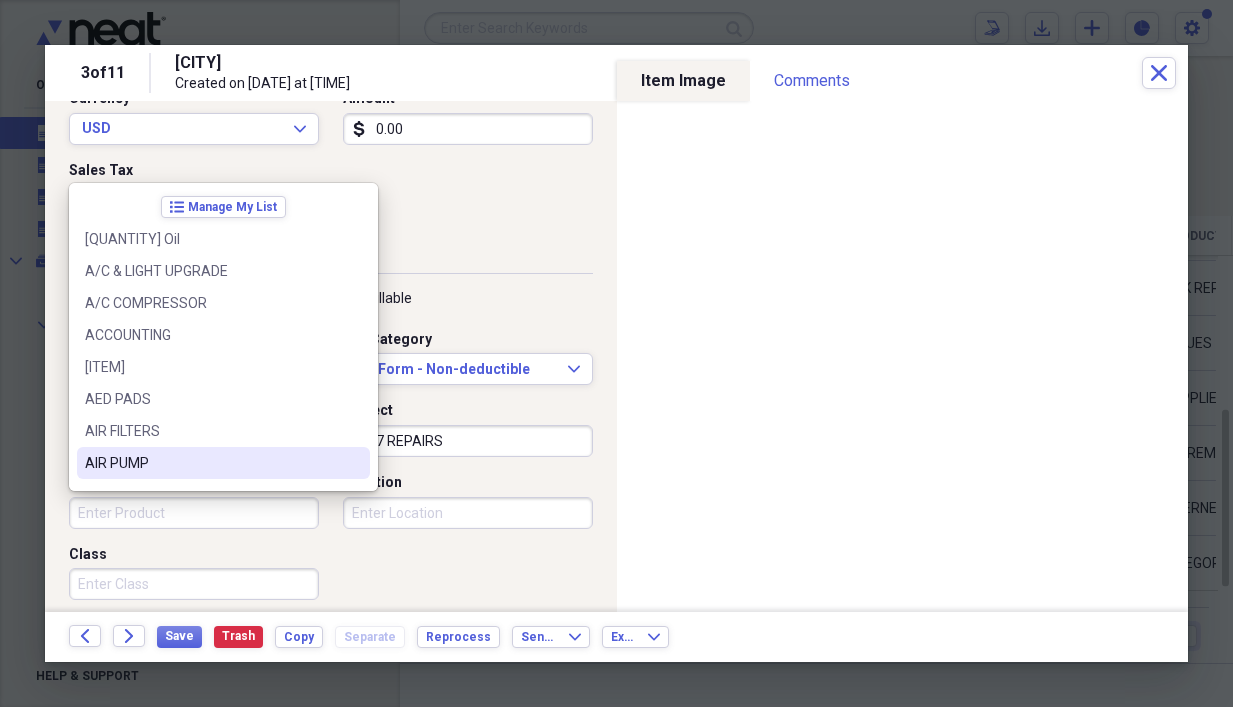 scroll, scrollTop: 100, scrollLeft: 0, axis: vertical 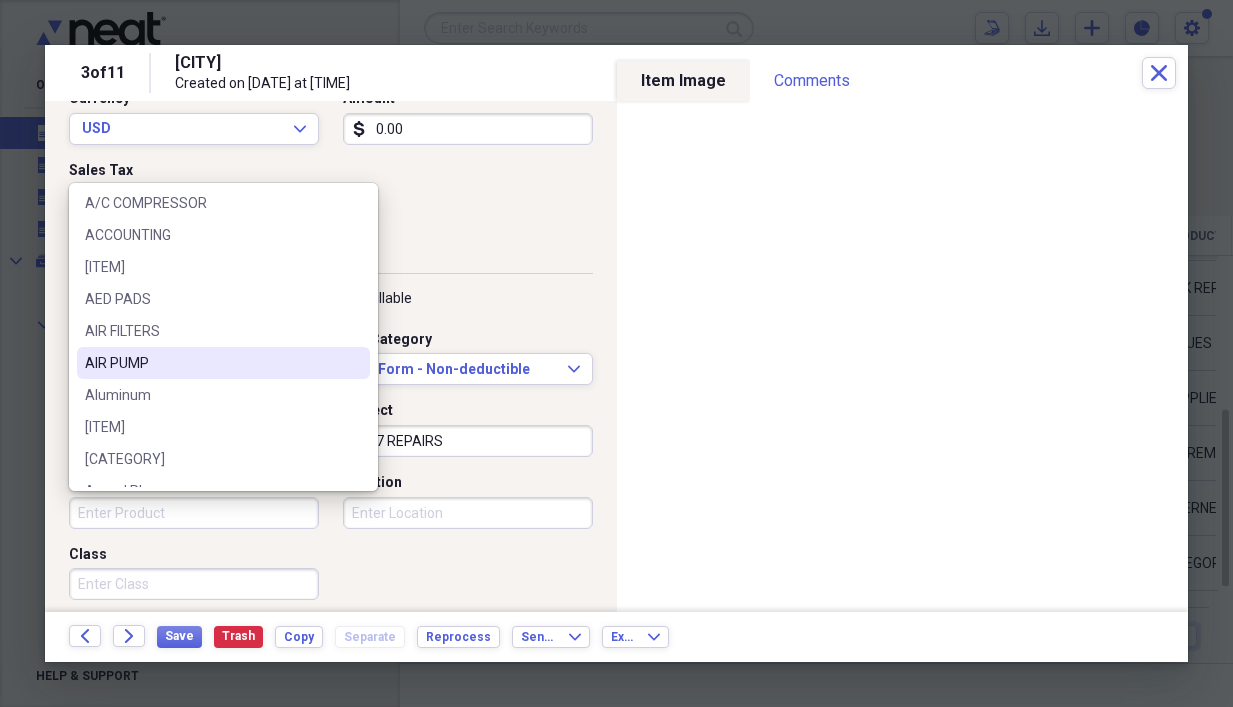 click on "AIR PUMP" at bounding box center [211, 363] 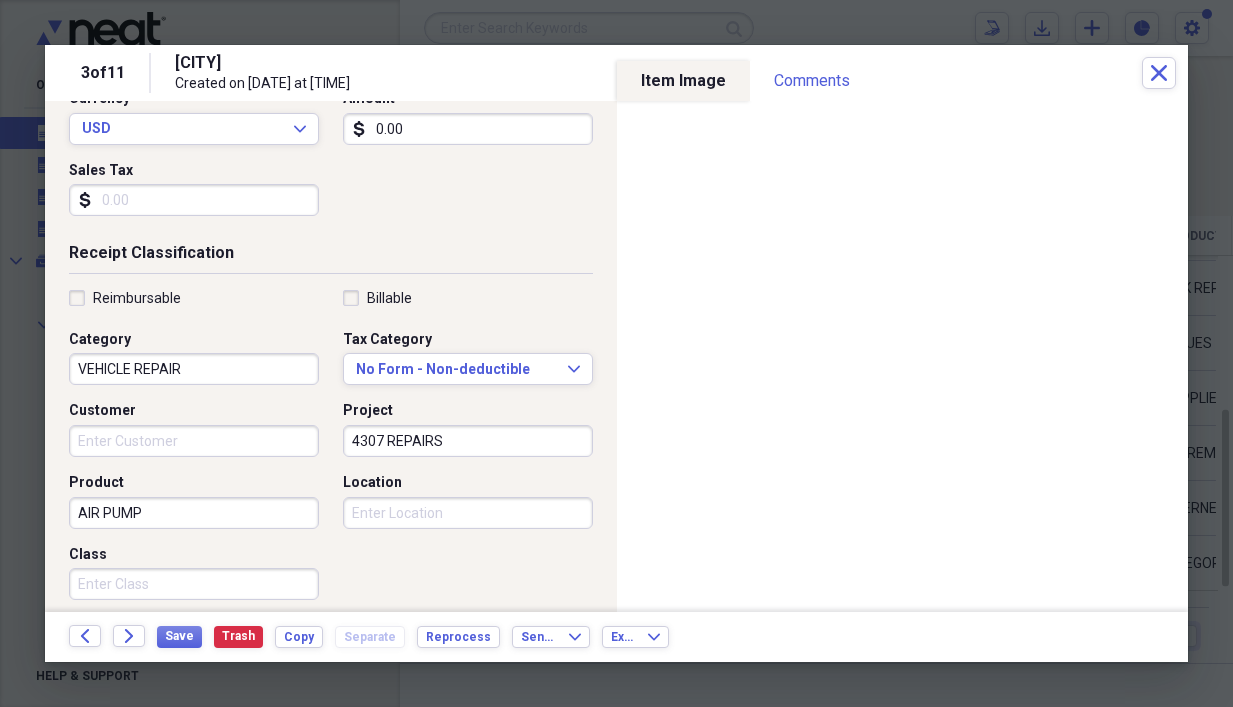 click on "AIR PUMP" at bounding box center [194, 513] 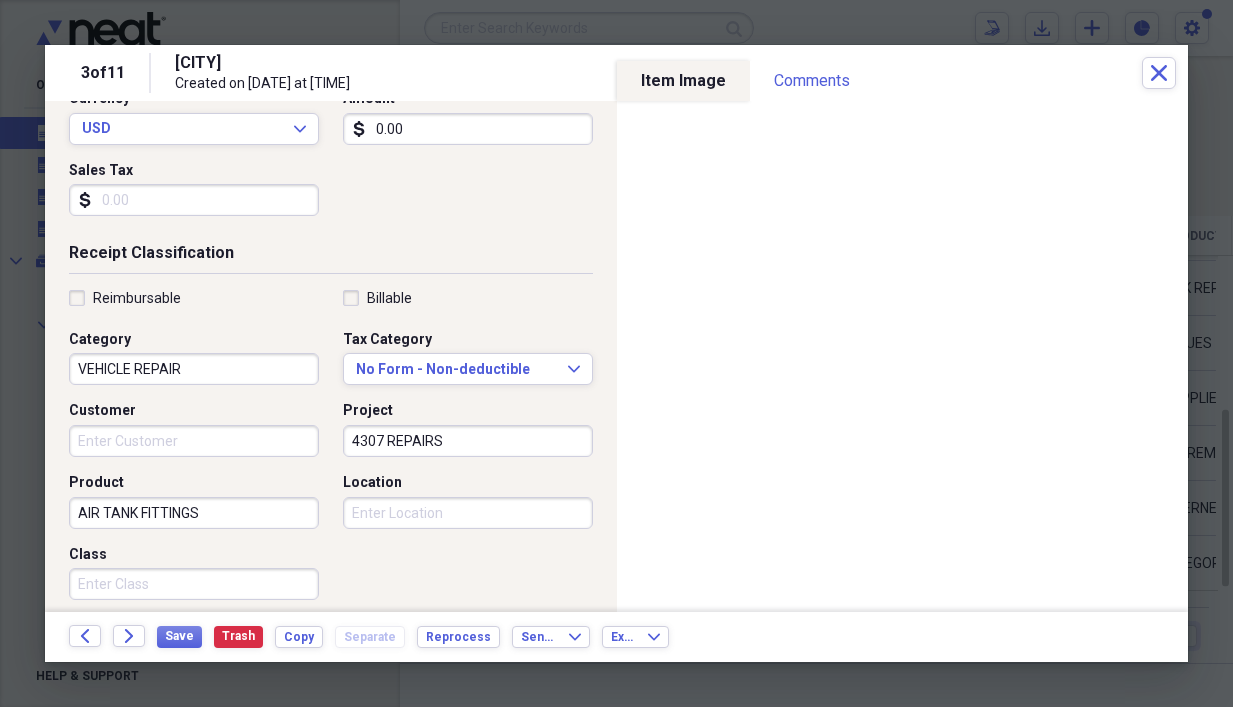 type on "AIR TANK FITTINGS" 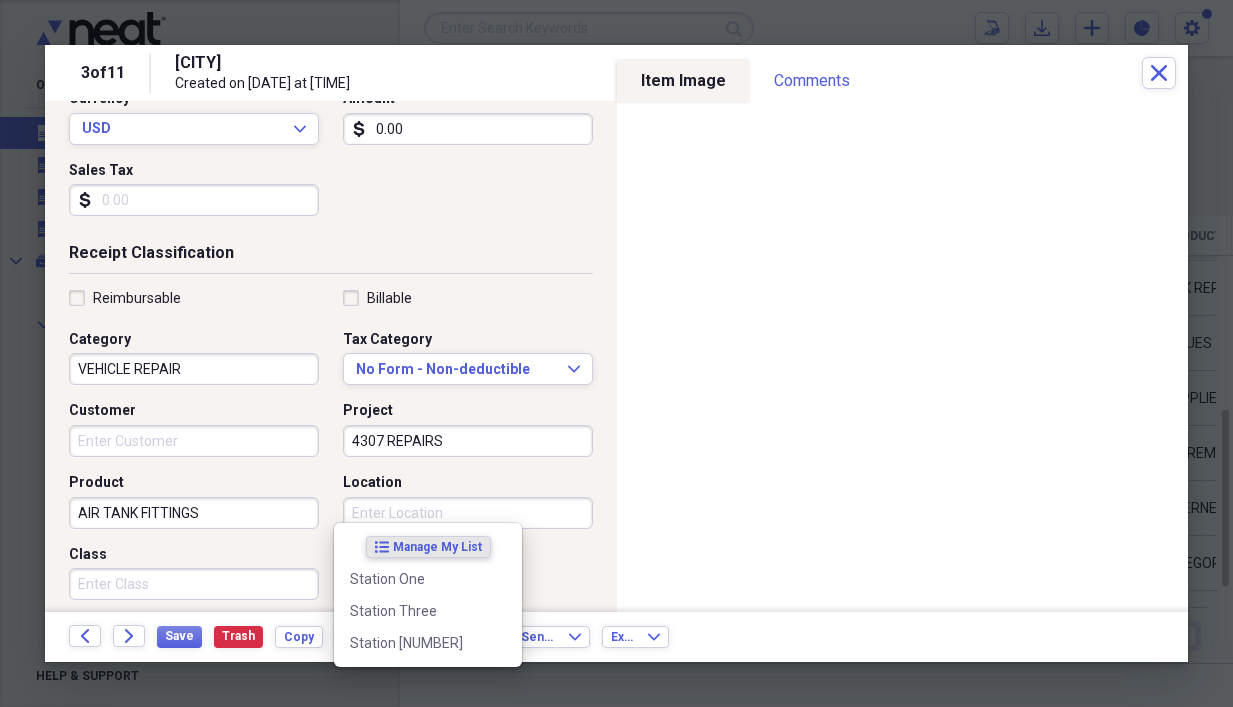 click on "Location" at bounding box center [468, 513] 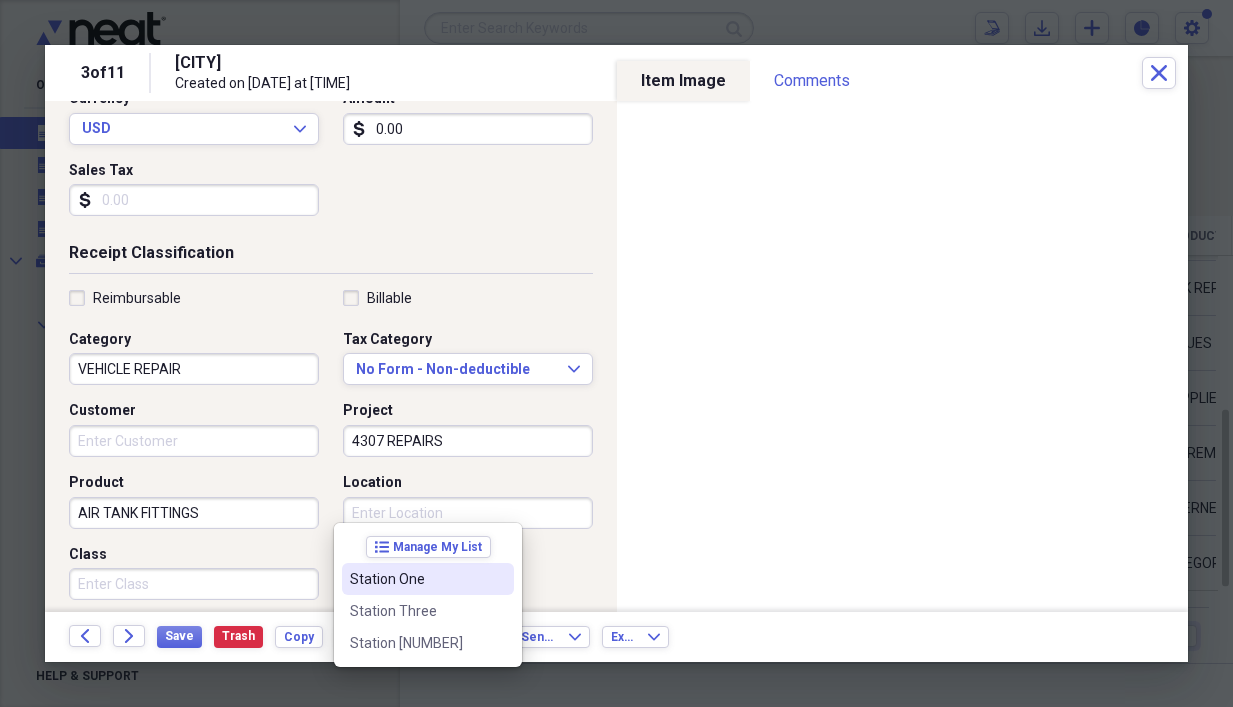 click on "Station One" at bounding box center (416, 579) 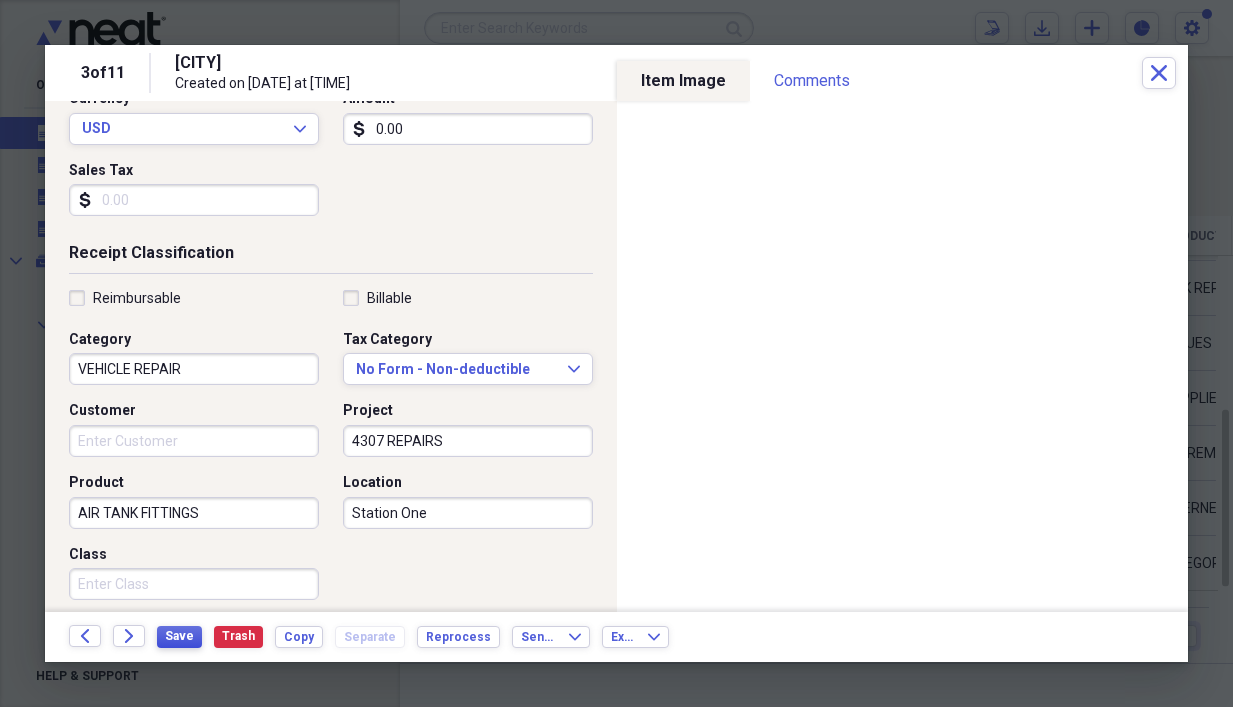 click on "Save" at bounding box center [179, 636] 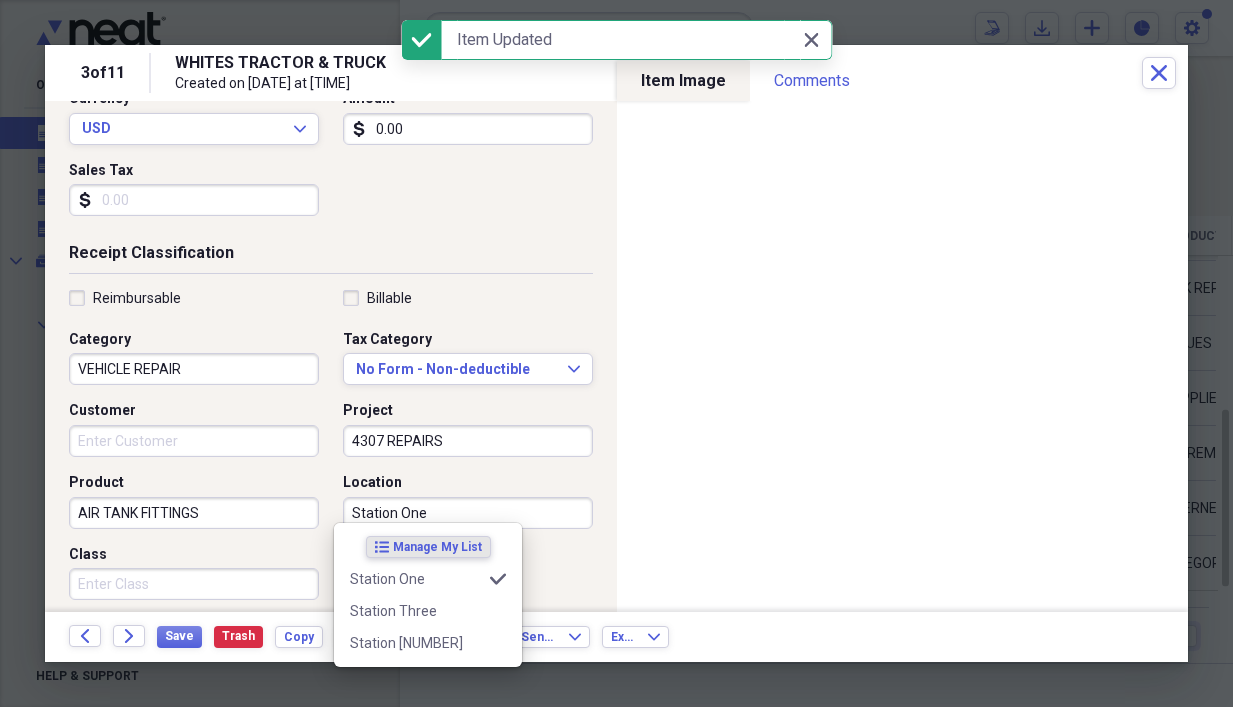 click on "Station One" at bounding box center (468, 513) 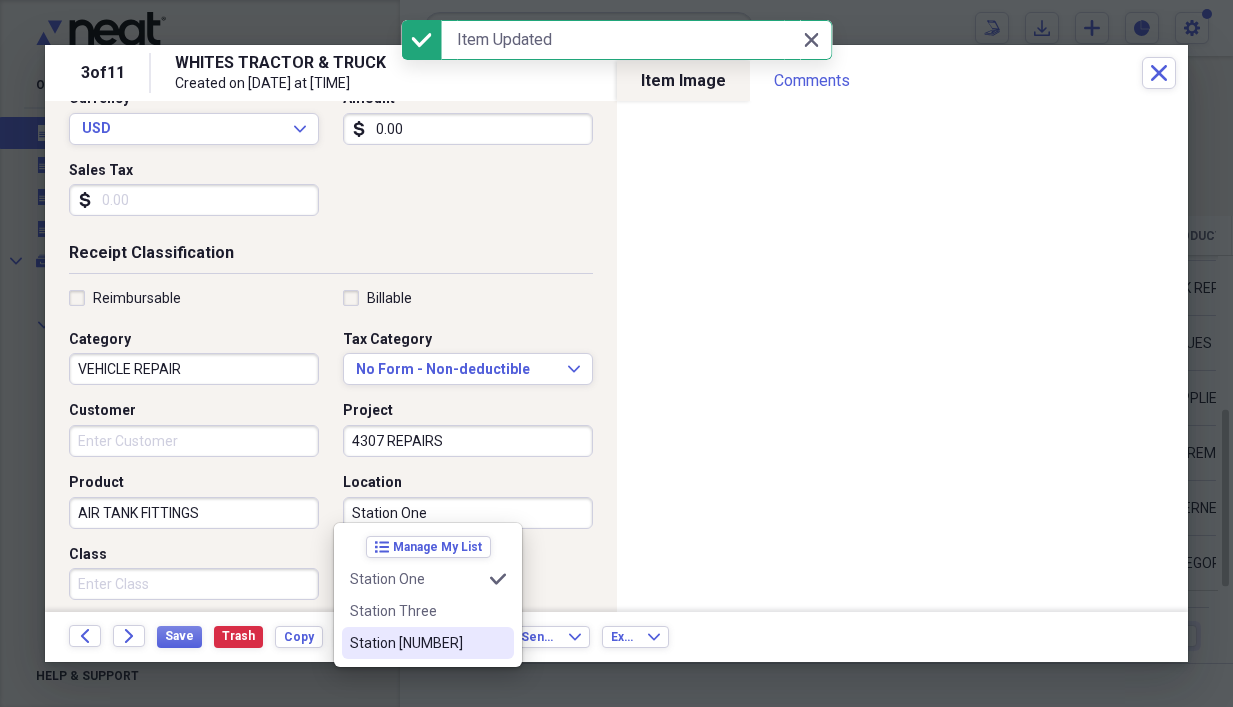 click on "Station [NUMBER]" at bounding box center (416, 643) 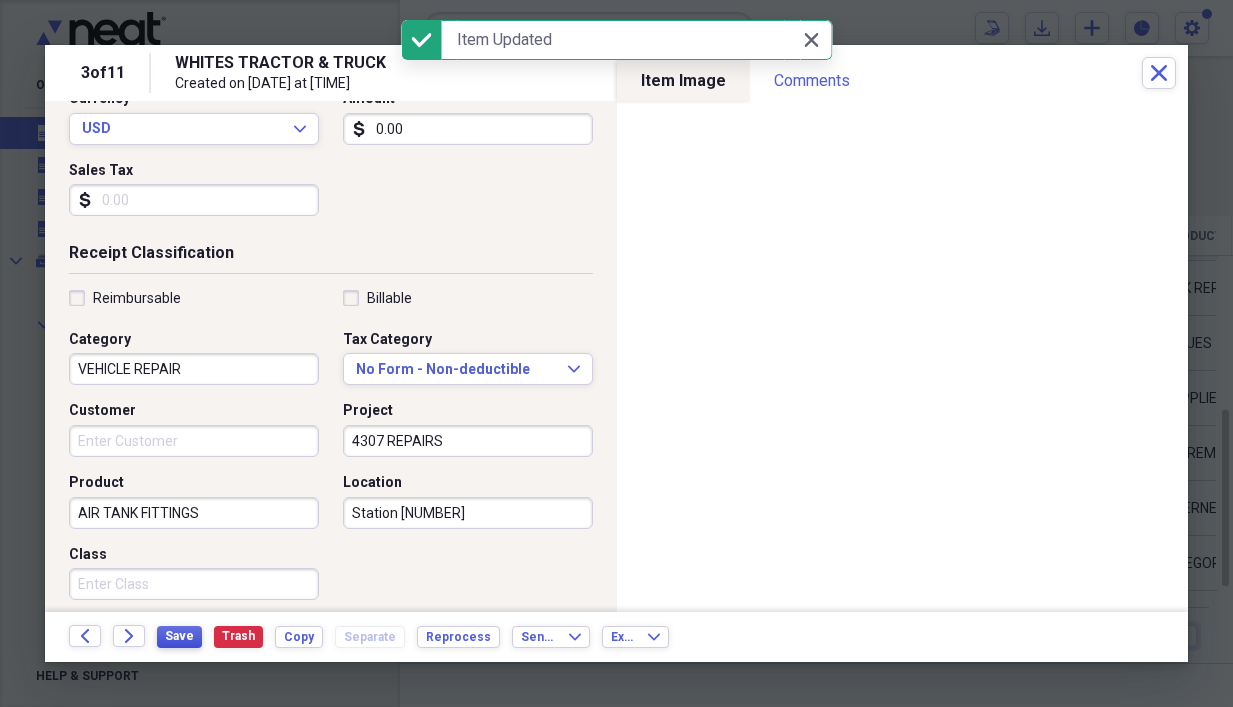 click on "Save" at bounding box center [179, 636] 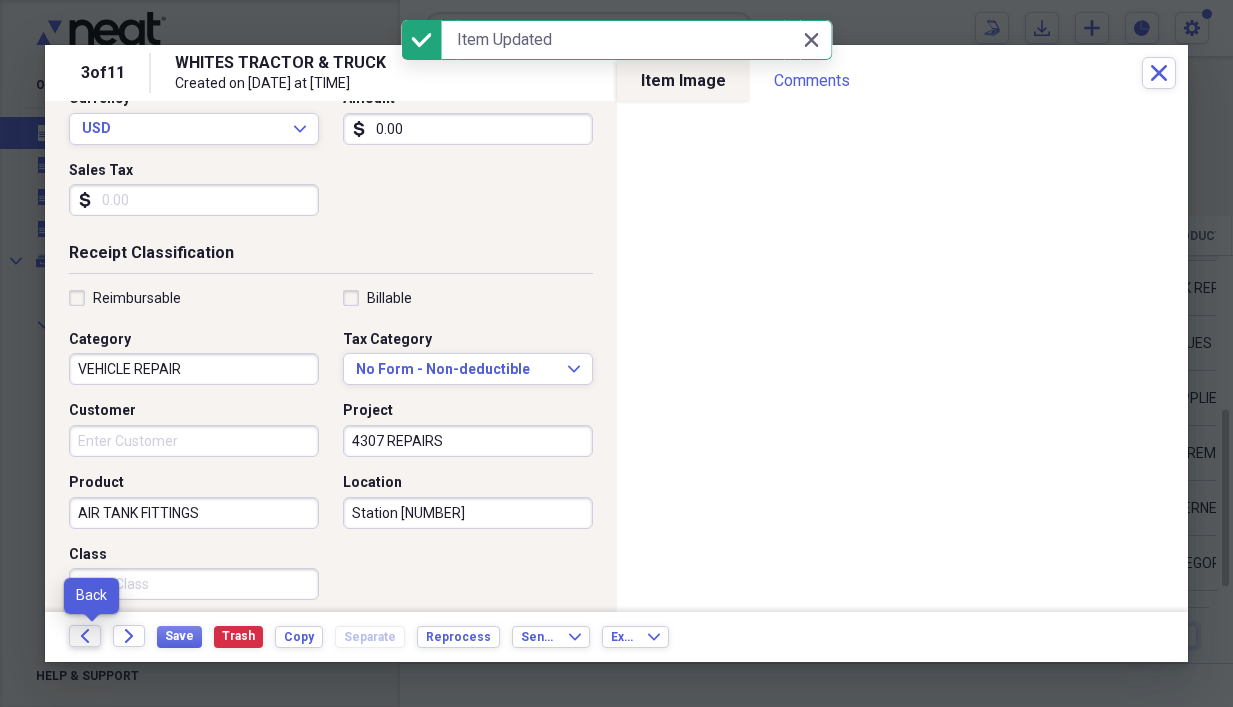 click 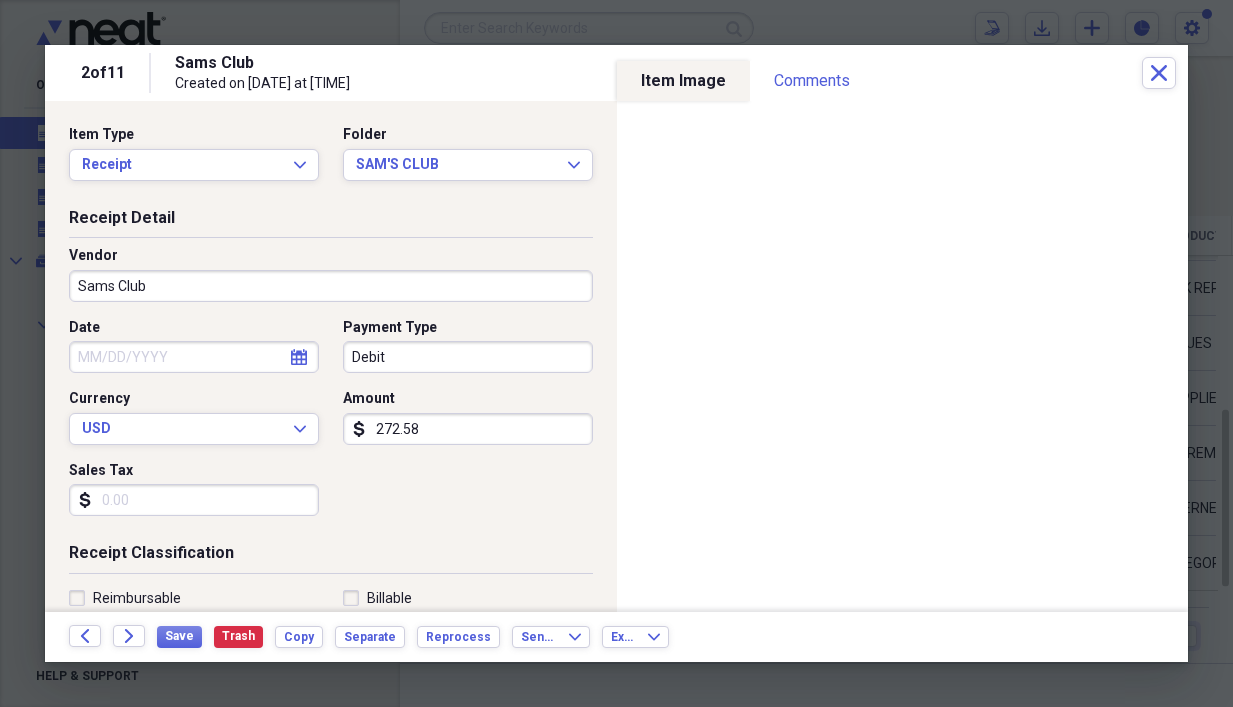 click 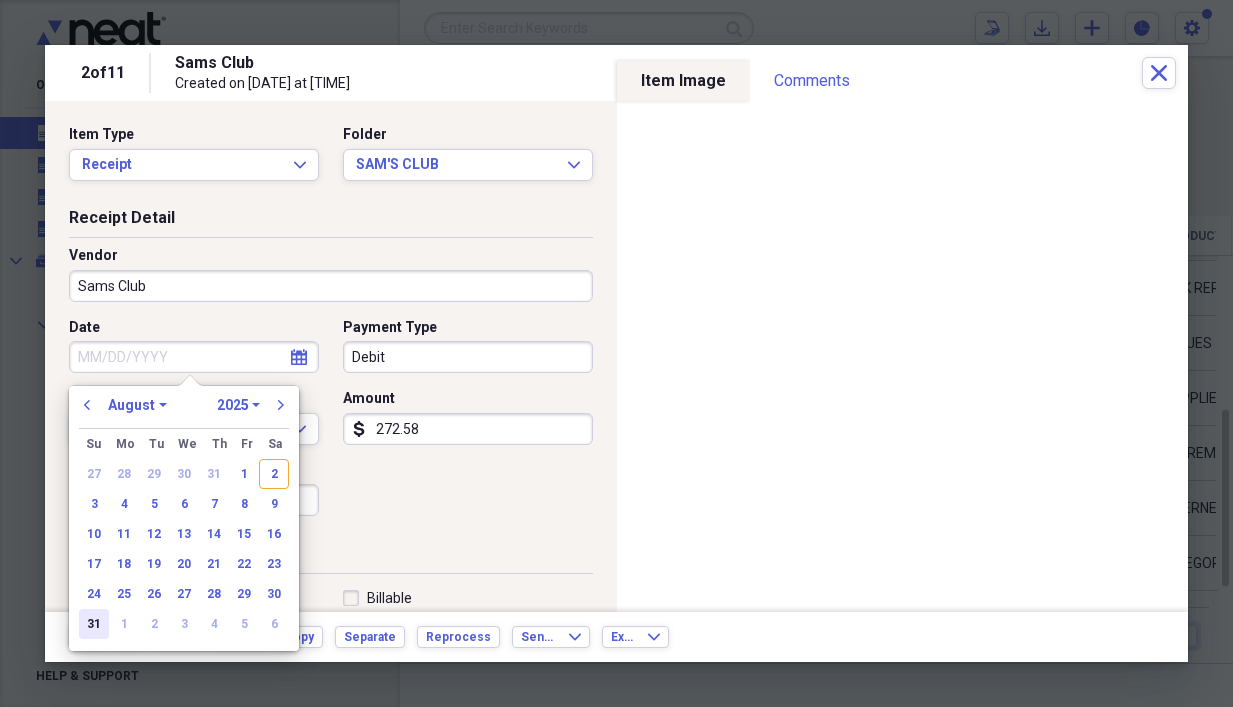 click on "31" at bounding box center [94, 624] 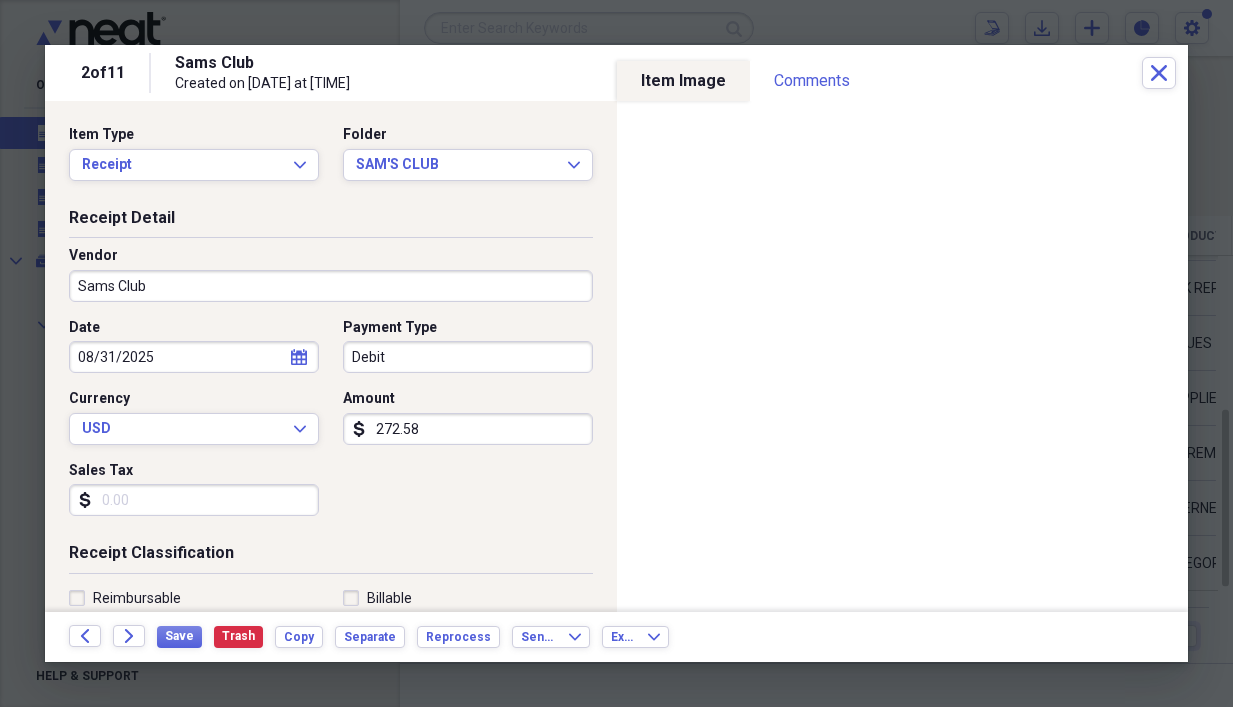 click 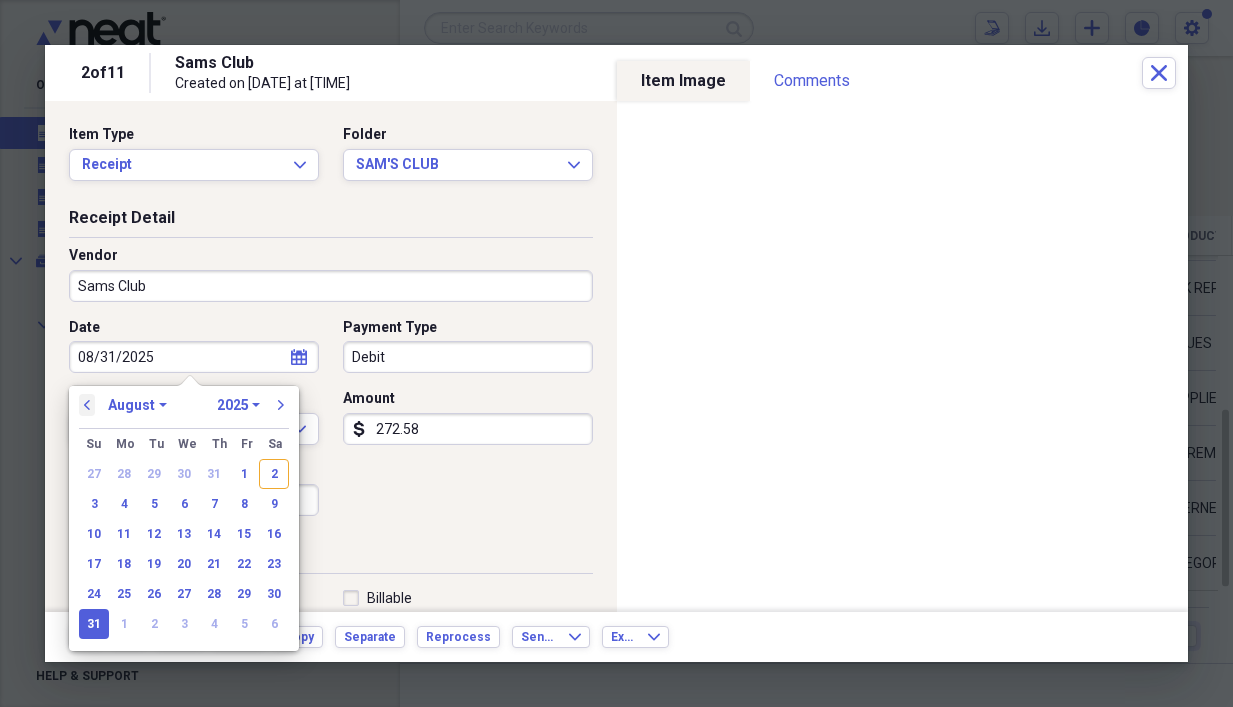 click on "previous" at bounding box center [87, 405] 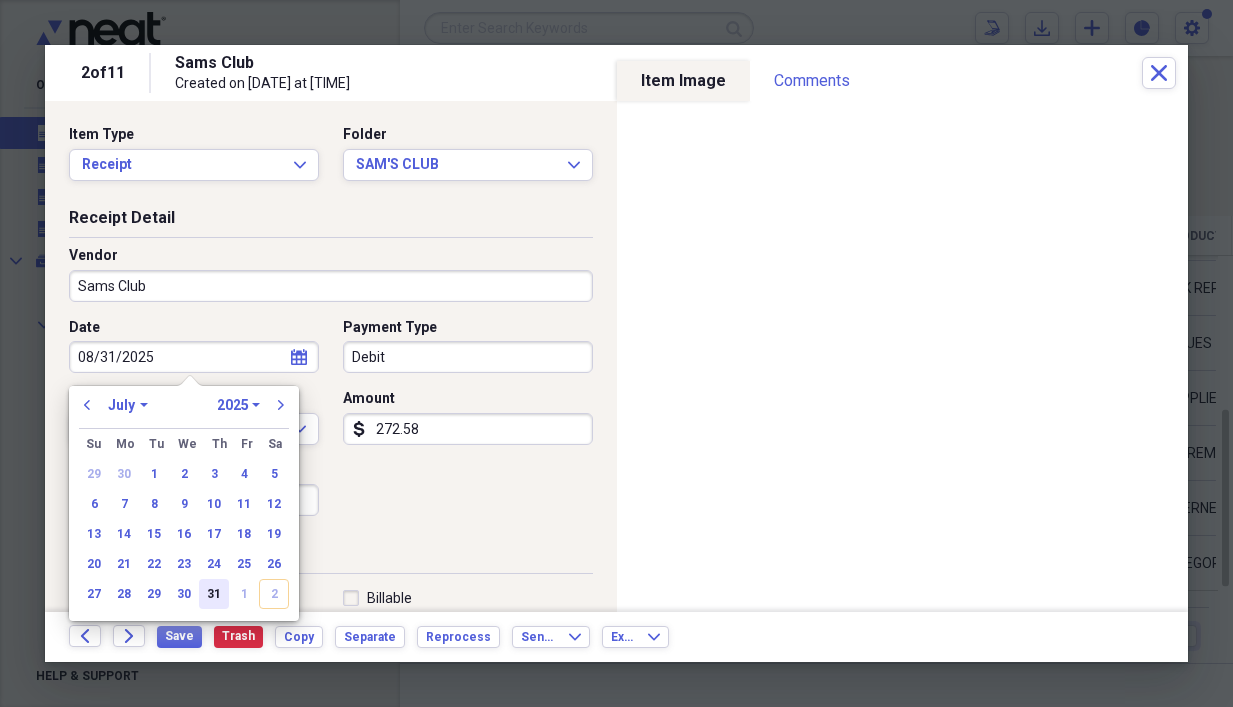 click on "31" at bounding box center [214, 594] 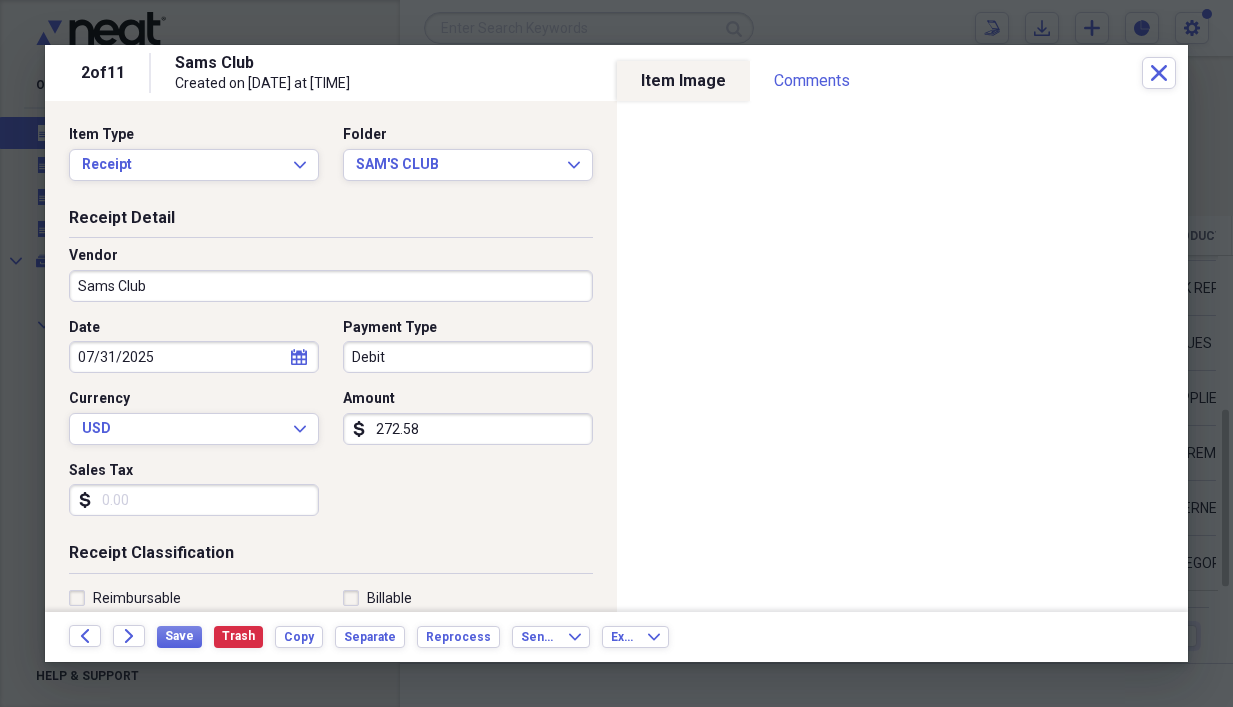 click on "Debit" at bounding box center [468, 357] 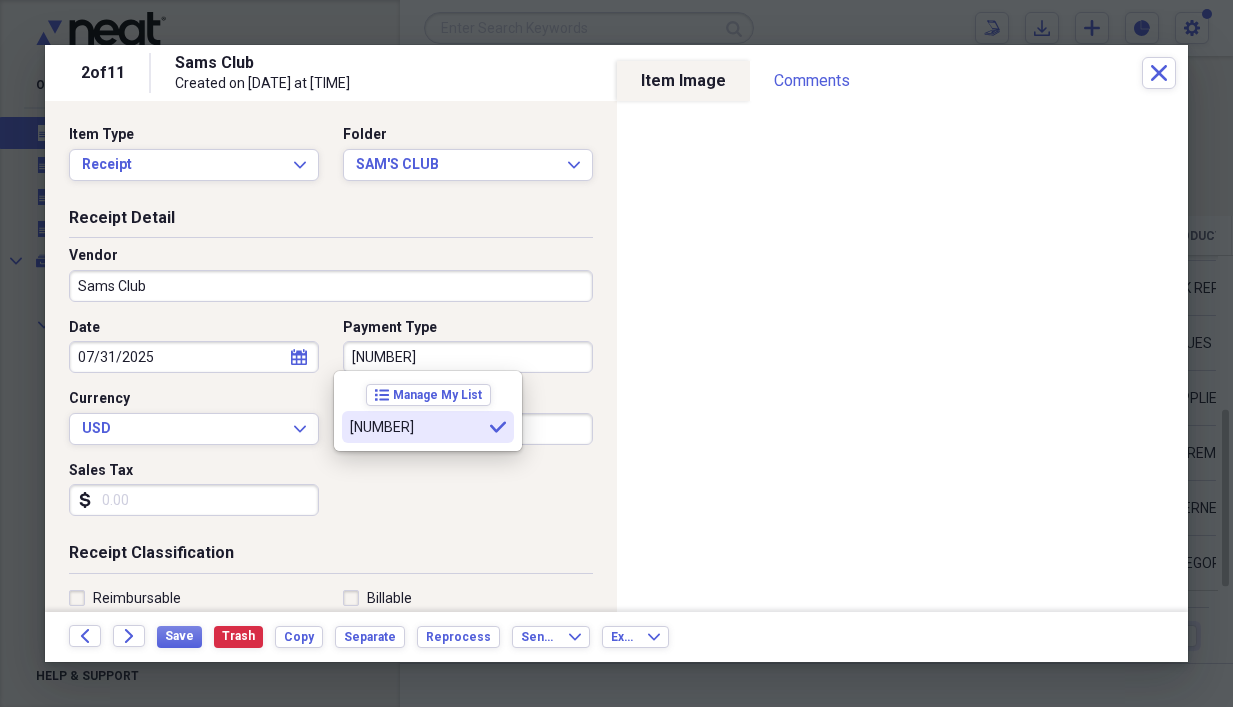 type on "[NUMBER]" 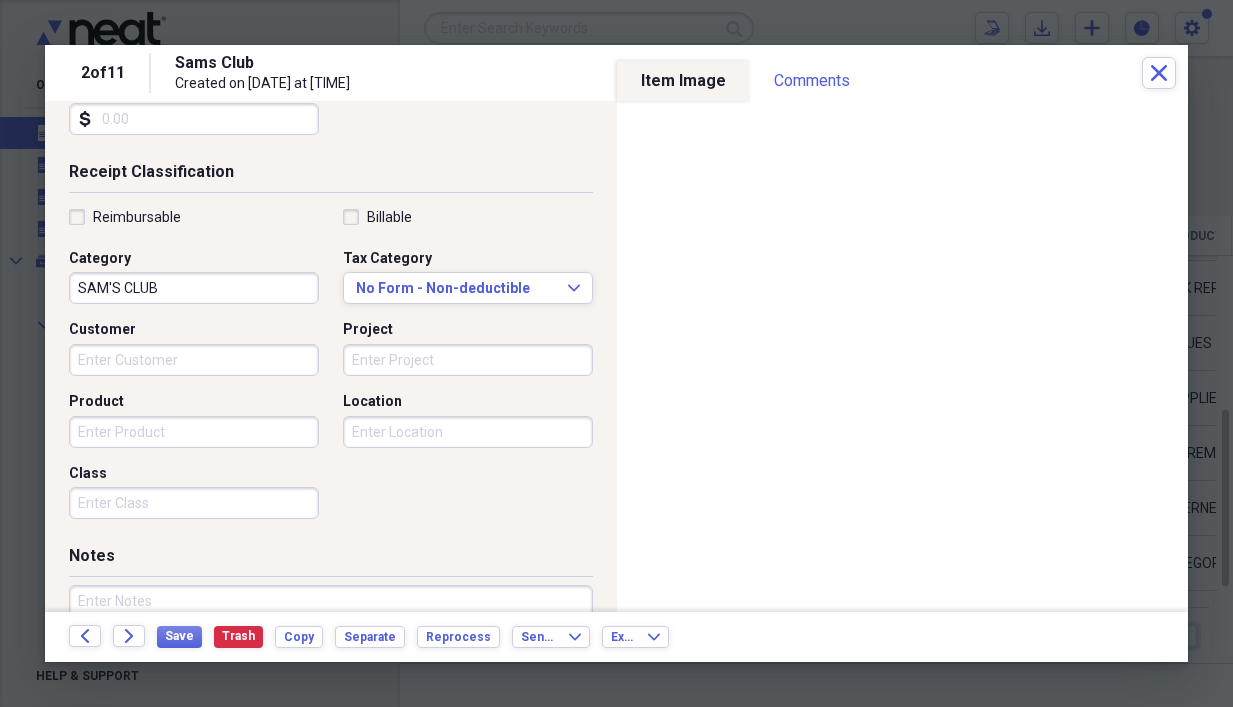 scroll, scrollTop: 400, scrollLeft: 0, axis: vertical 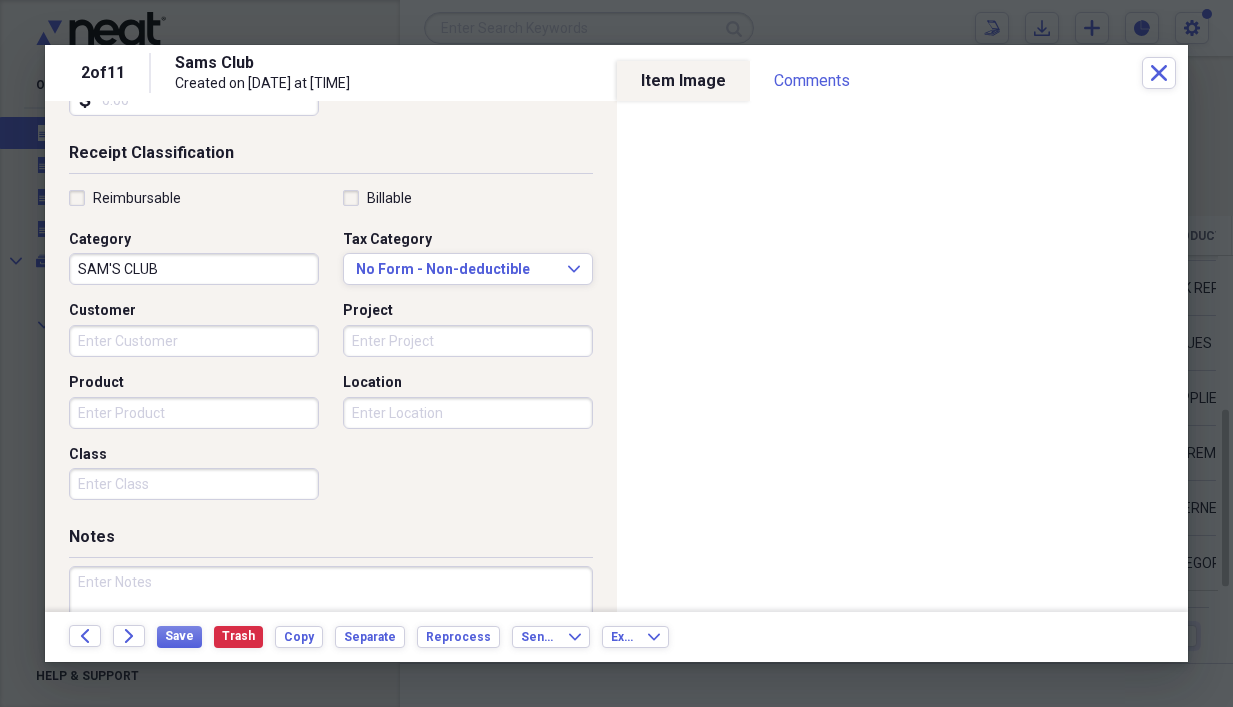 click on "Project" at bounding box center (468, 341) 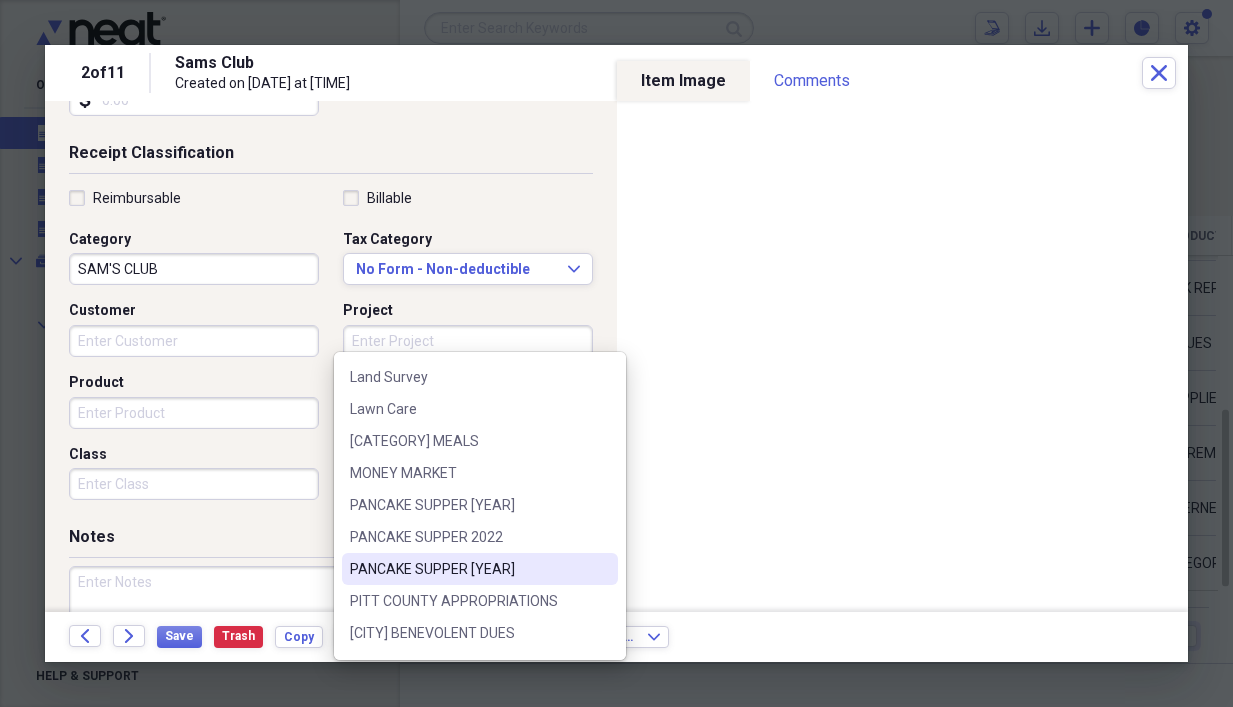 scroll, scrollTop: 2000, scrollLeft: 0, axis: vertical 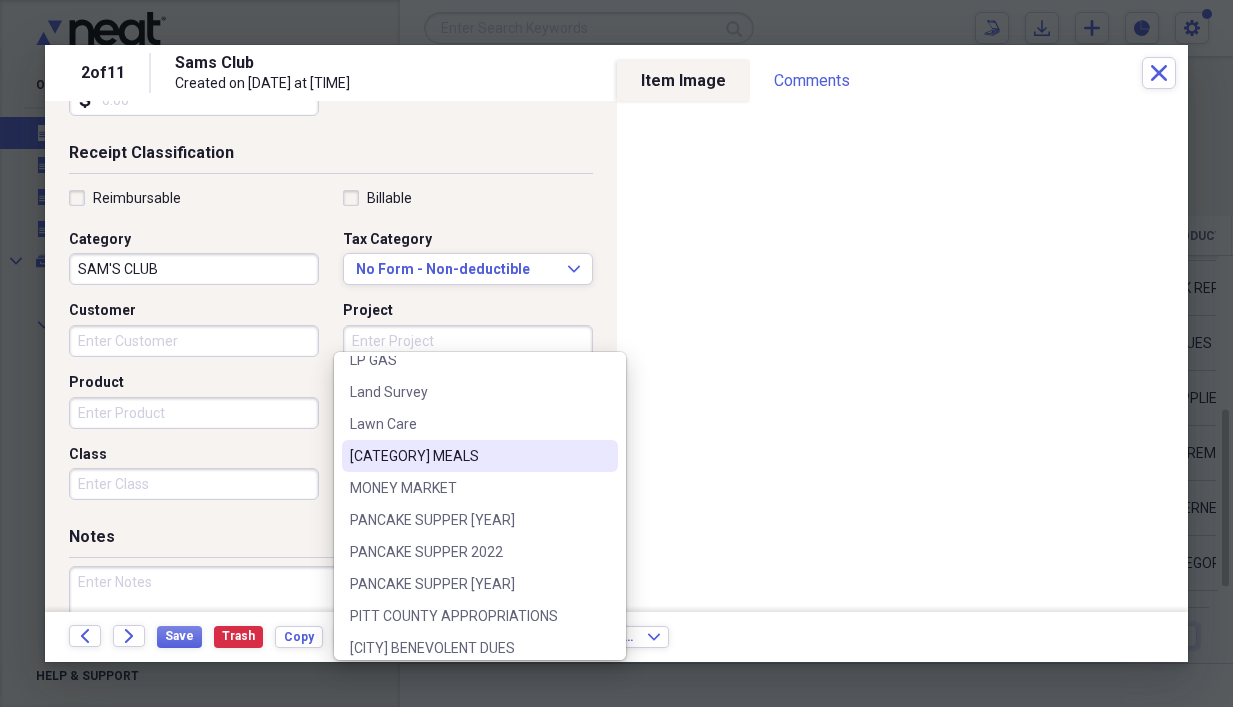click on "[CATEGORY] MEALS" at bounding box center (468, 456) 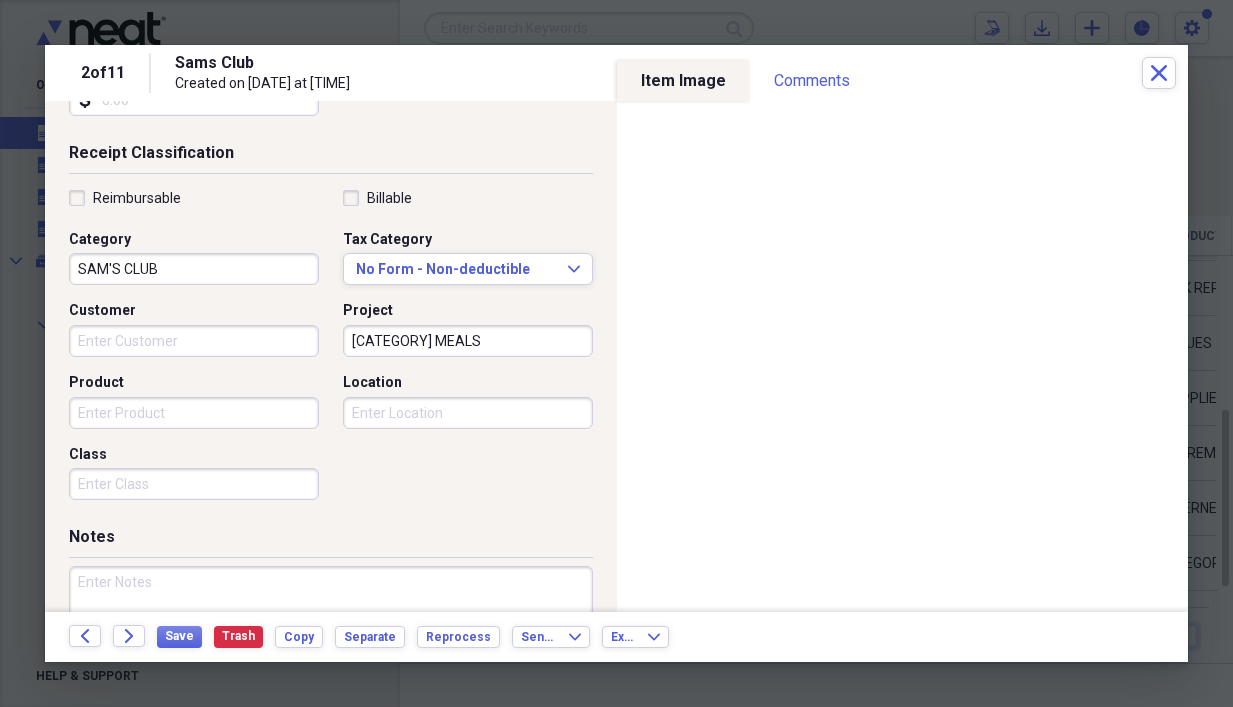 click on "Product" at bounding box center (194, 413) 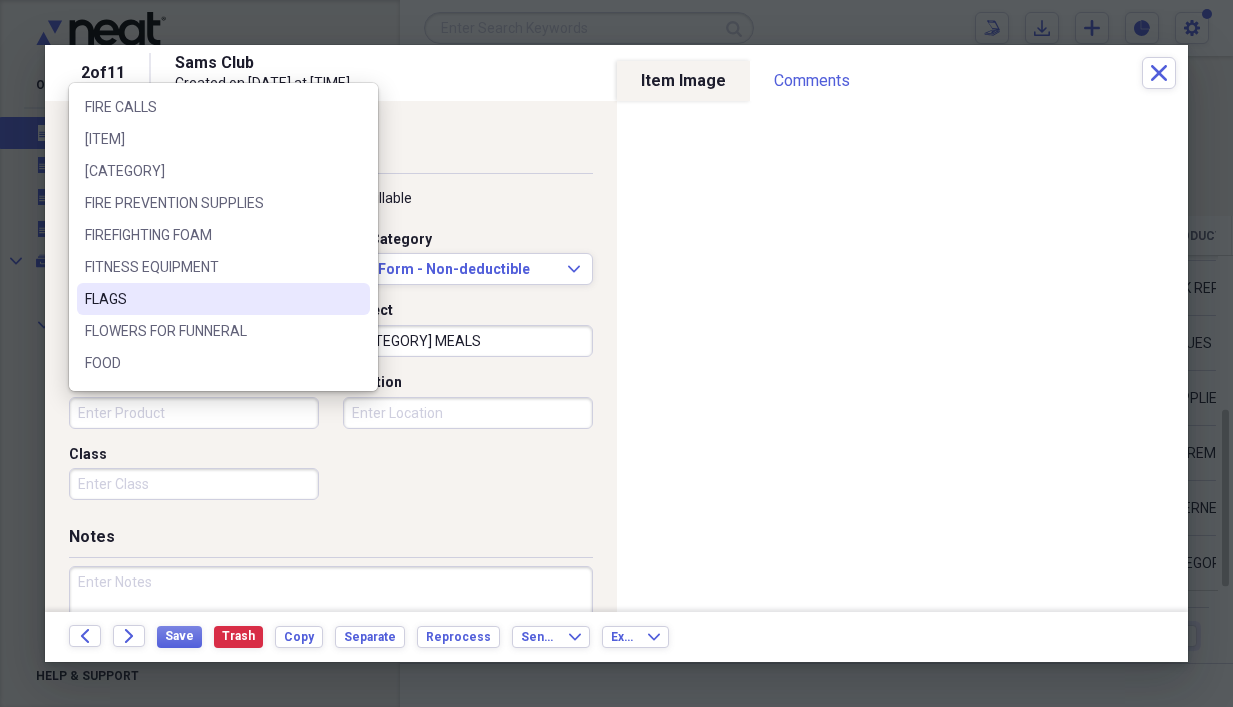 scroll, scrollTop: 1700, scrollLeft: 0, axis: vertical 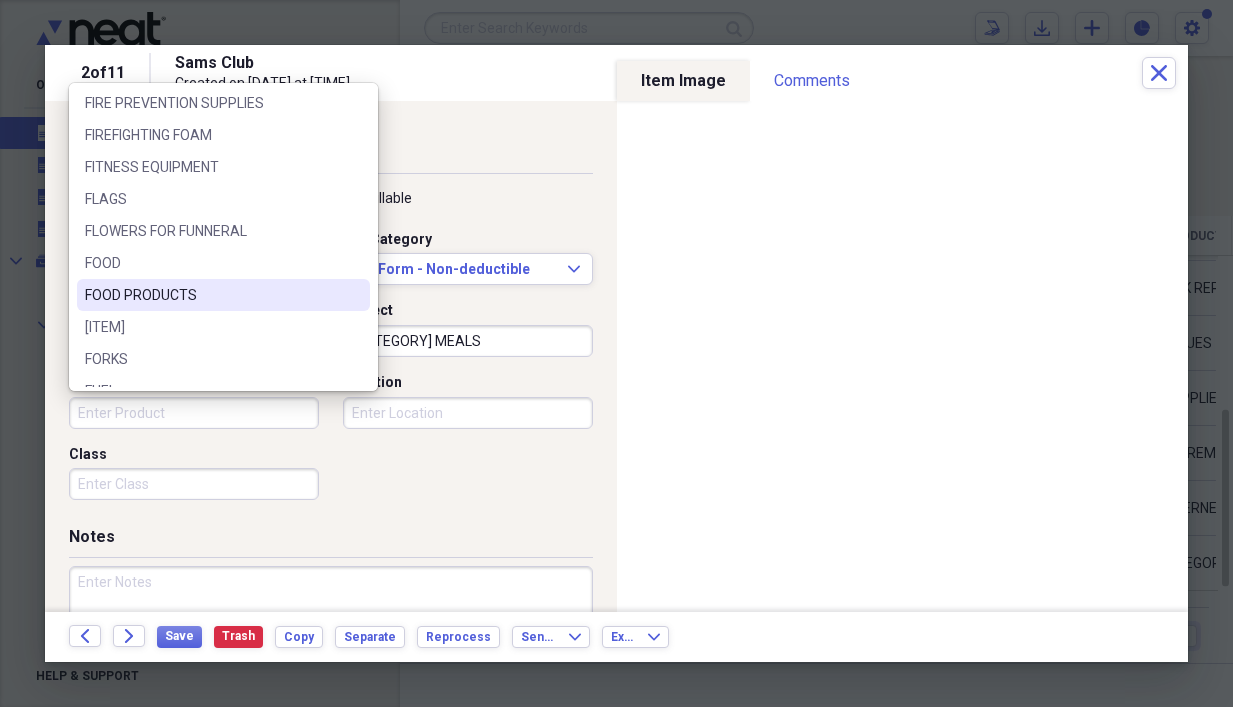 click on "FOOD PRODUCTS" at bounding box center (211, 295) 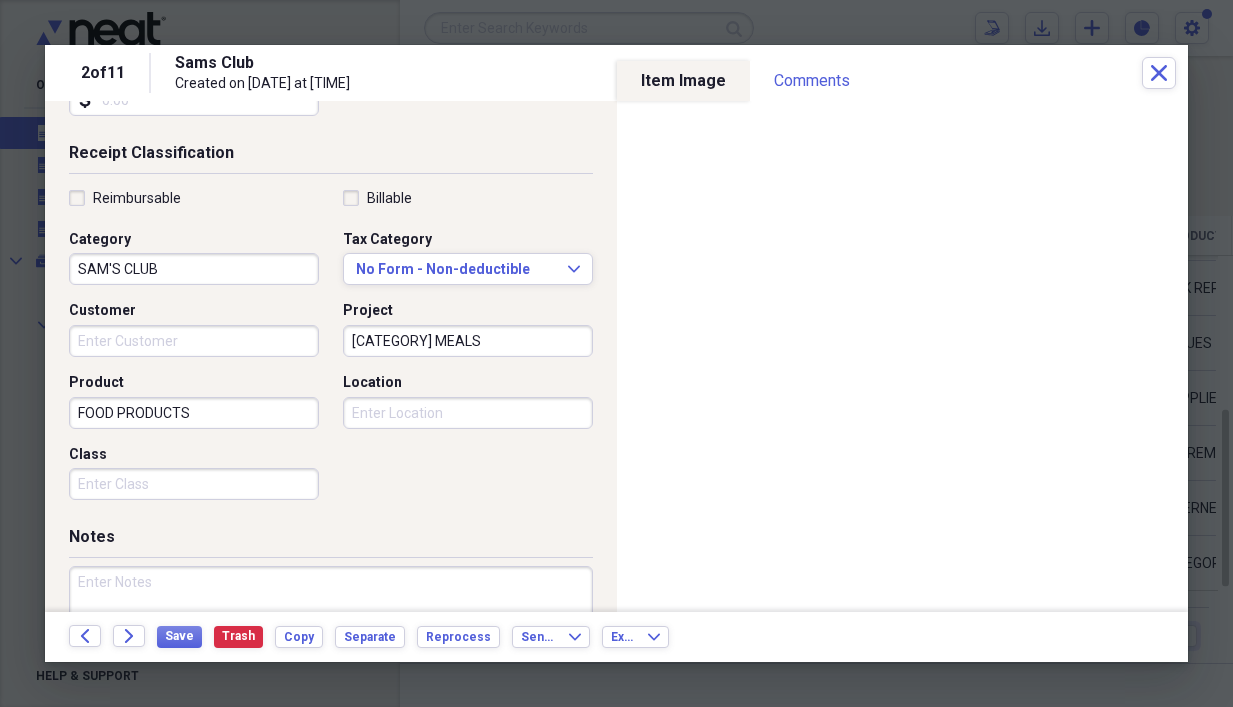 click on "Location" at bounding box center [468, 413] 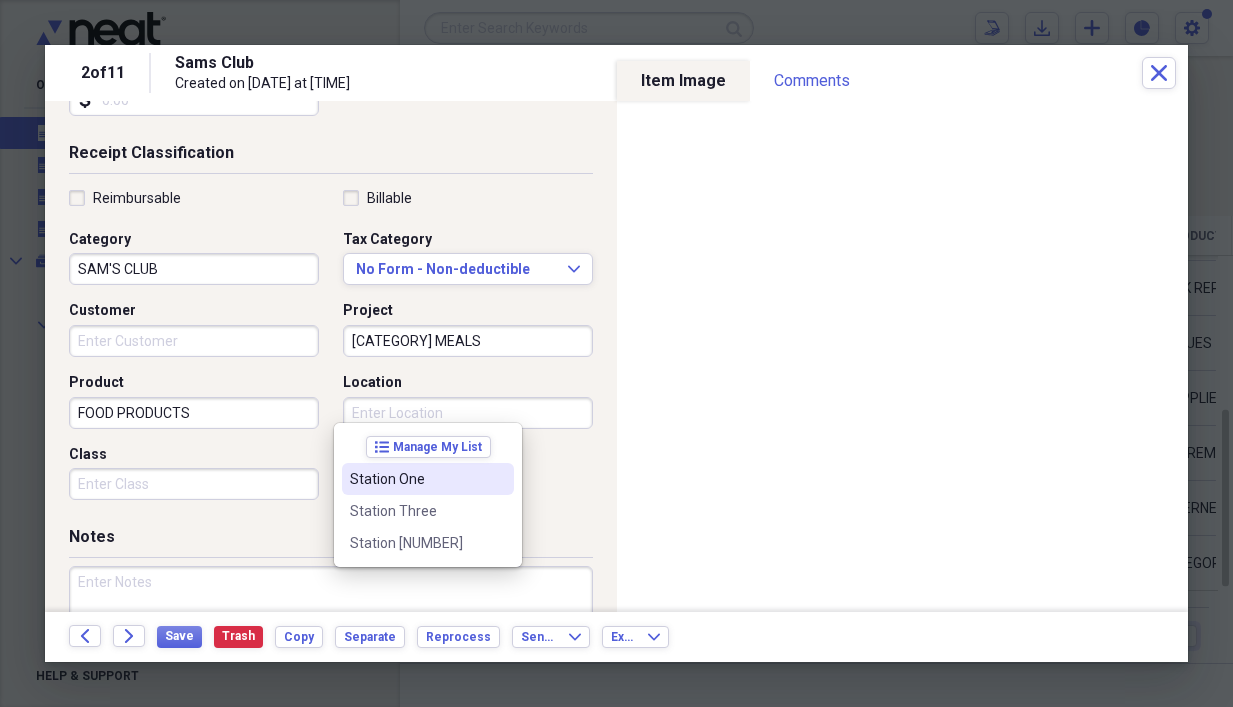 click on "Station One" at bounding box center [416, 479] 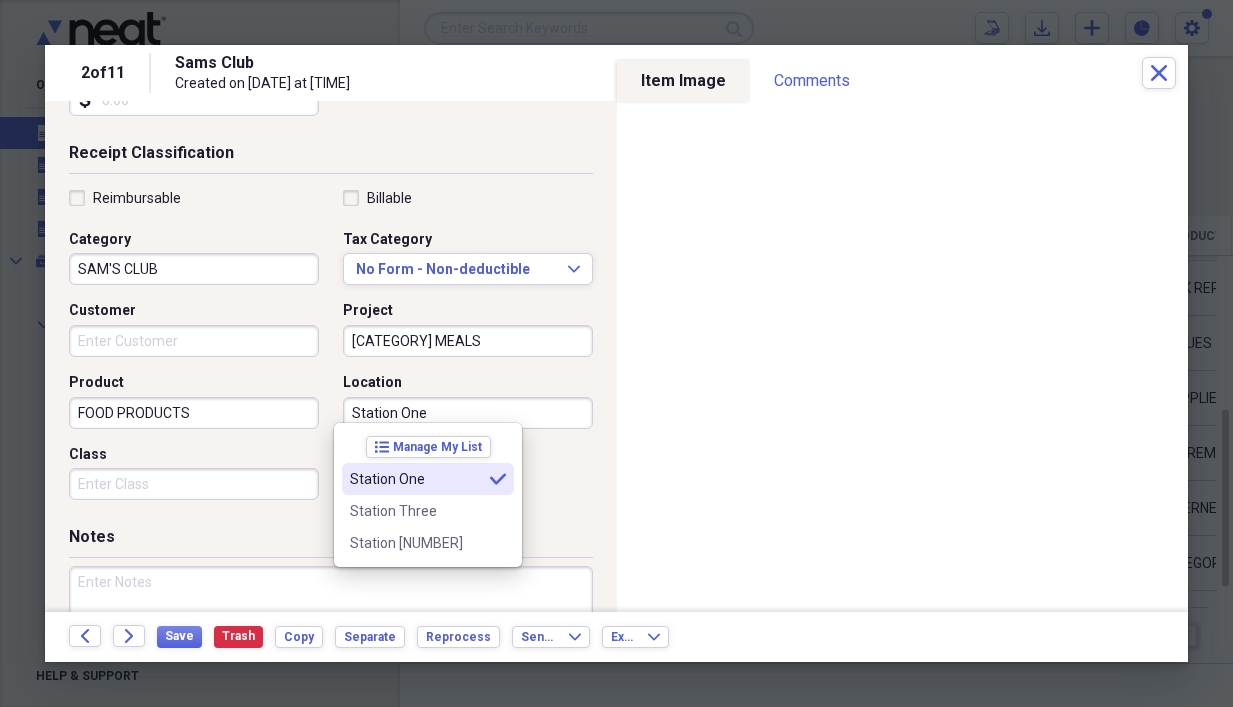 type on "Station One" 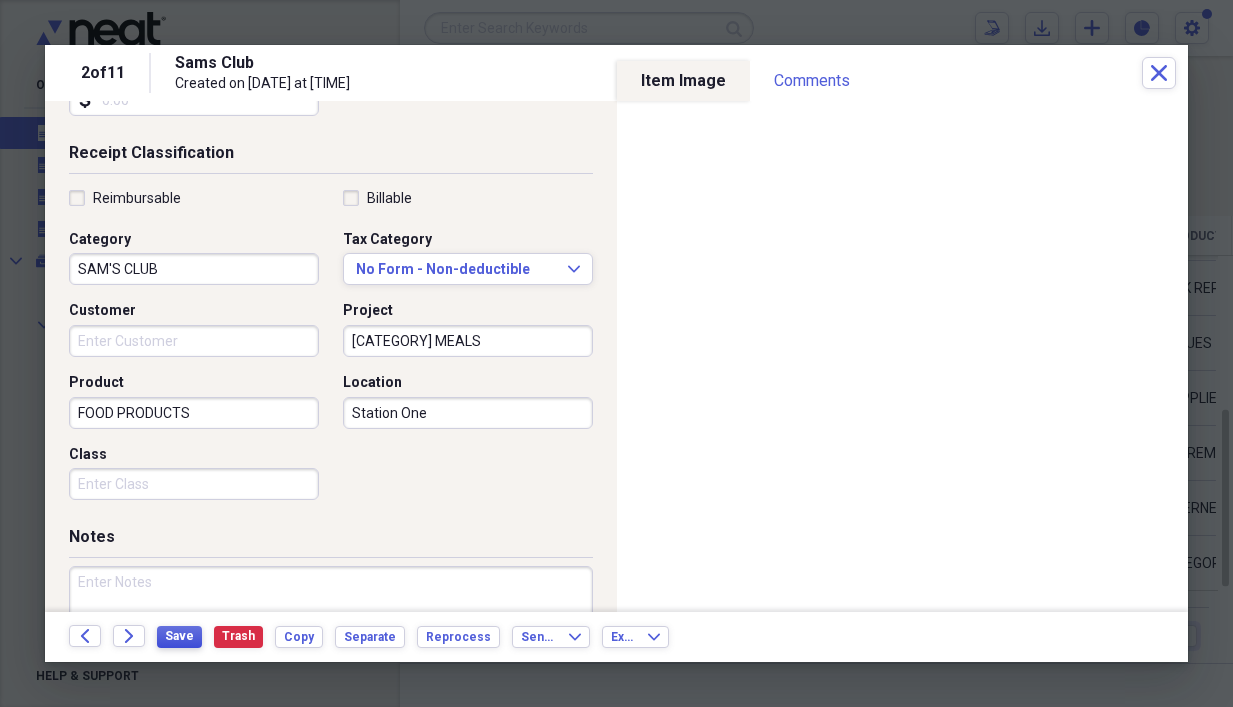 click on "Save" at bounding box center (179, 636) 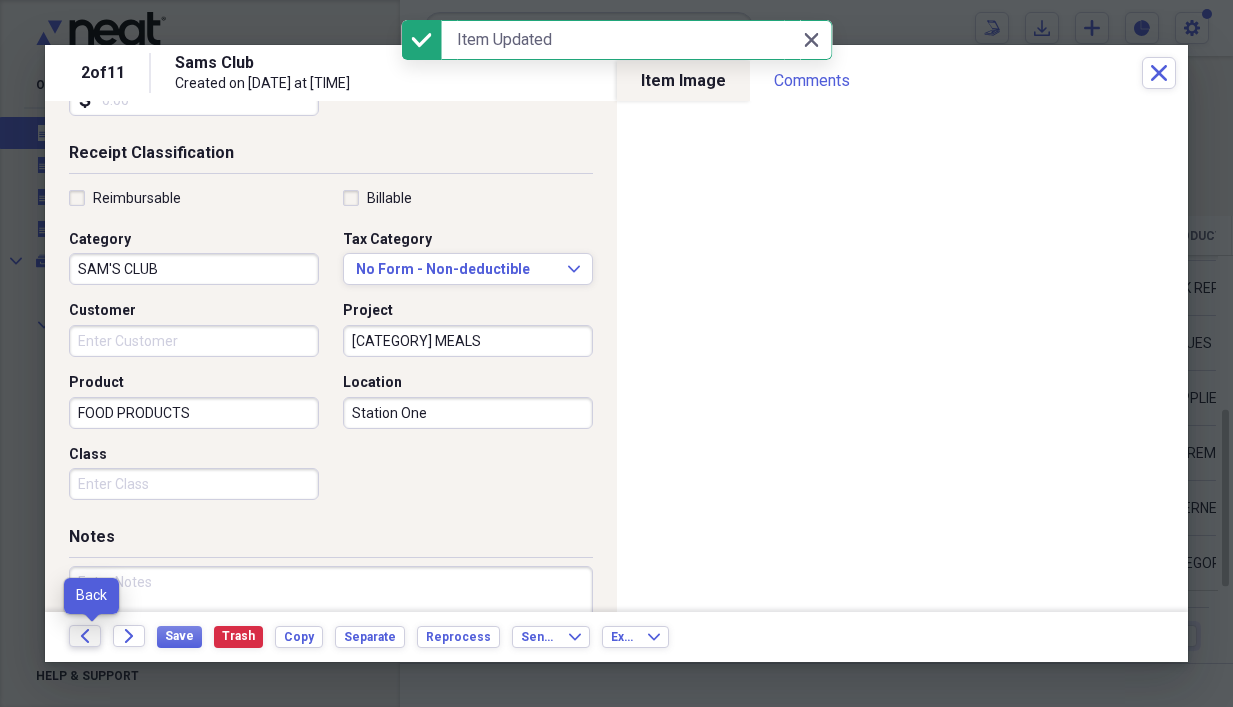click on "Back" 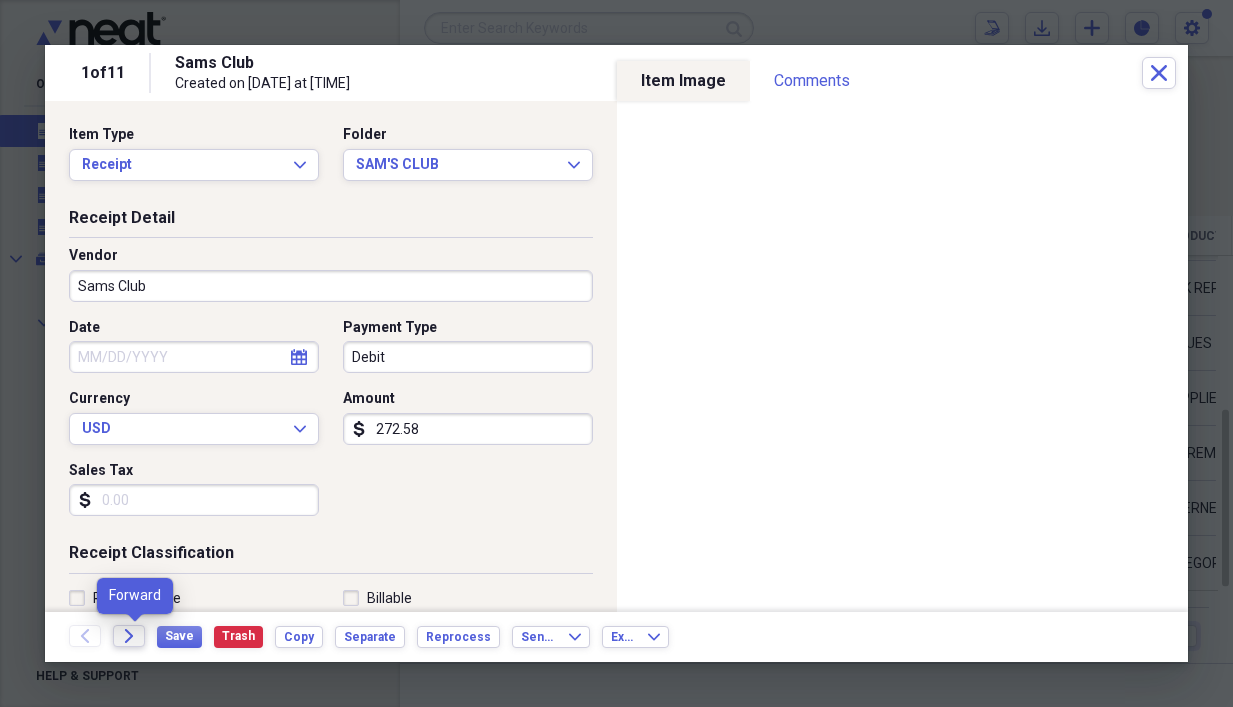 click 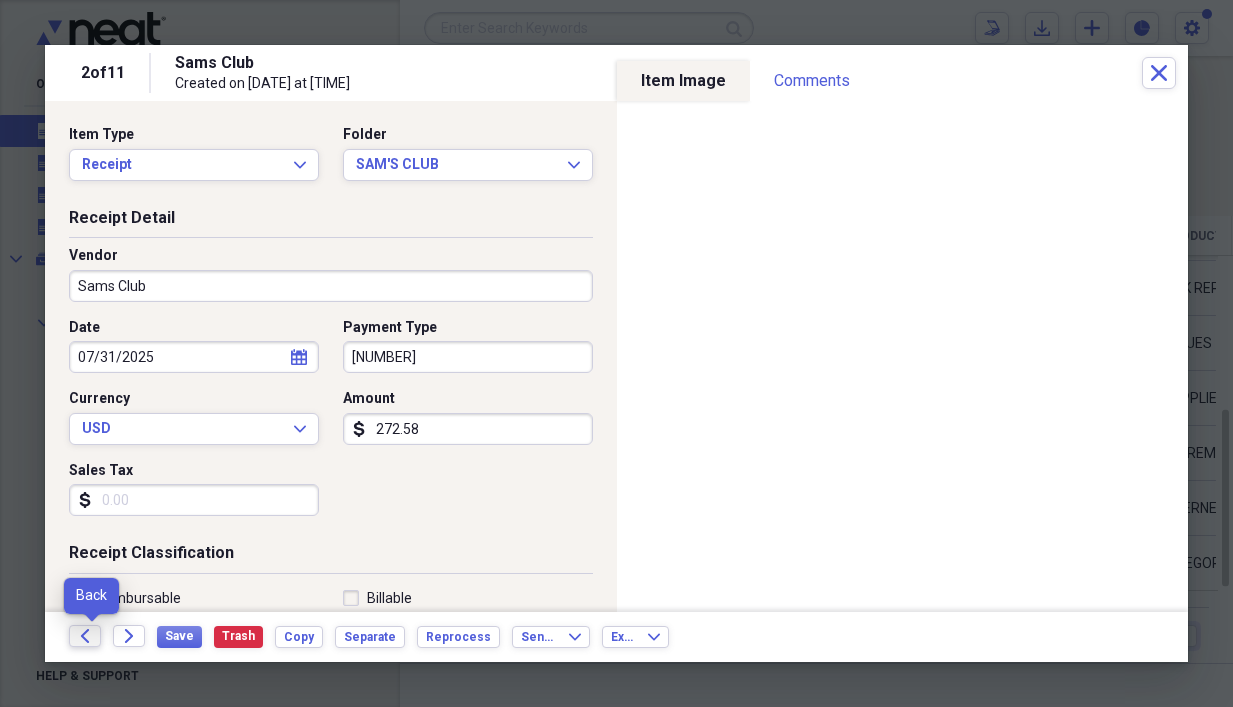 click on "Back" 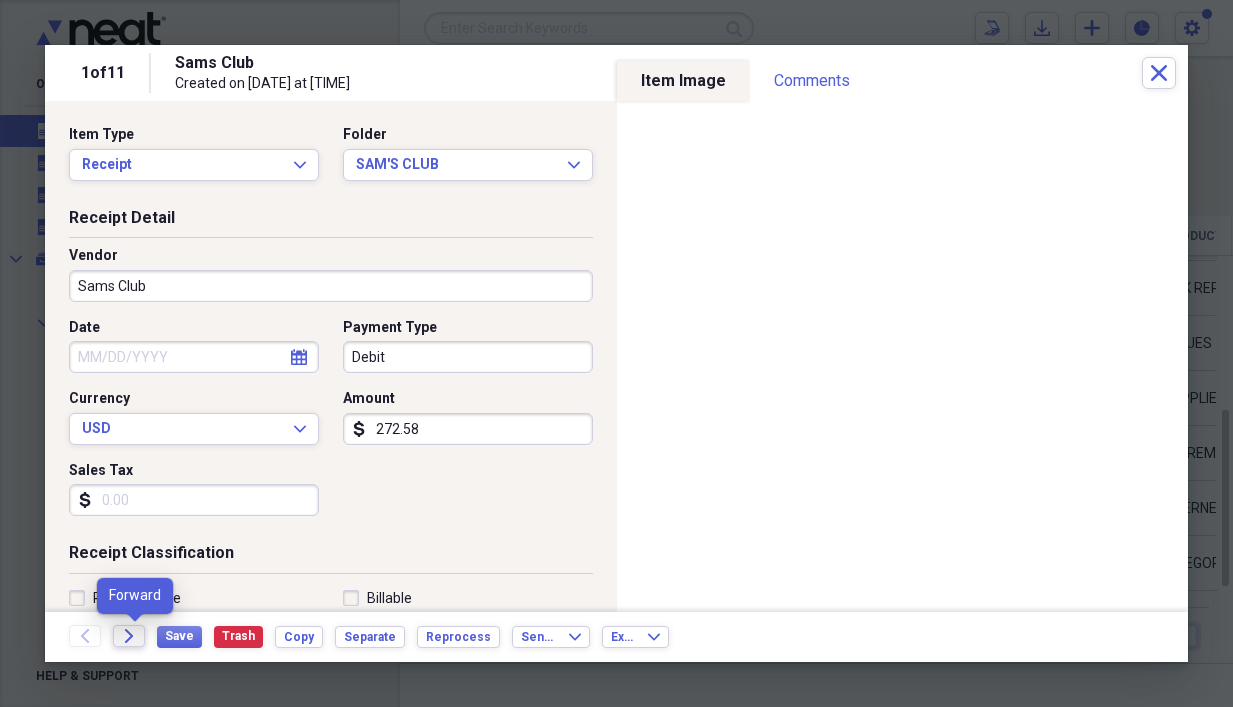 click on "Forward" 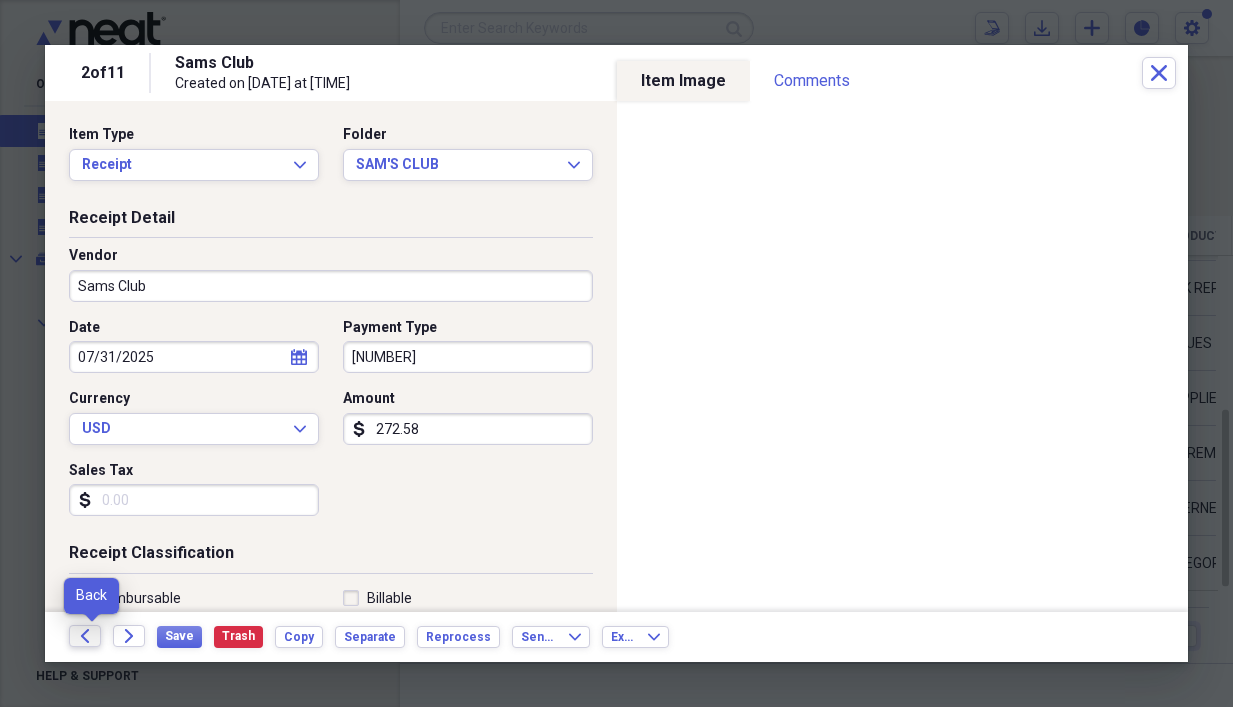click on "Back" 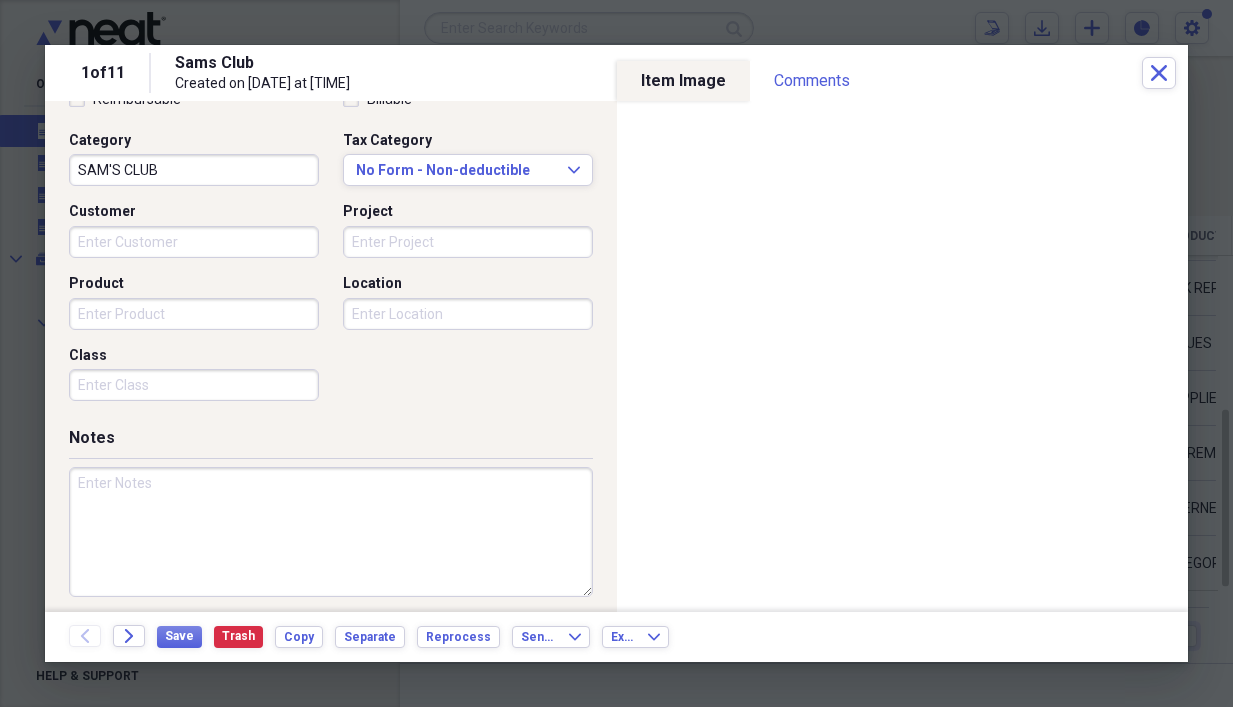 scroll, scrollTop: 500, scrollLeft: 0, axis: vertical 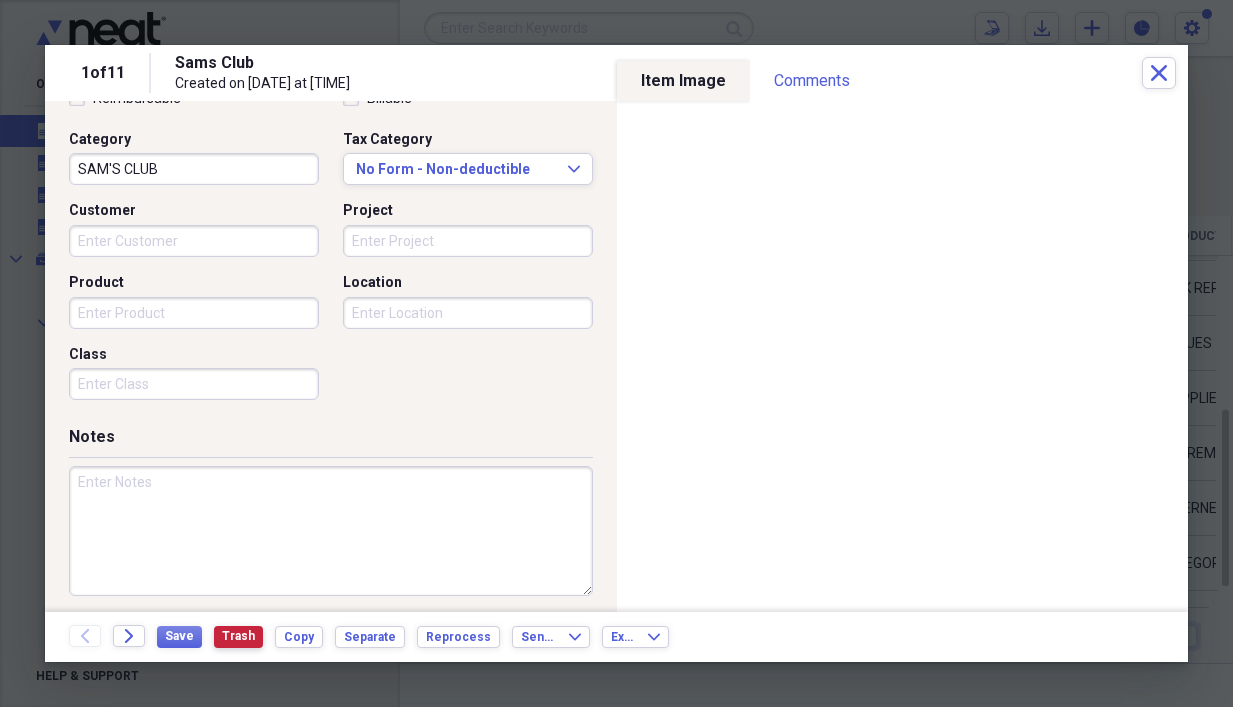 click on "Trash" at bounding box center [238, 636] 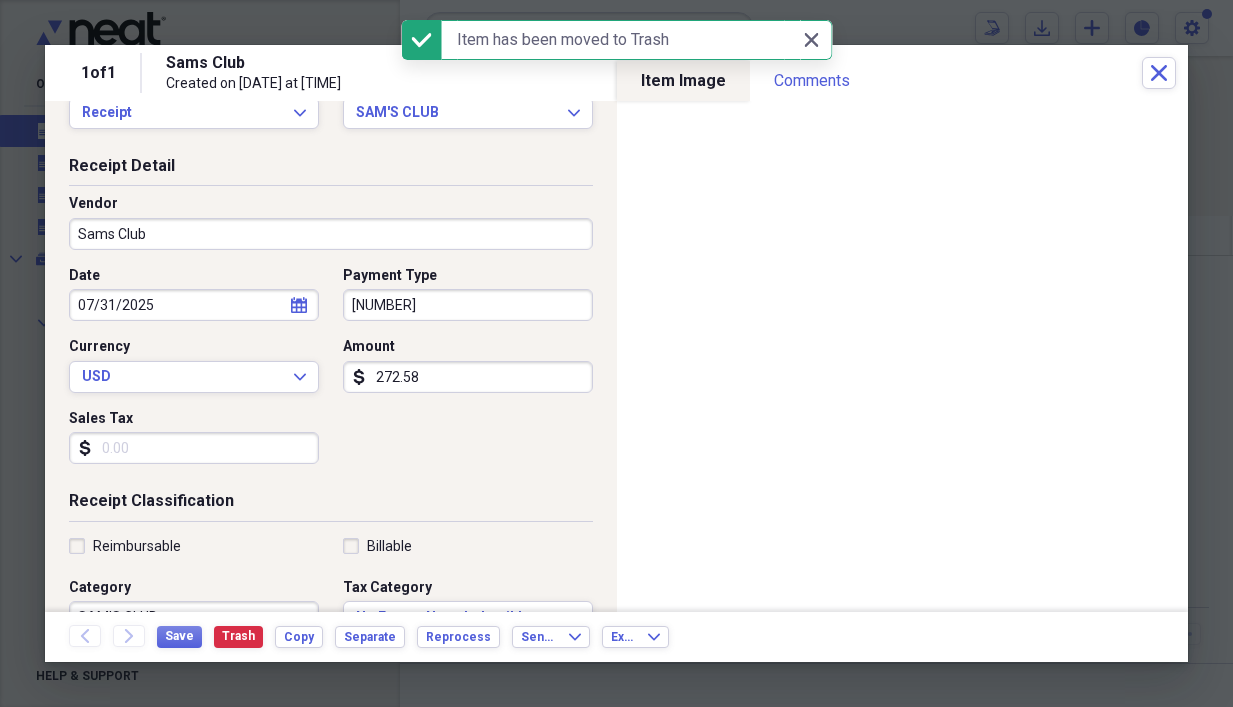 scroll, scrollTop: 0, scrollLeft: 0, axis: both 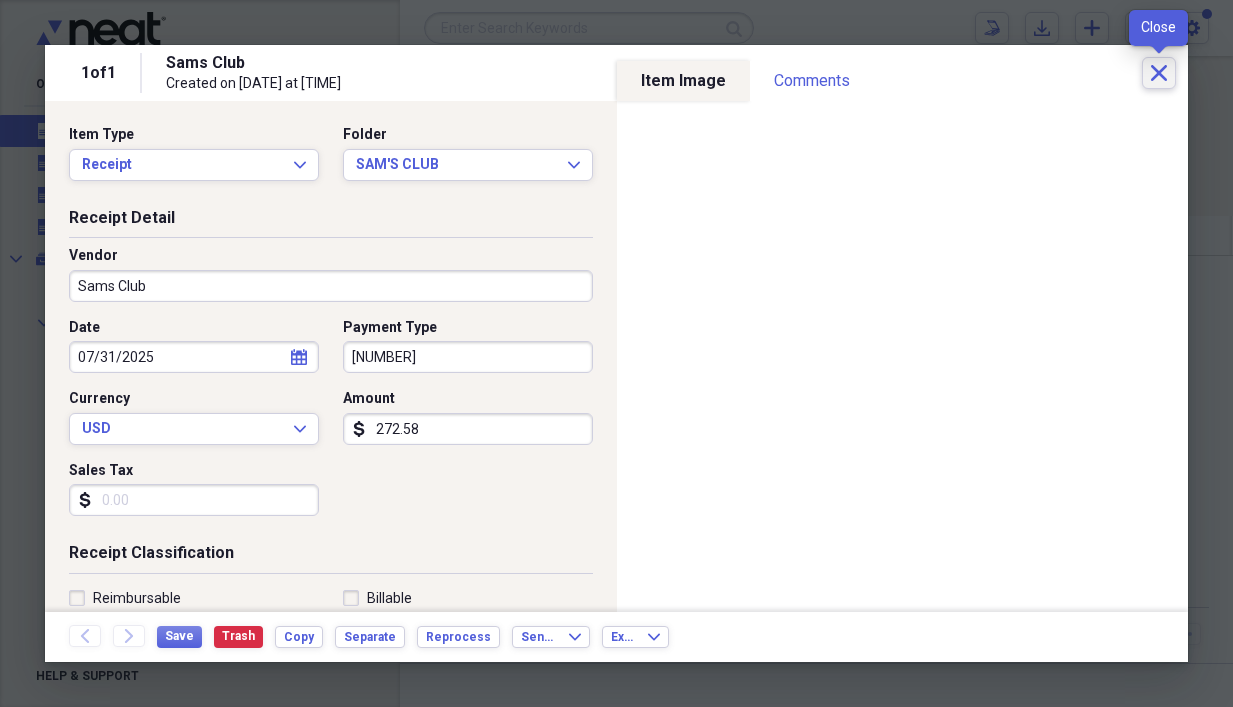 click on "Close" 